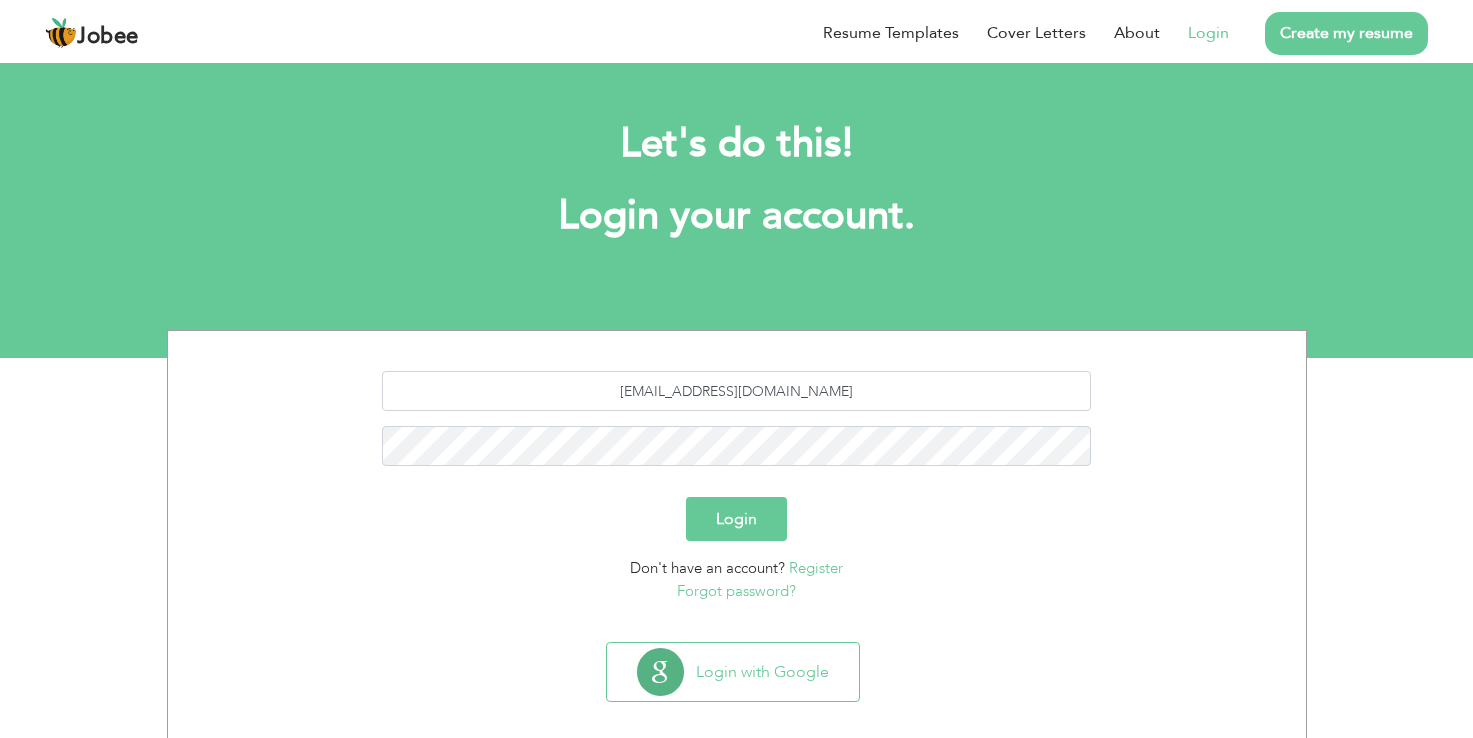 scroll, scrollTop: 0, scrollLeft: 0, axis: both 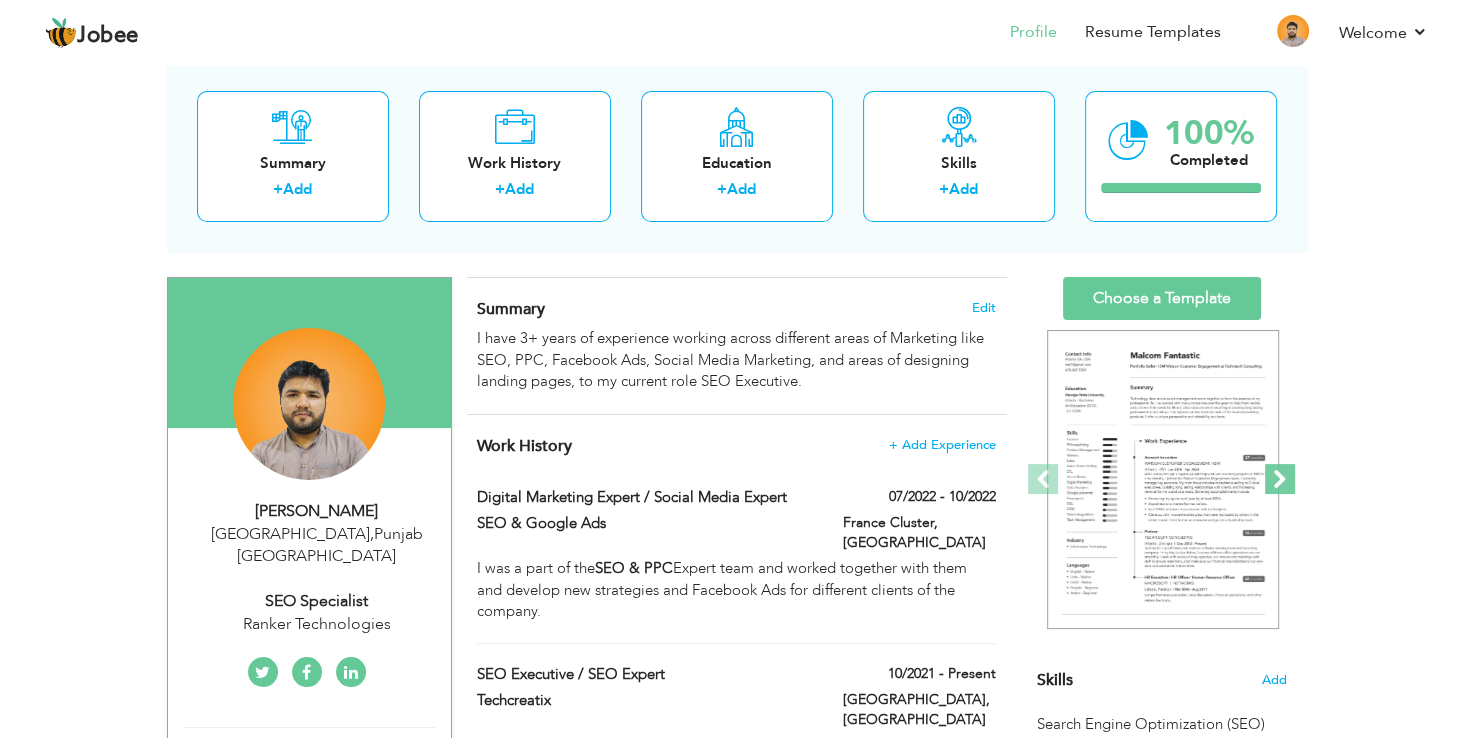 click at bounding box center [1280, 479] 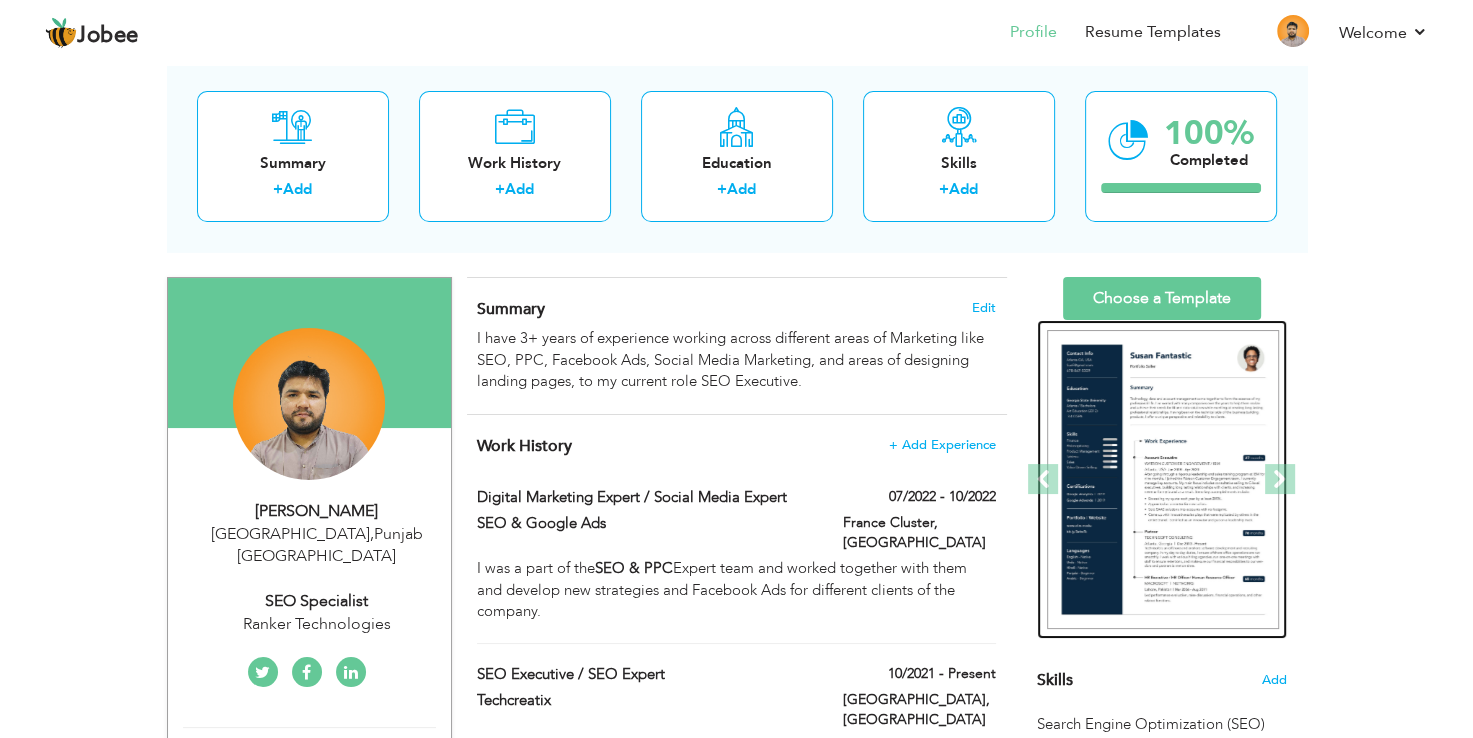 click at bounding box center (1297, 480) 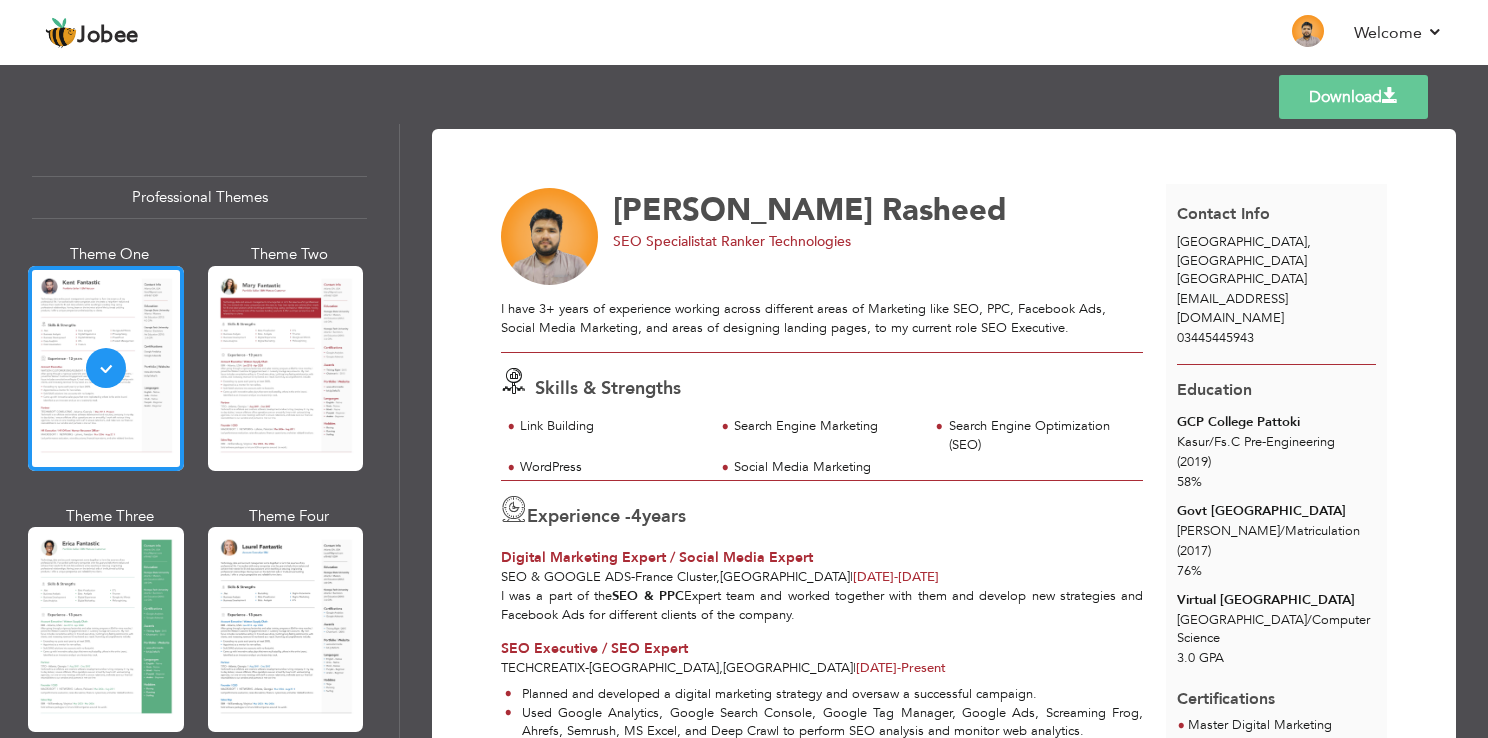 scroll, scrollTop: 0, scrollLeft: 0, axis: both 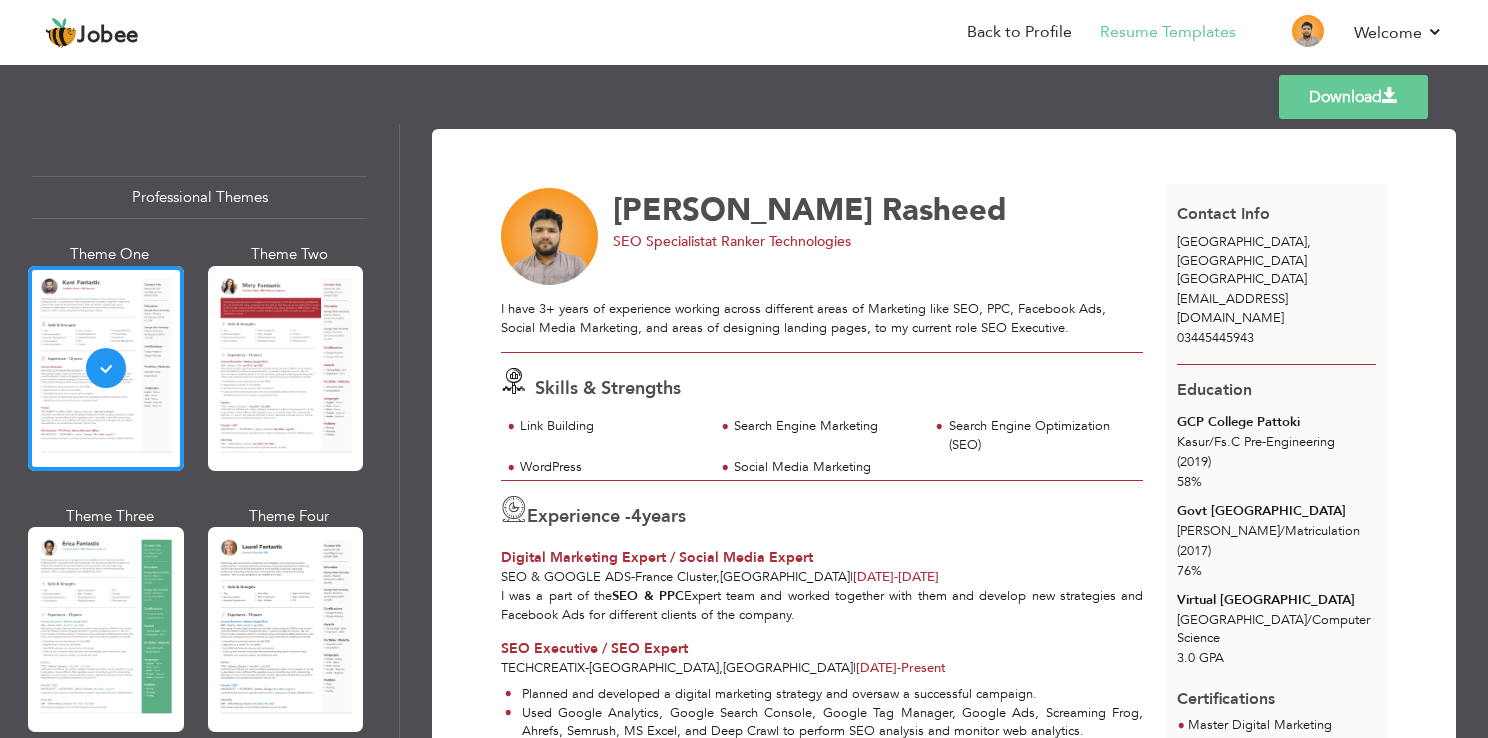 click at bounding box center [286, 368] 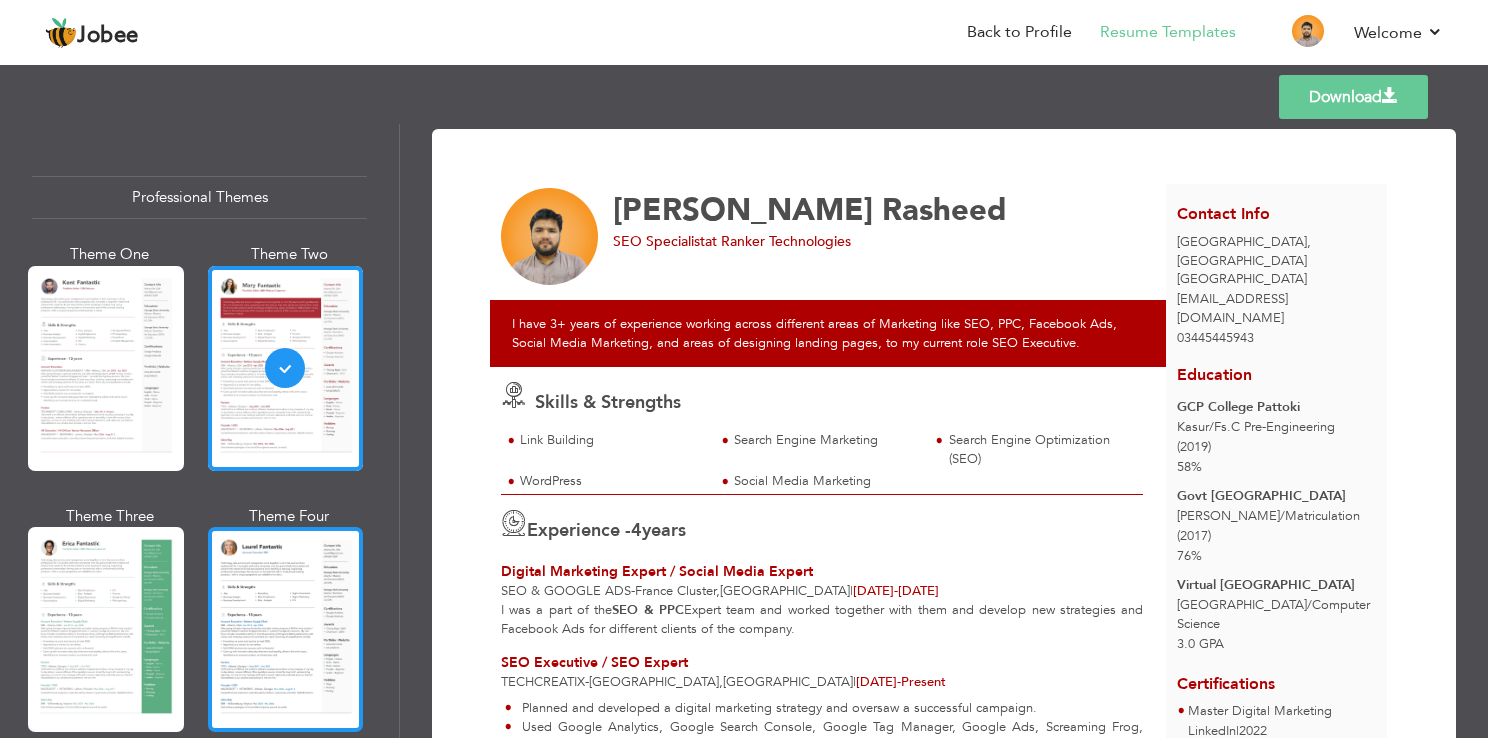 click at bounding box center [286, 629] 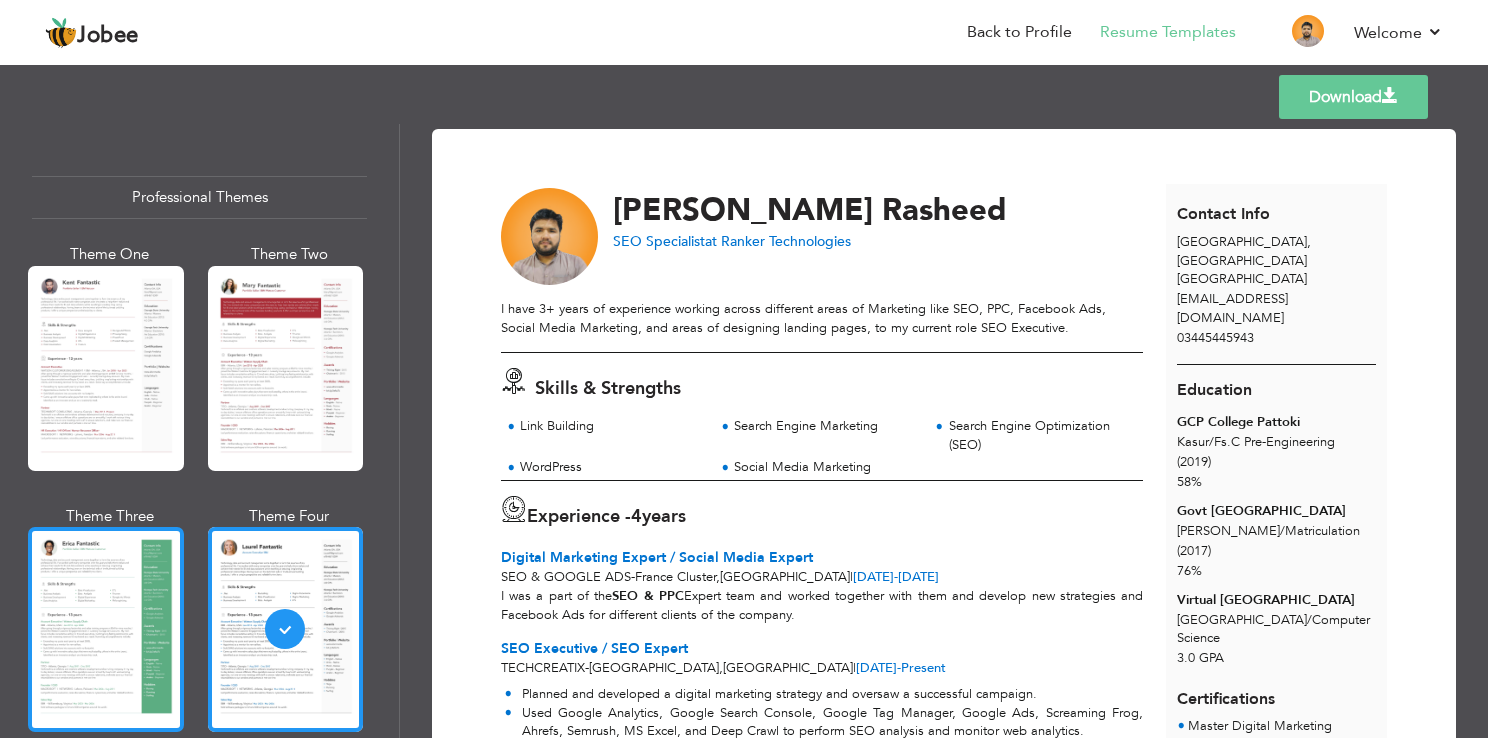 click at bounding box center [106, 629] 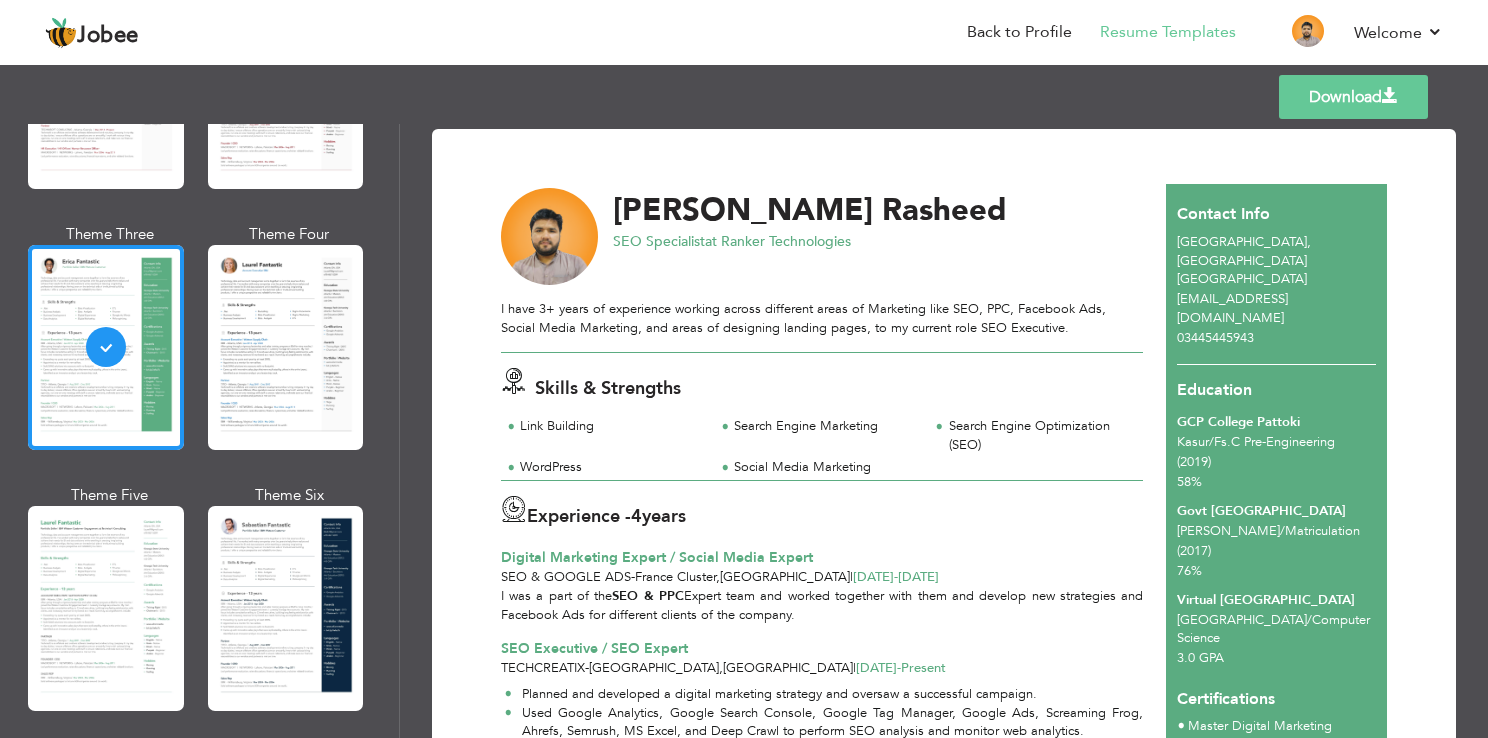 scroll, scrollTop: 500, scrollLeft: 0, axis: vertical 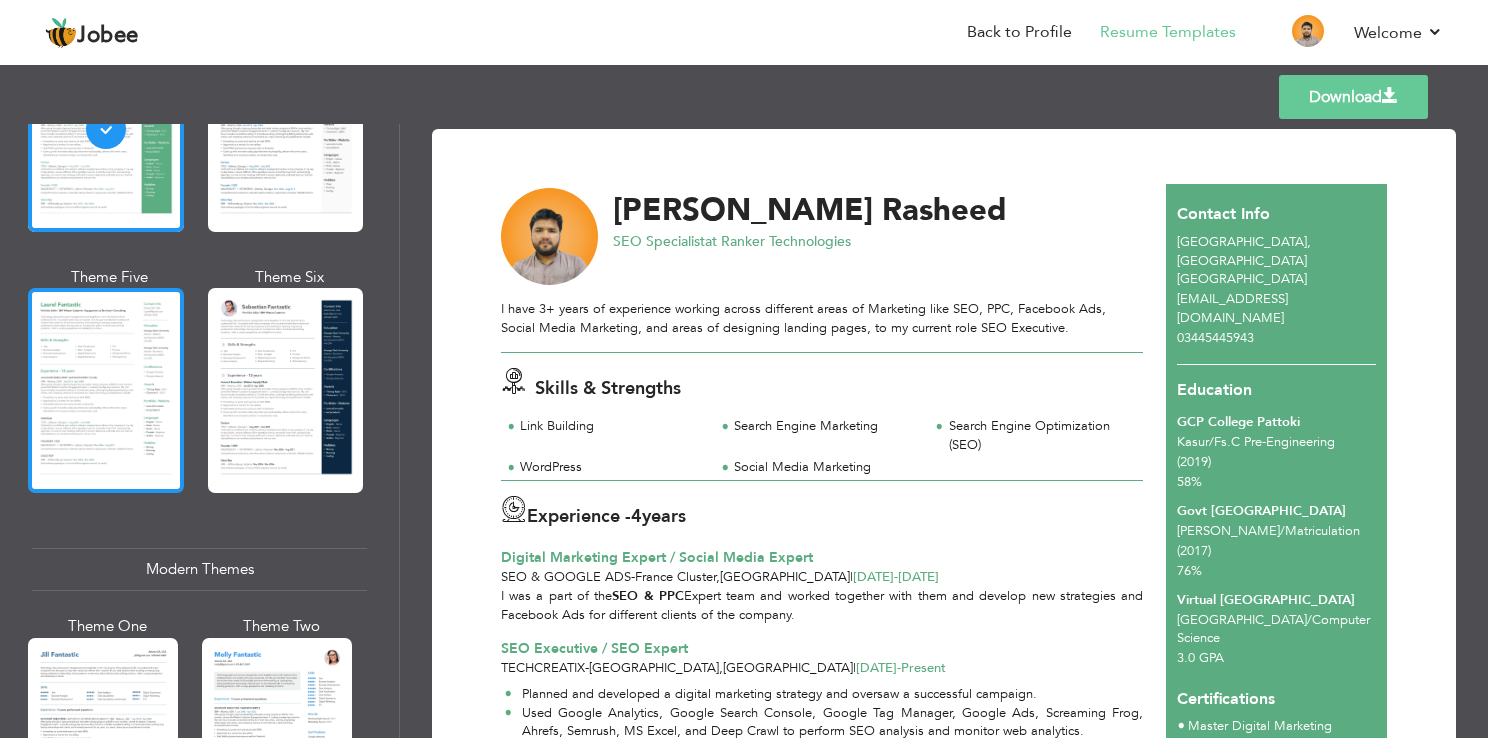 click at bounding box center [106, 390] 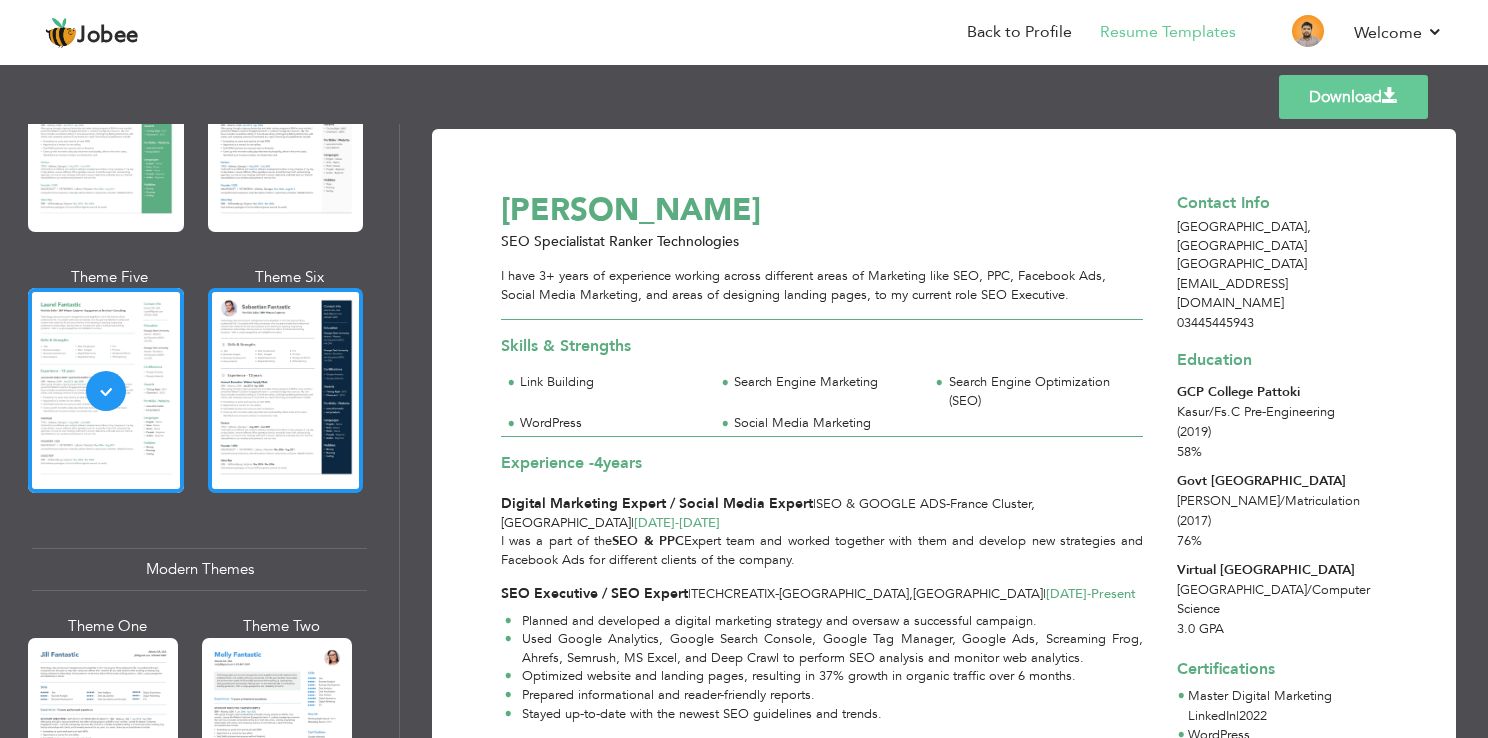 click at bounding box center (286, 390) 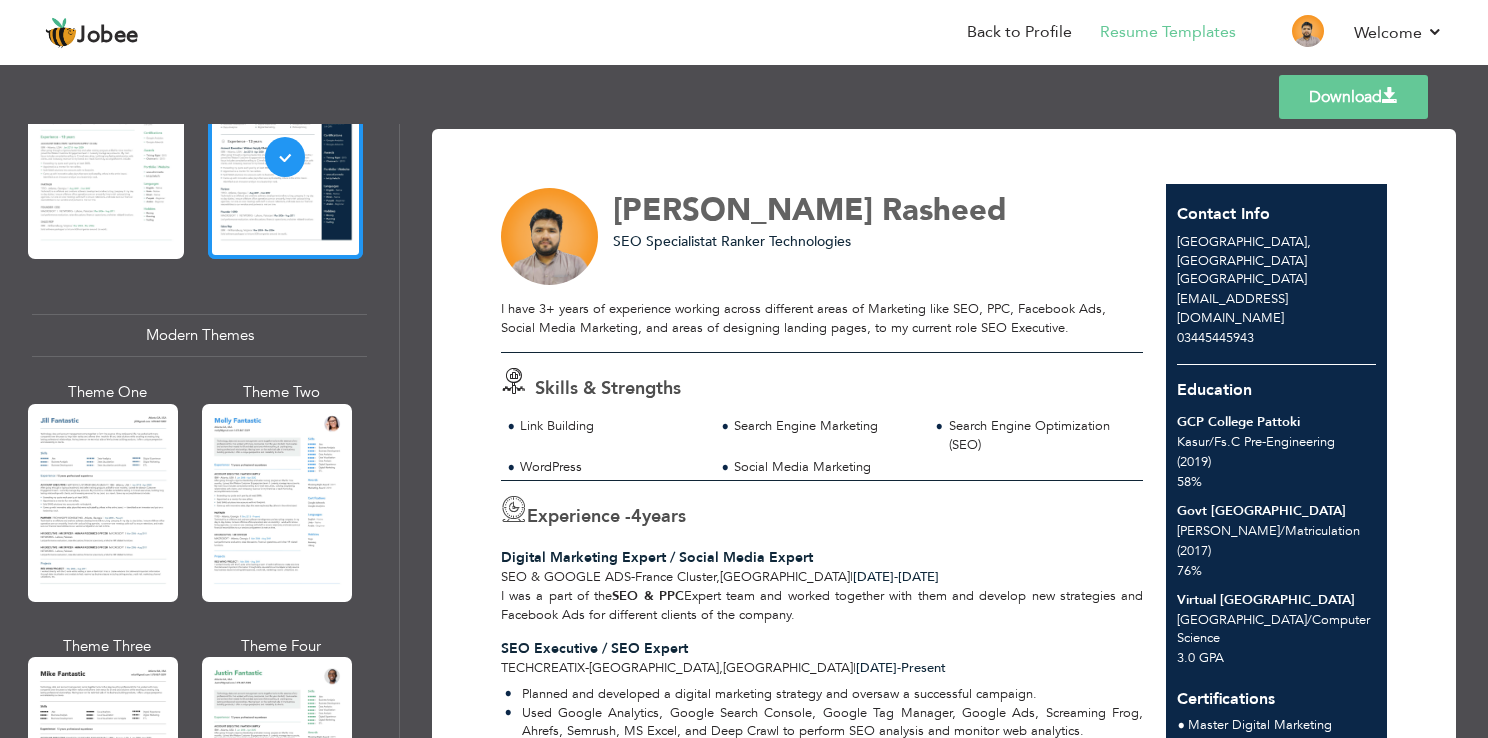 scroll, scrollTop: 800, scrollLeft: 0, axis: vertical 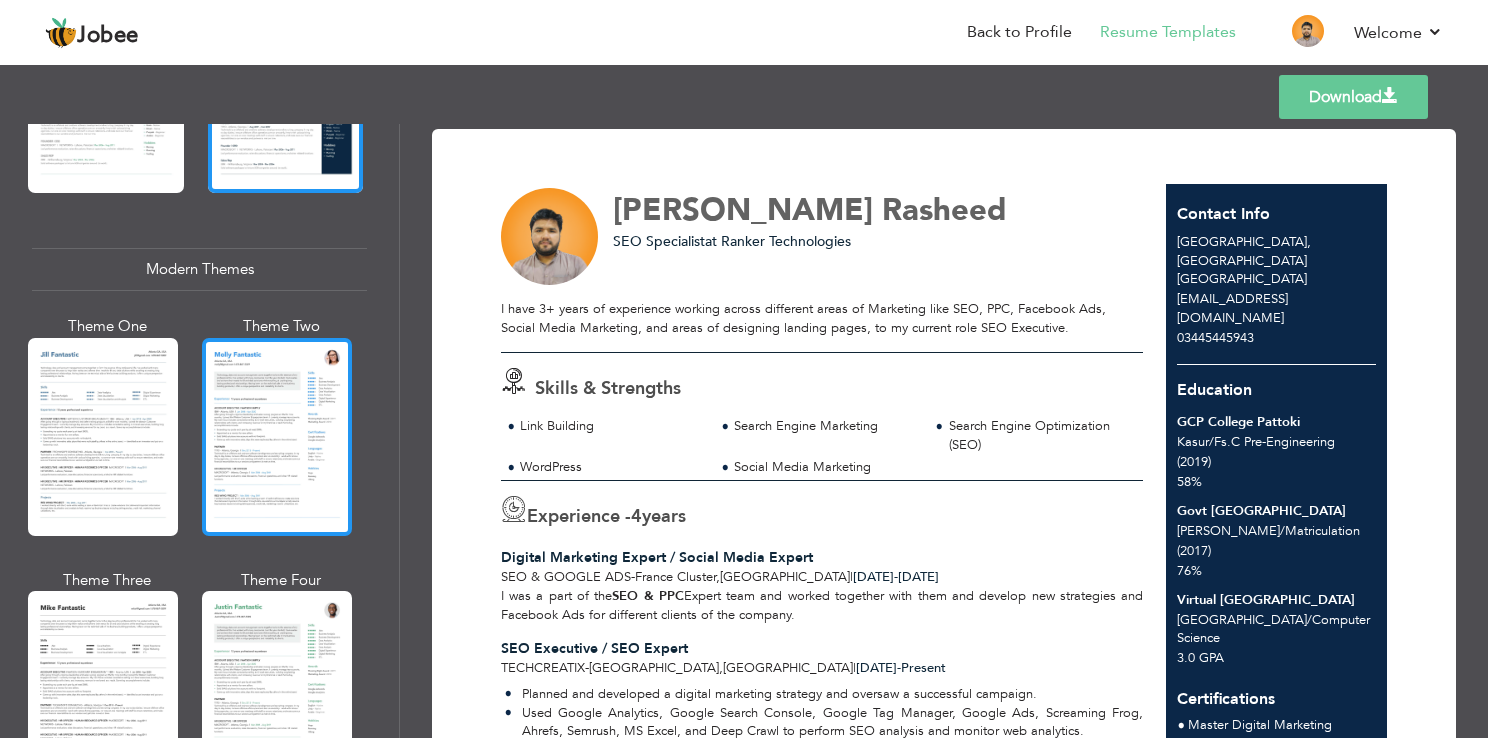 click at bounding box center (277, 437) 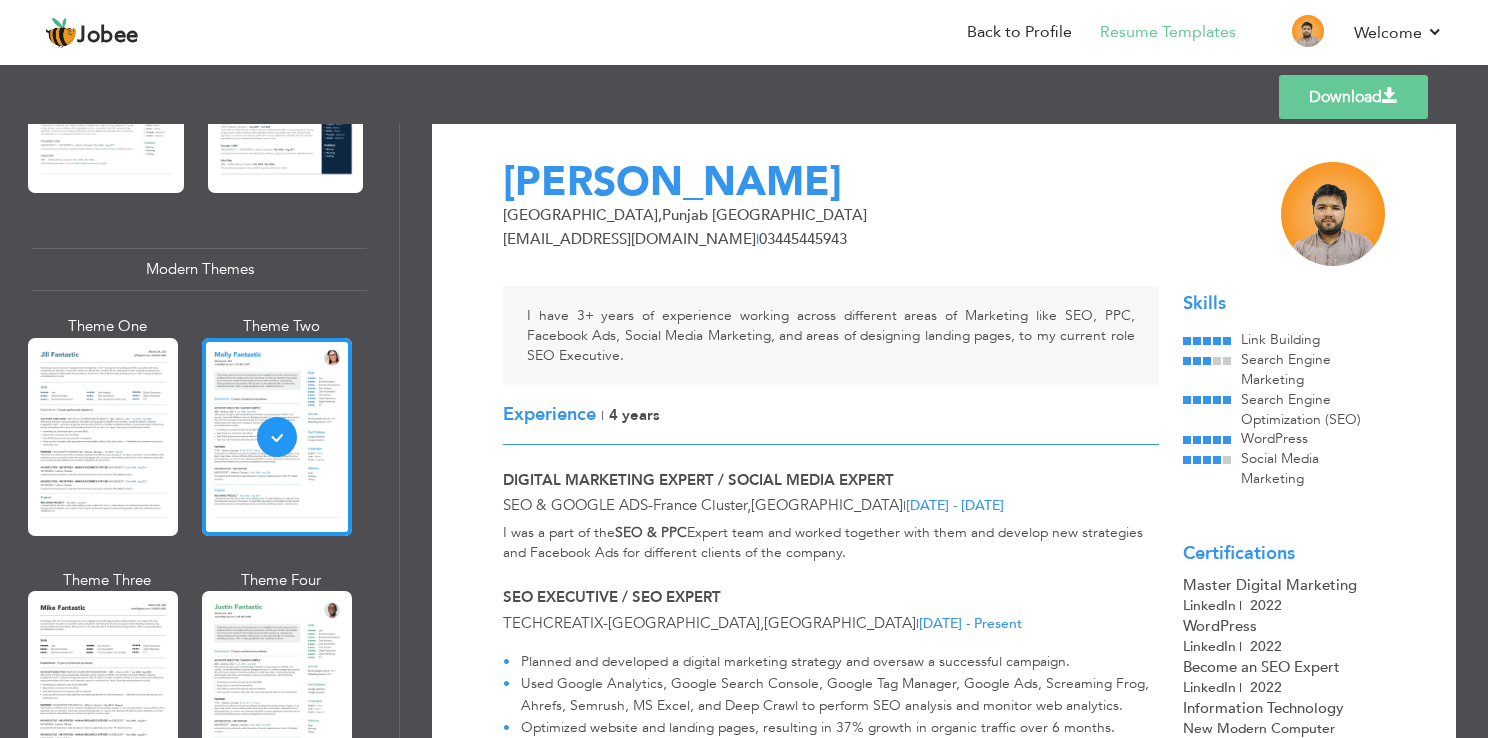 scroll, scrollTop: 0, scrollLeft: 0, axis: both 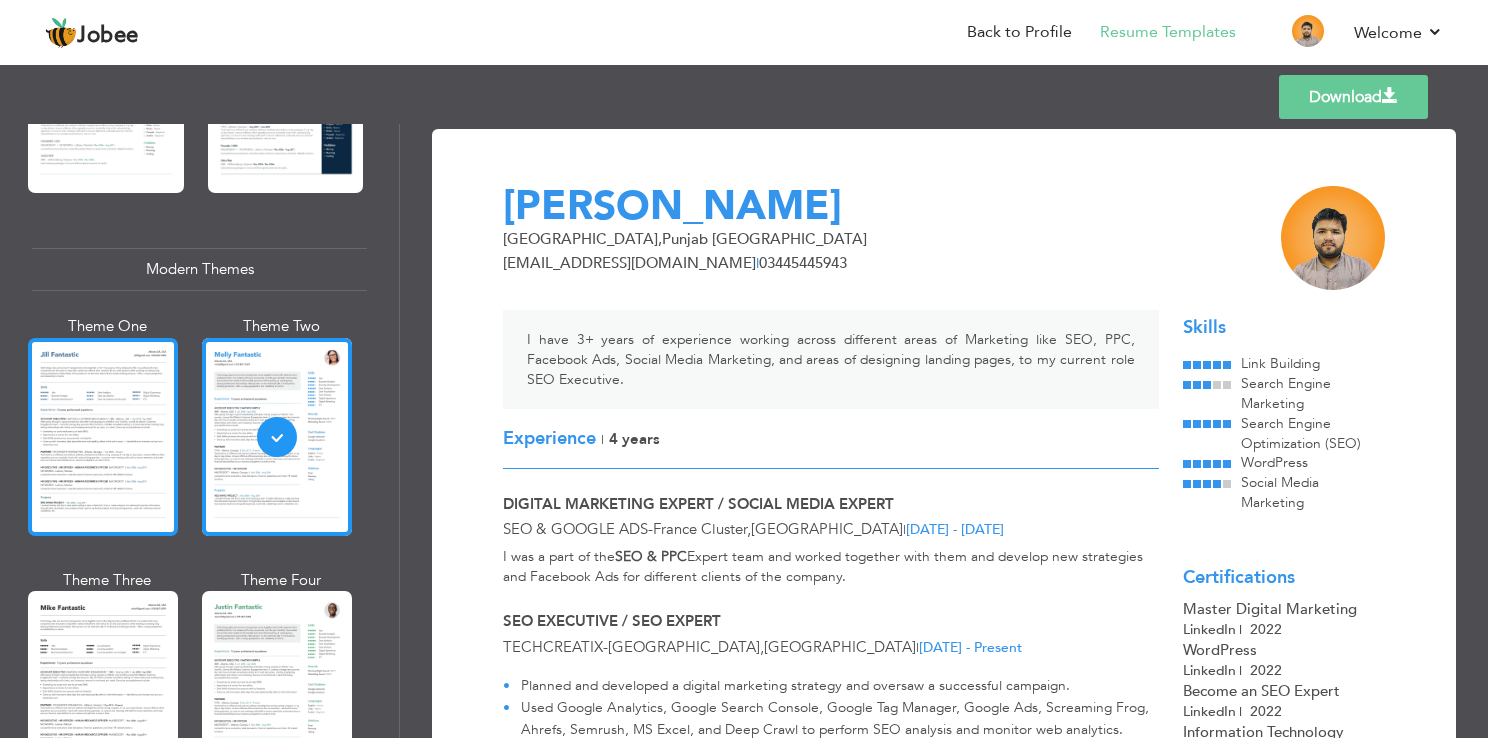 click at bounding box center (103, 437) 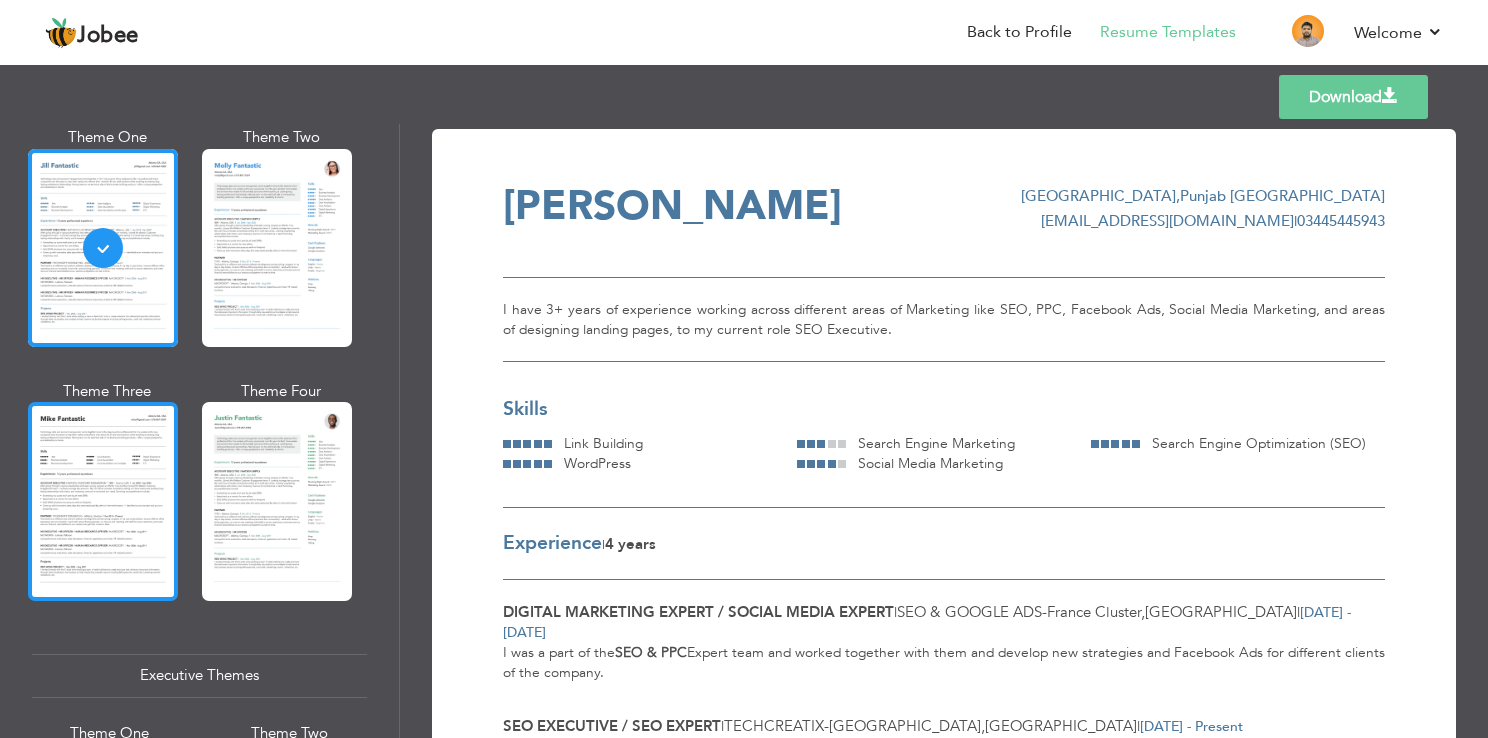 scroll, scrollTop: 1000, scrollLeft: 0, axis: vertical 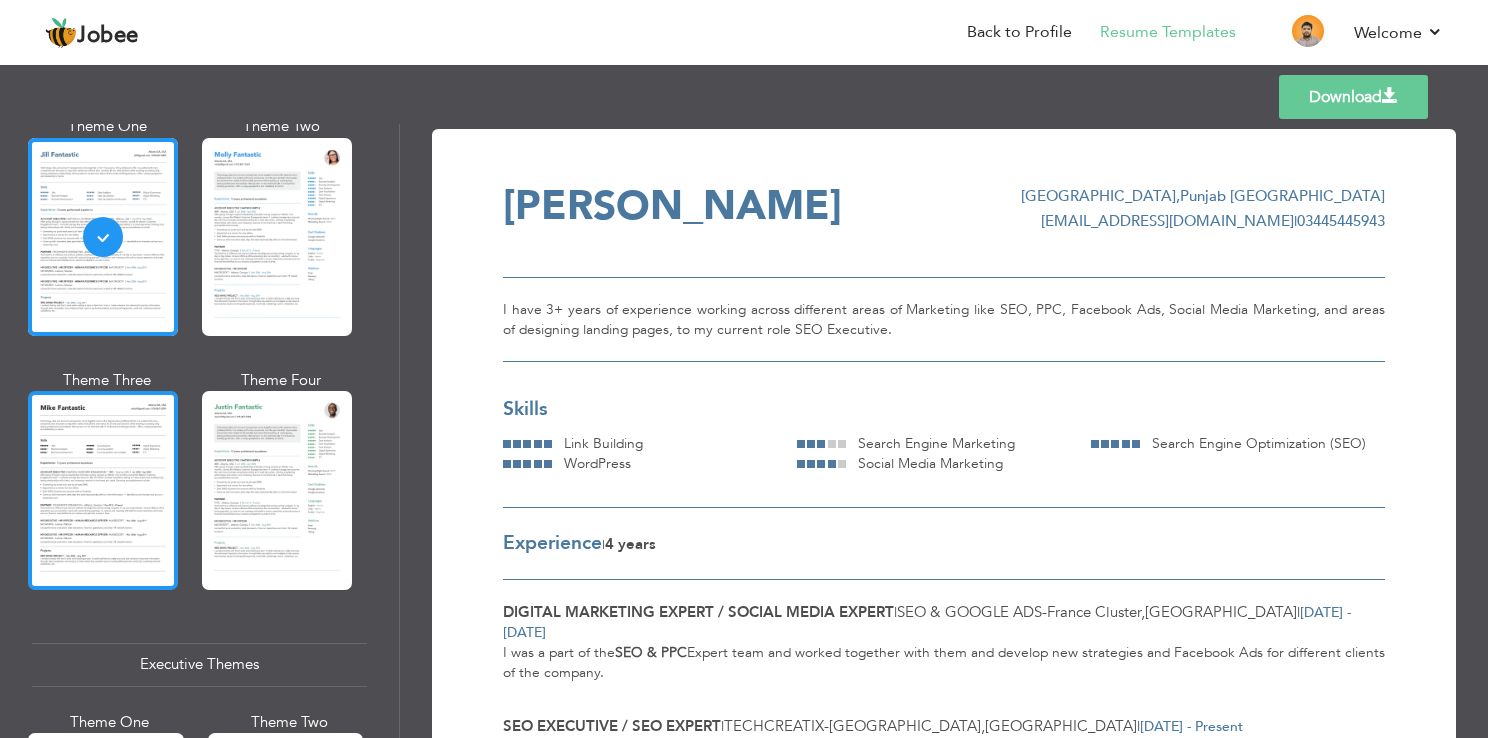 click at bounding box center (103, 490) 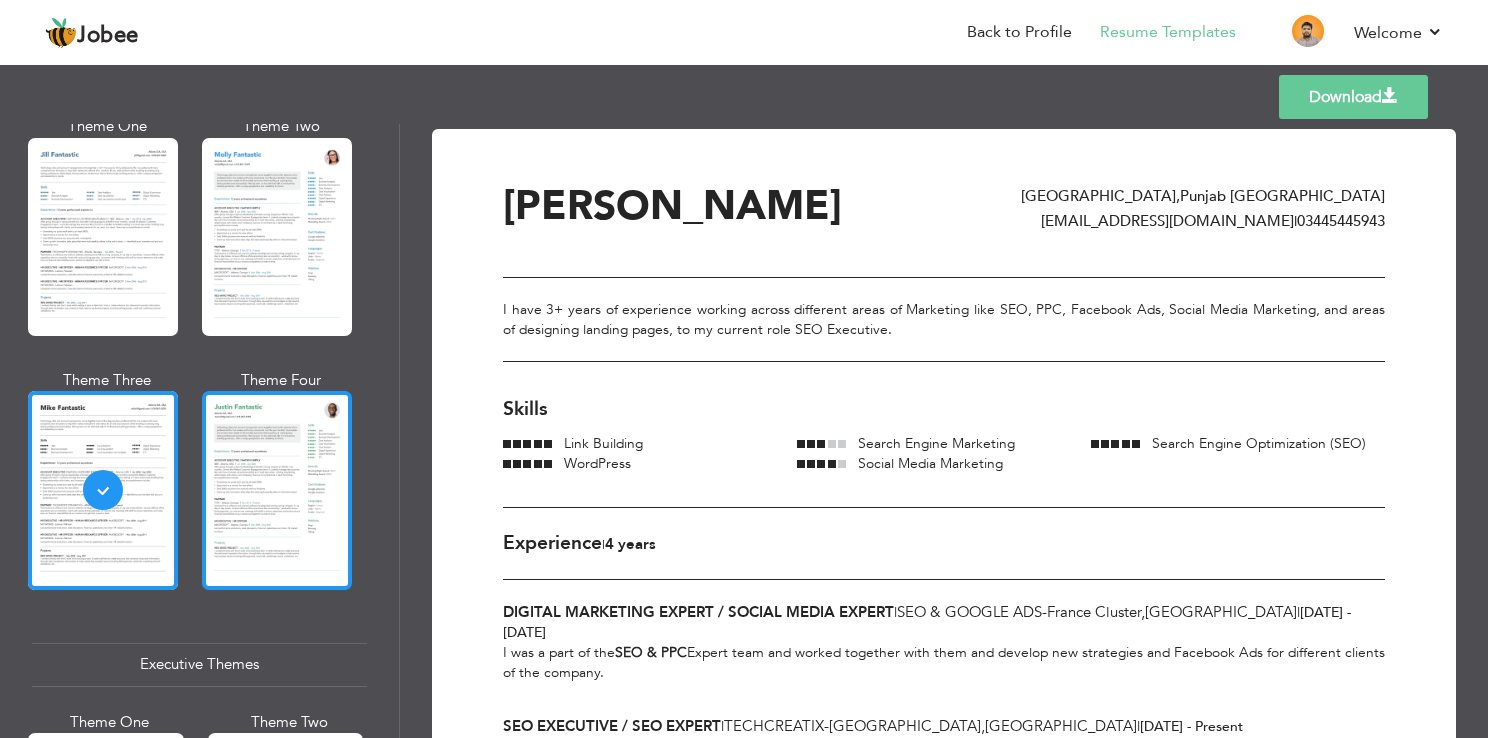 click at bounding box center [277, 490] 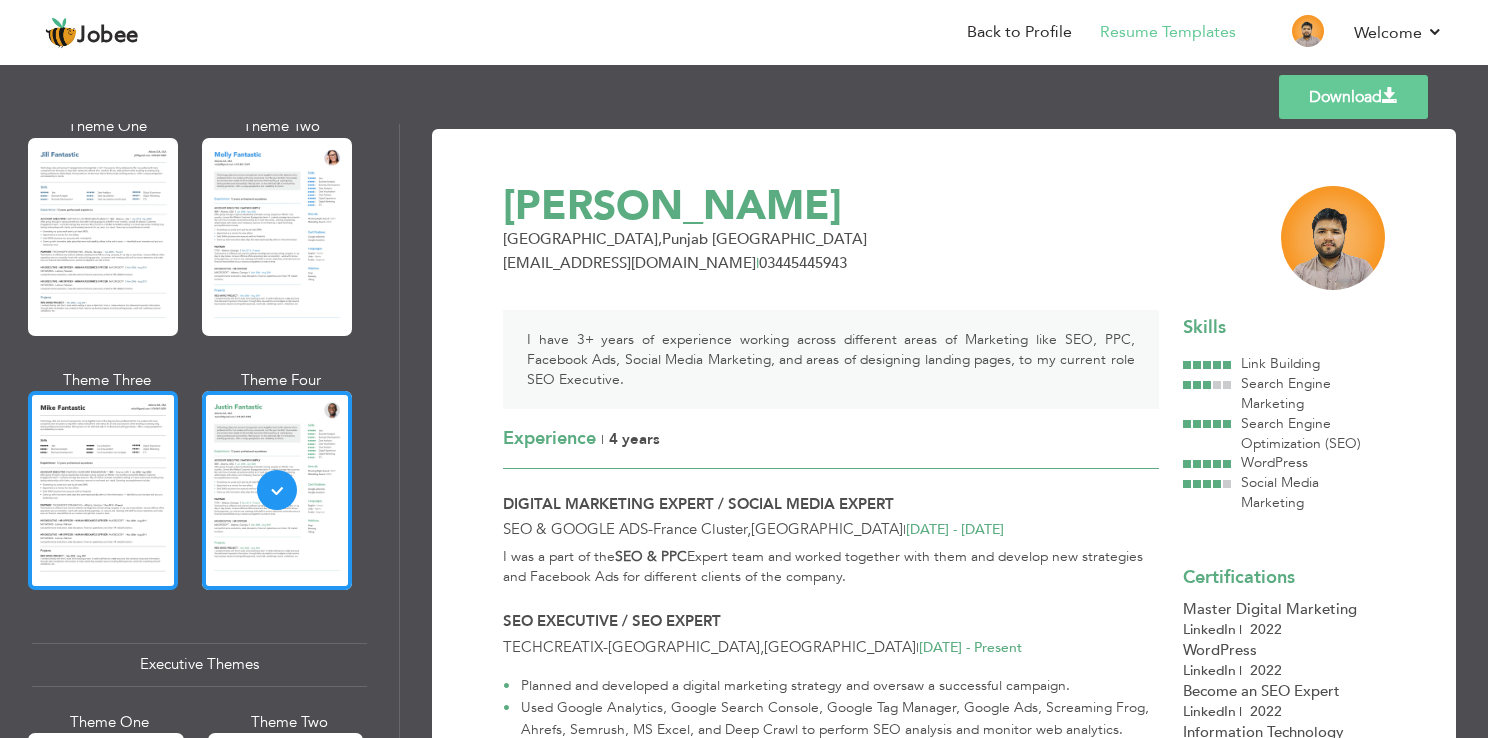 click at bounding box center (103, 490) 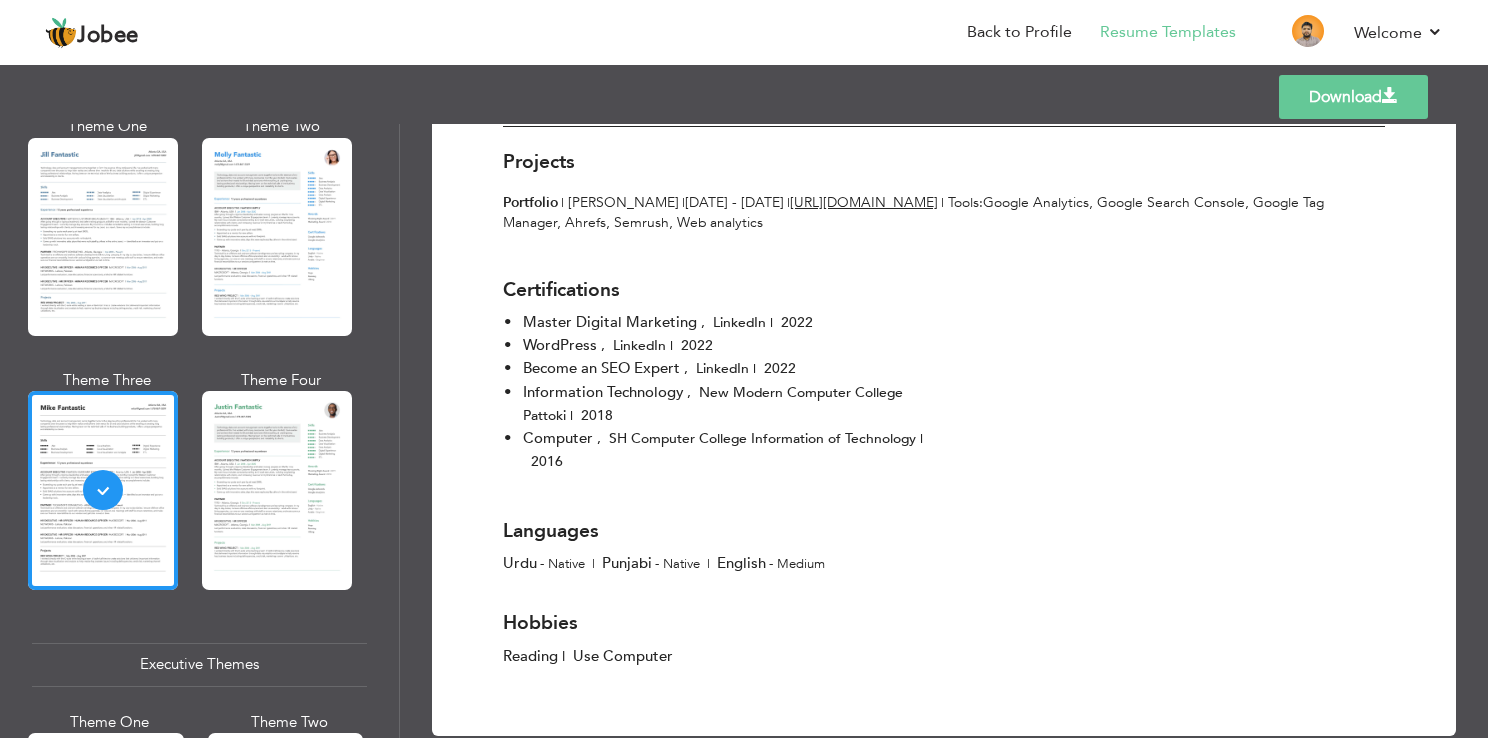 scroll, scrollTop: 1372, scrollLeft: 0, axis: vertical 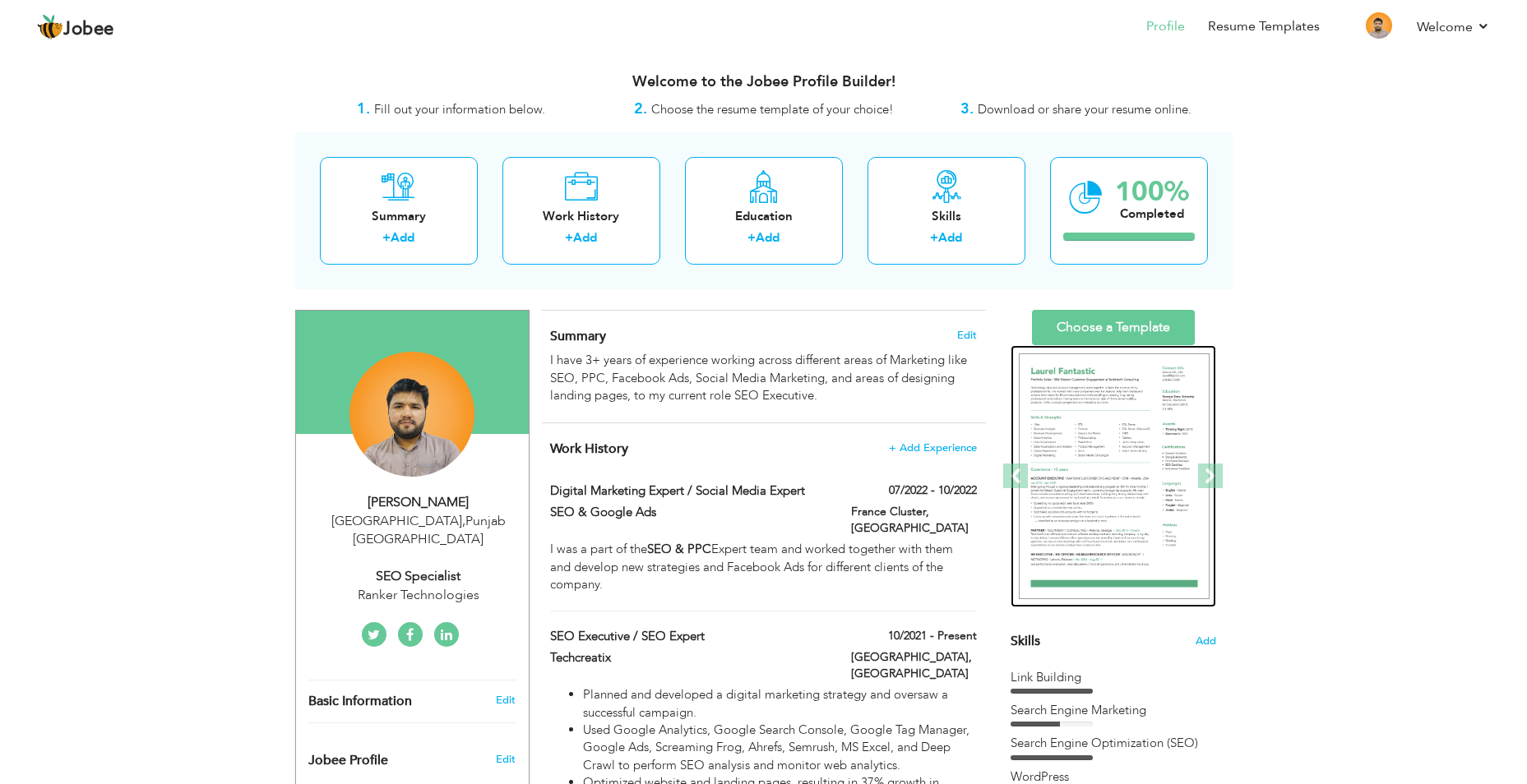 click at bounding box center (1114, 477) 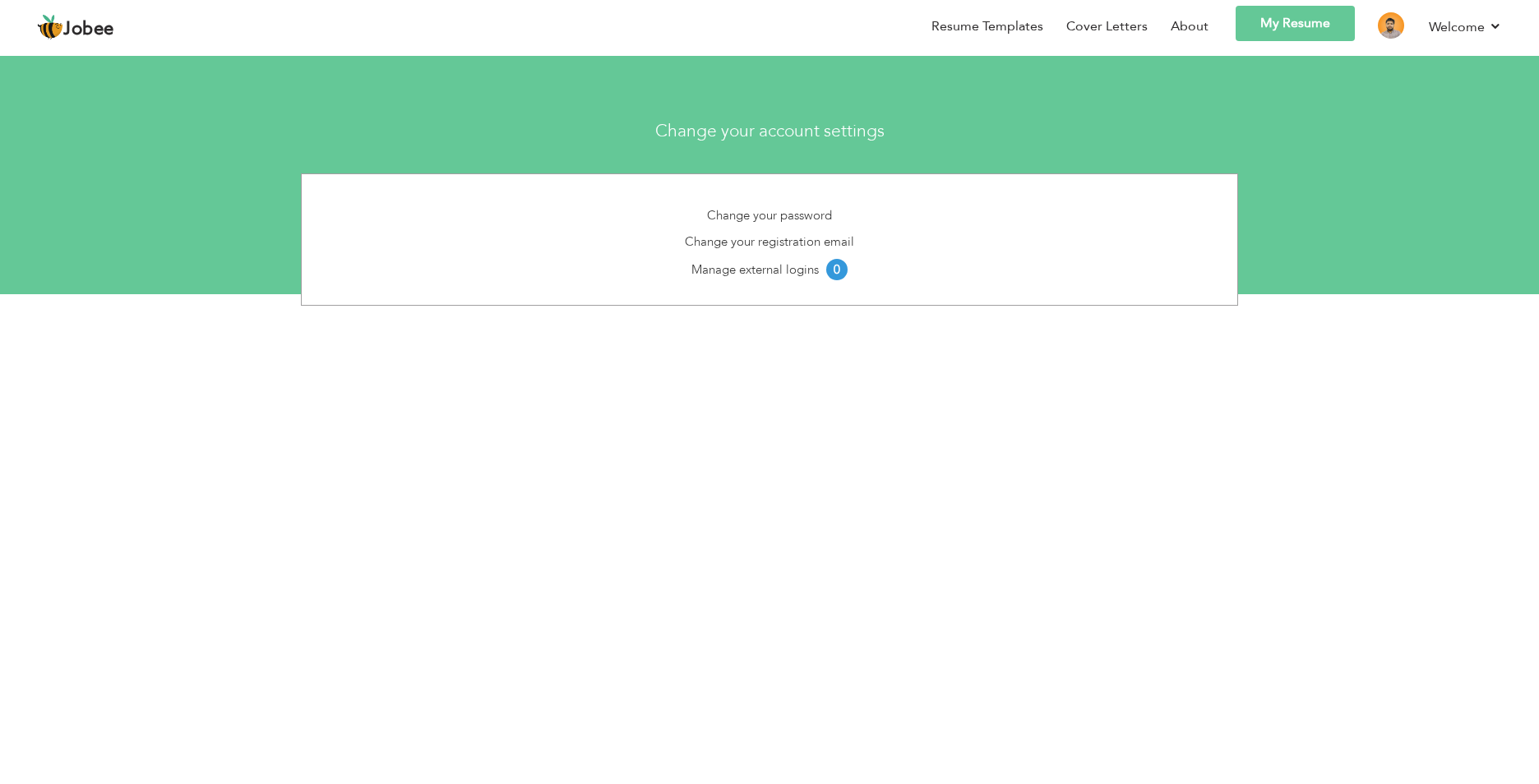 scroll, scrollTop: 0, scrollLeft: 0, axis: both 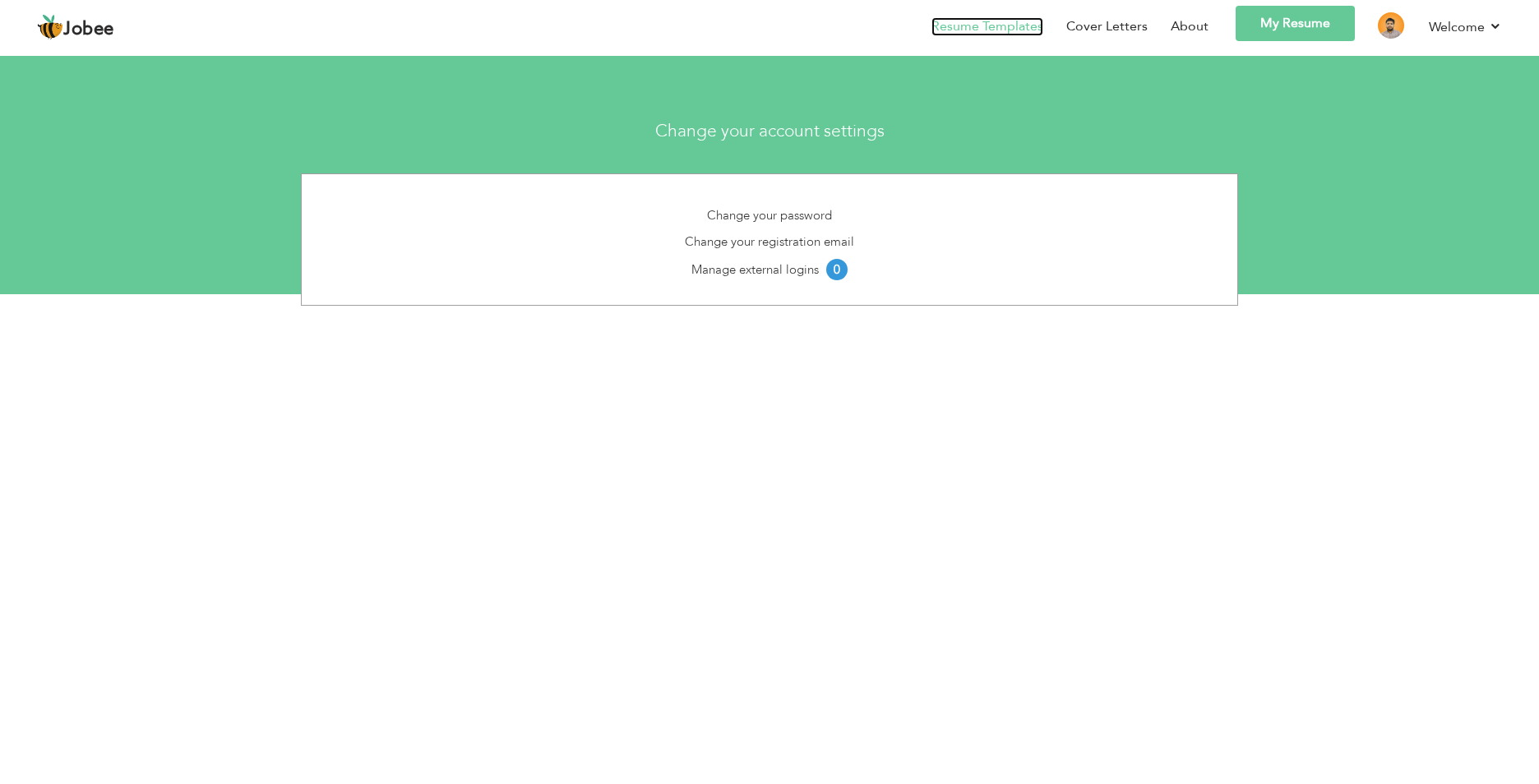 click on "Resume Templates" at bounding box center [987, 26] 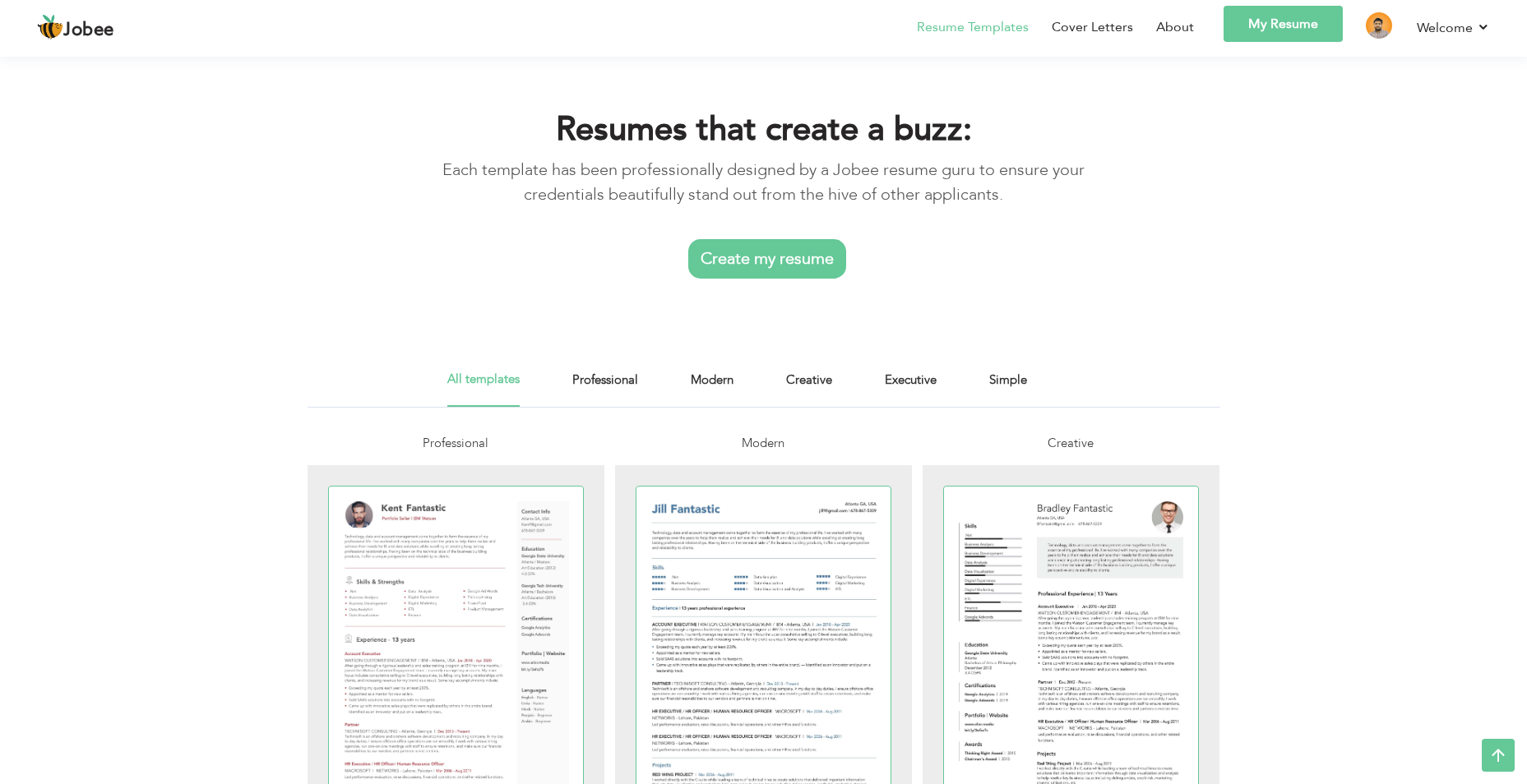 scroll, scrollTop: 164, scrollLeft: 0, axis: vertical 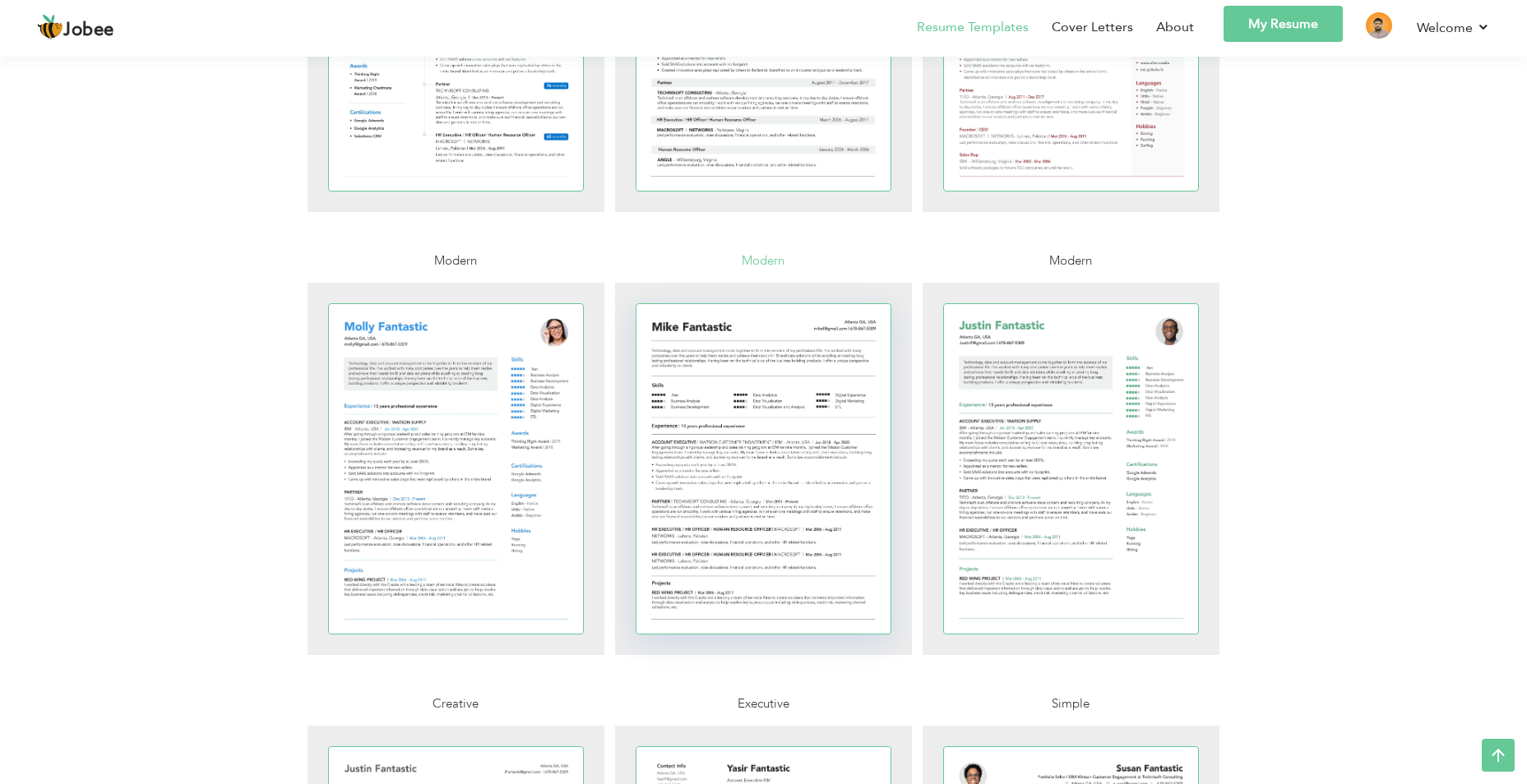 click at bounding box center [764, 468] 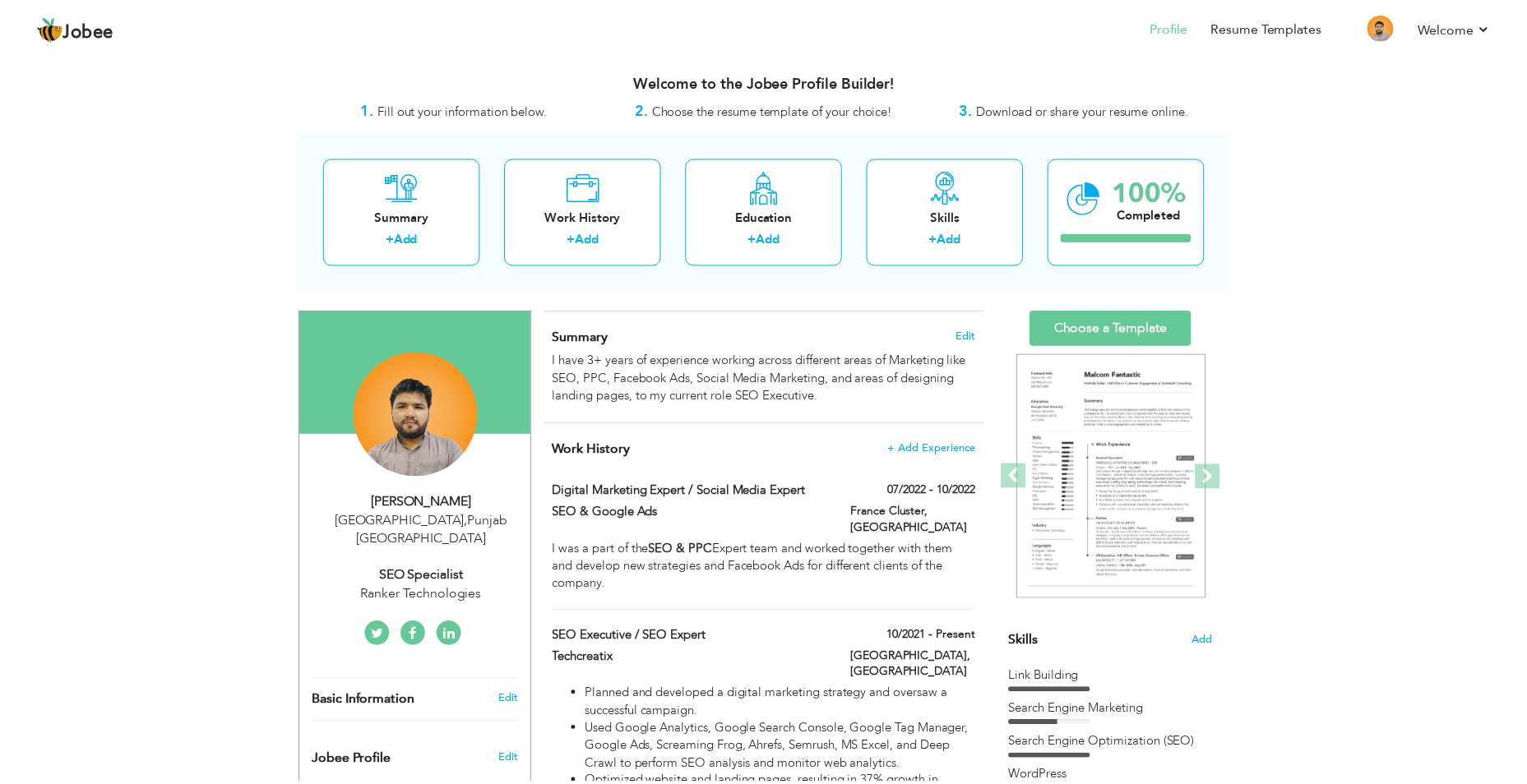 scroll, scrollTop: 0, scrollLeft: 0, axis: both 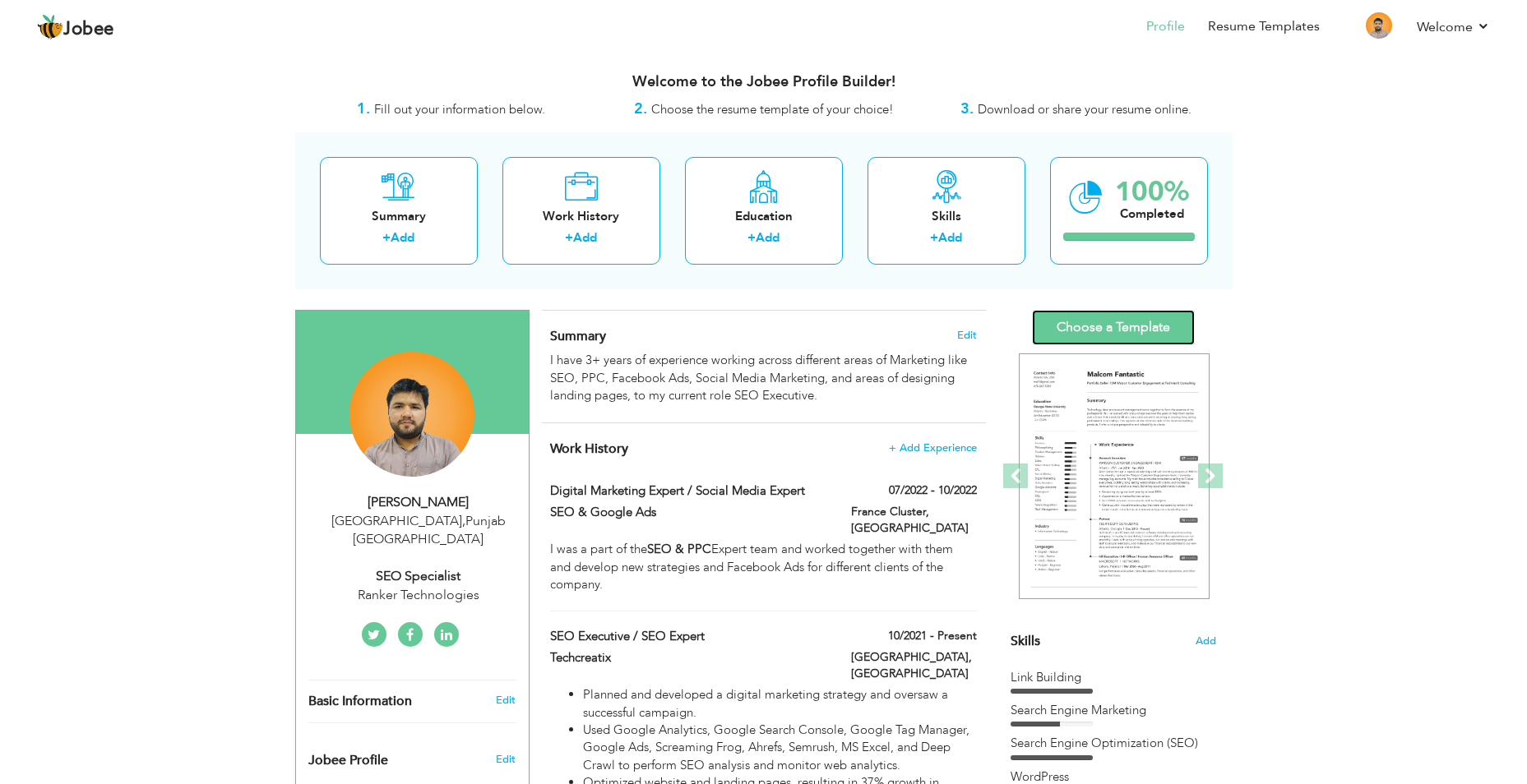 click on "Choose a Template" at bounding box center [1113, 327] 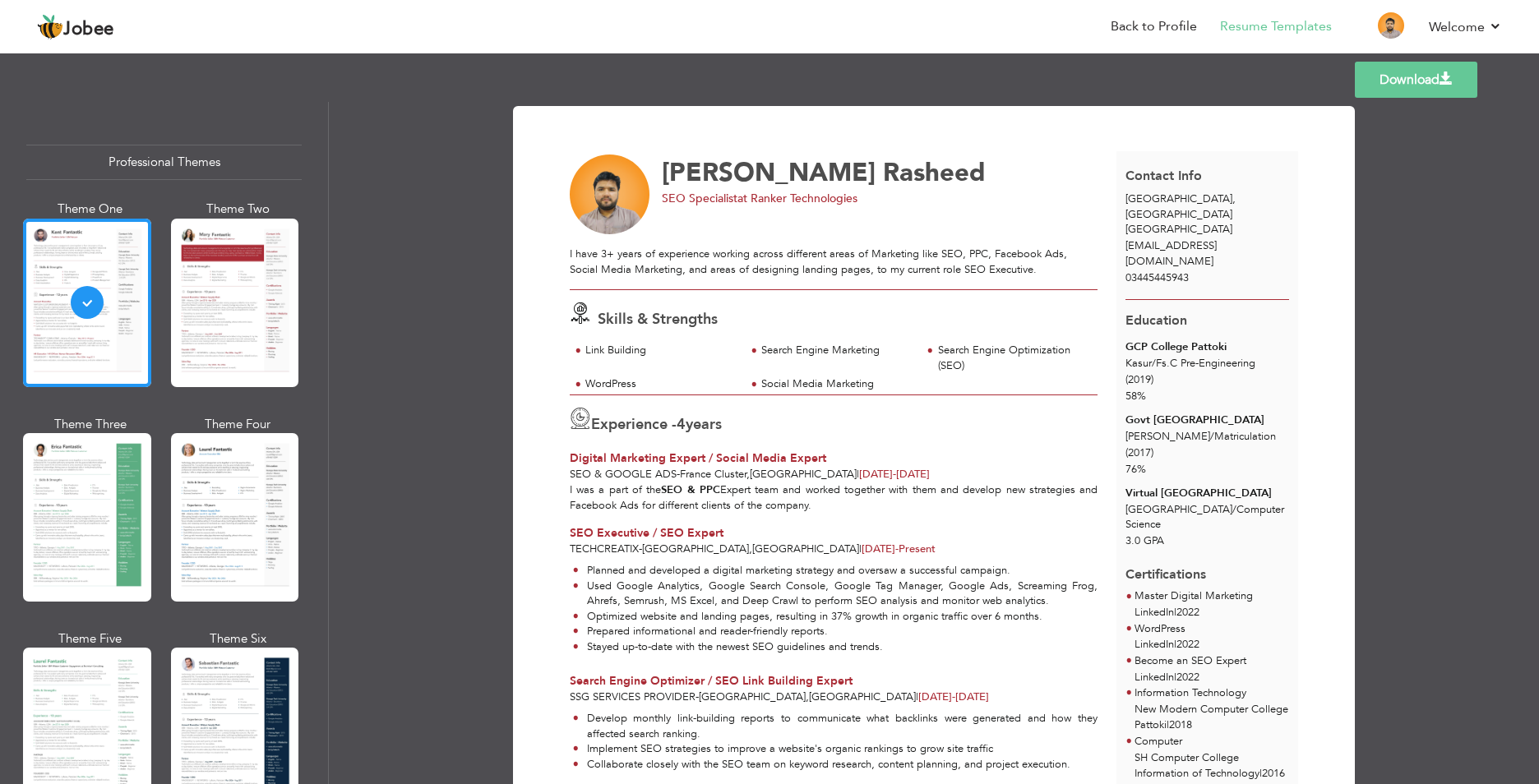 scroll, scrollTop: 0, scrollLeft: 0, axis: both 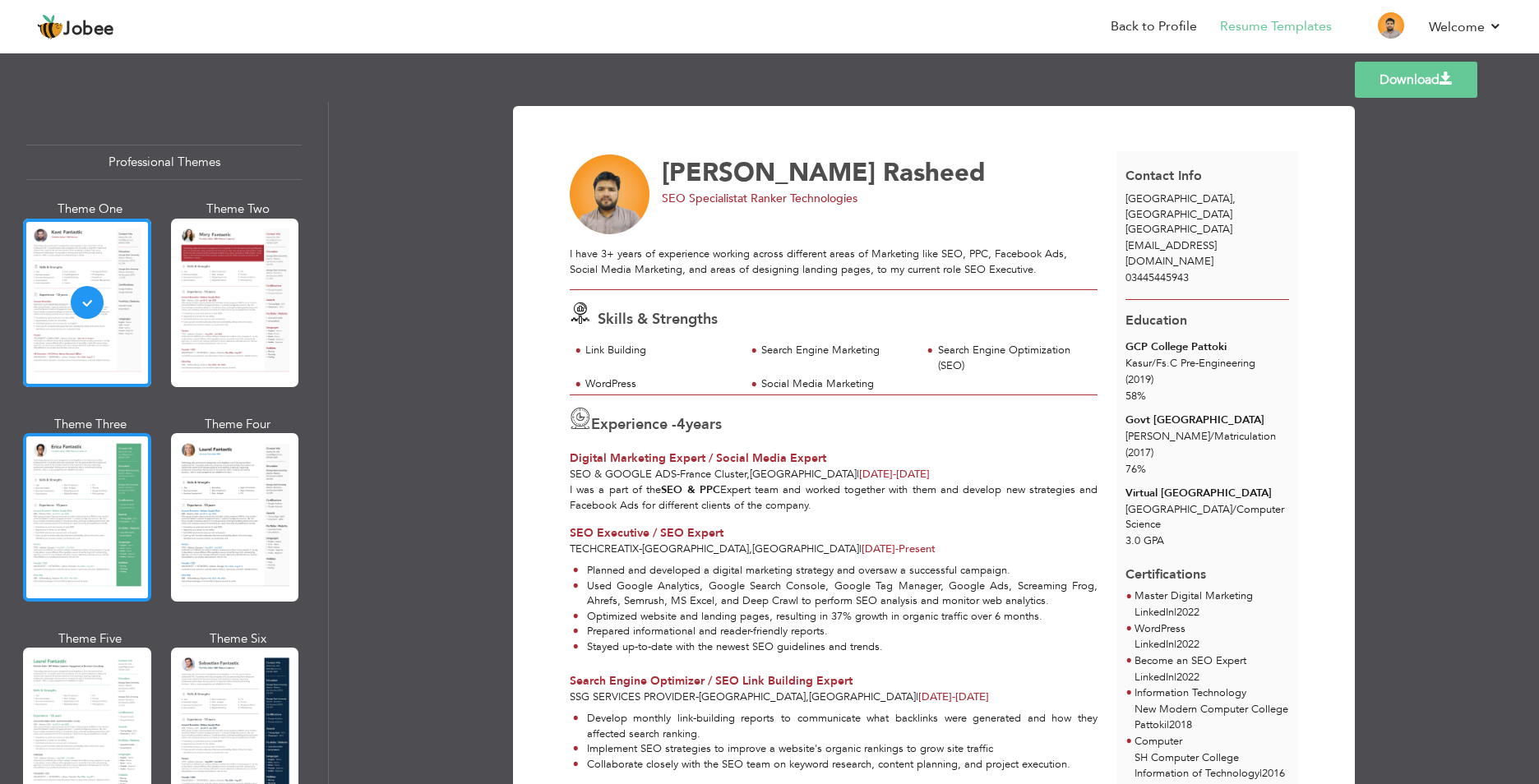 click at bounding box center (87, 517) 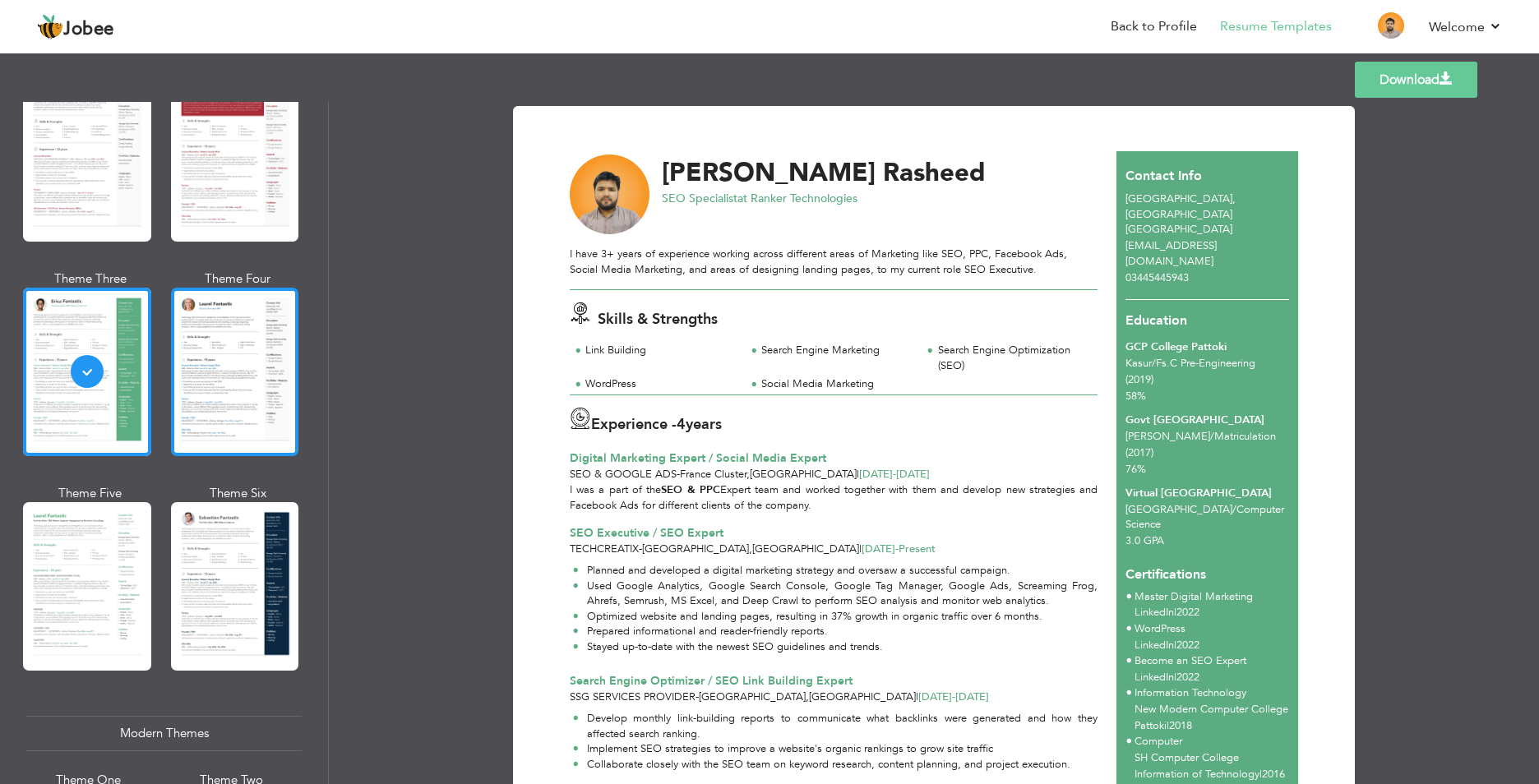scroll, scrollTop: 164, scrollLeft: 0, axis: vertical 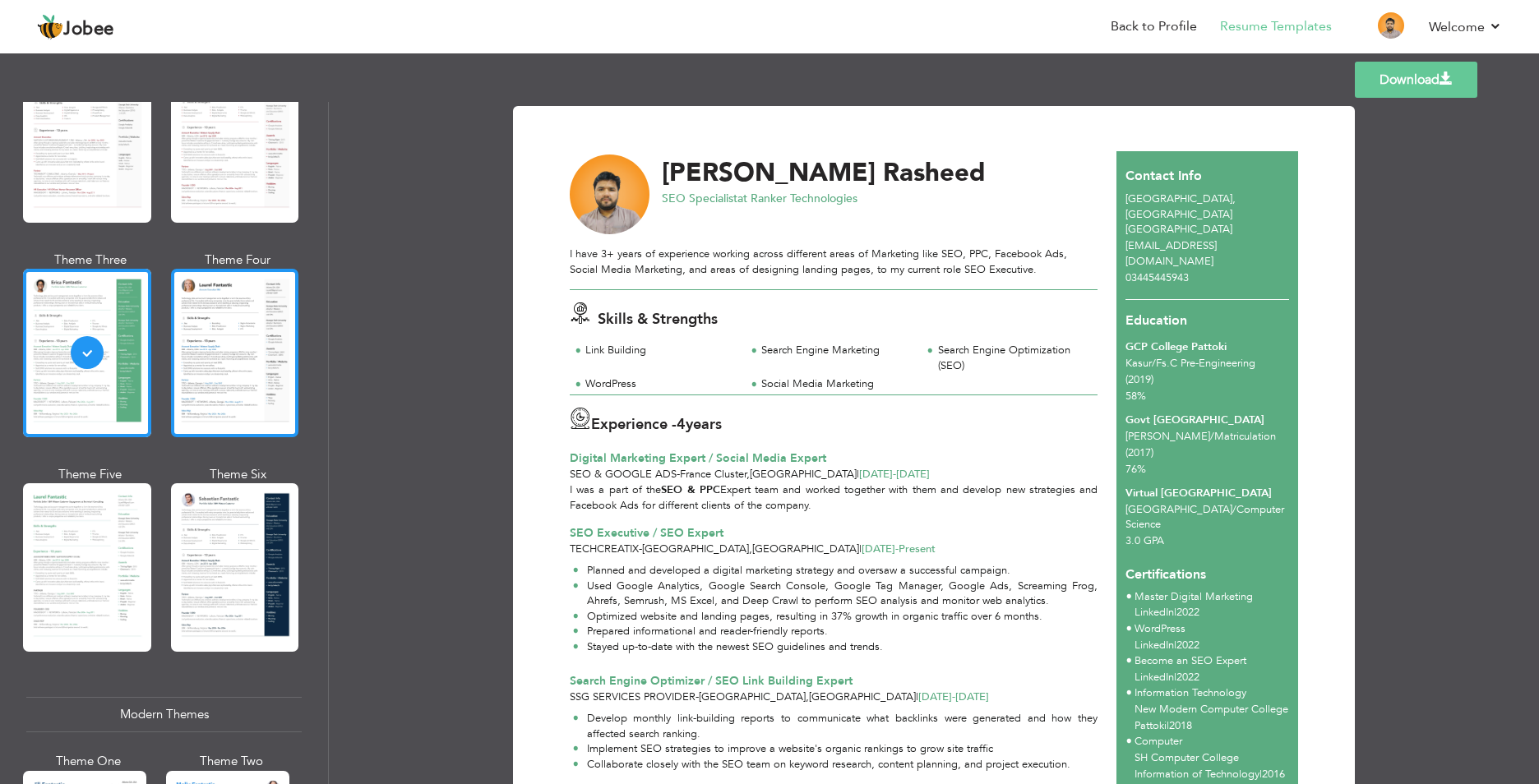 click at bounding box center [235, 353] 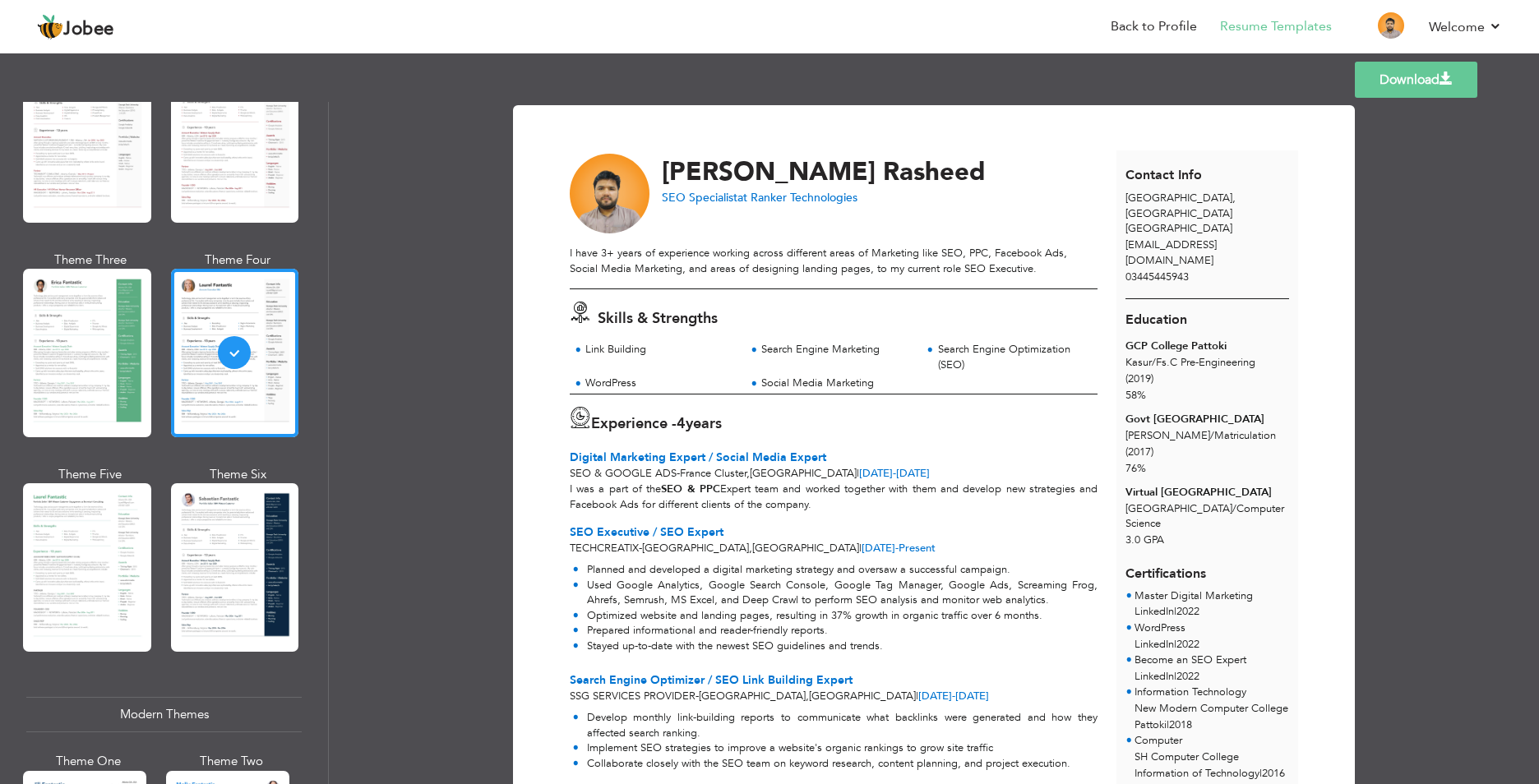 scroll, scrollTop: 0, scrollLeft: 0, axis: both 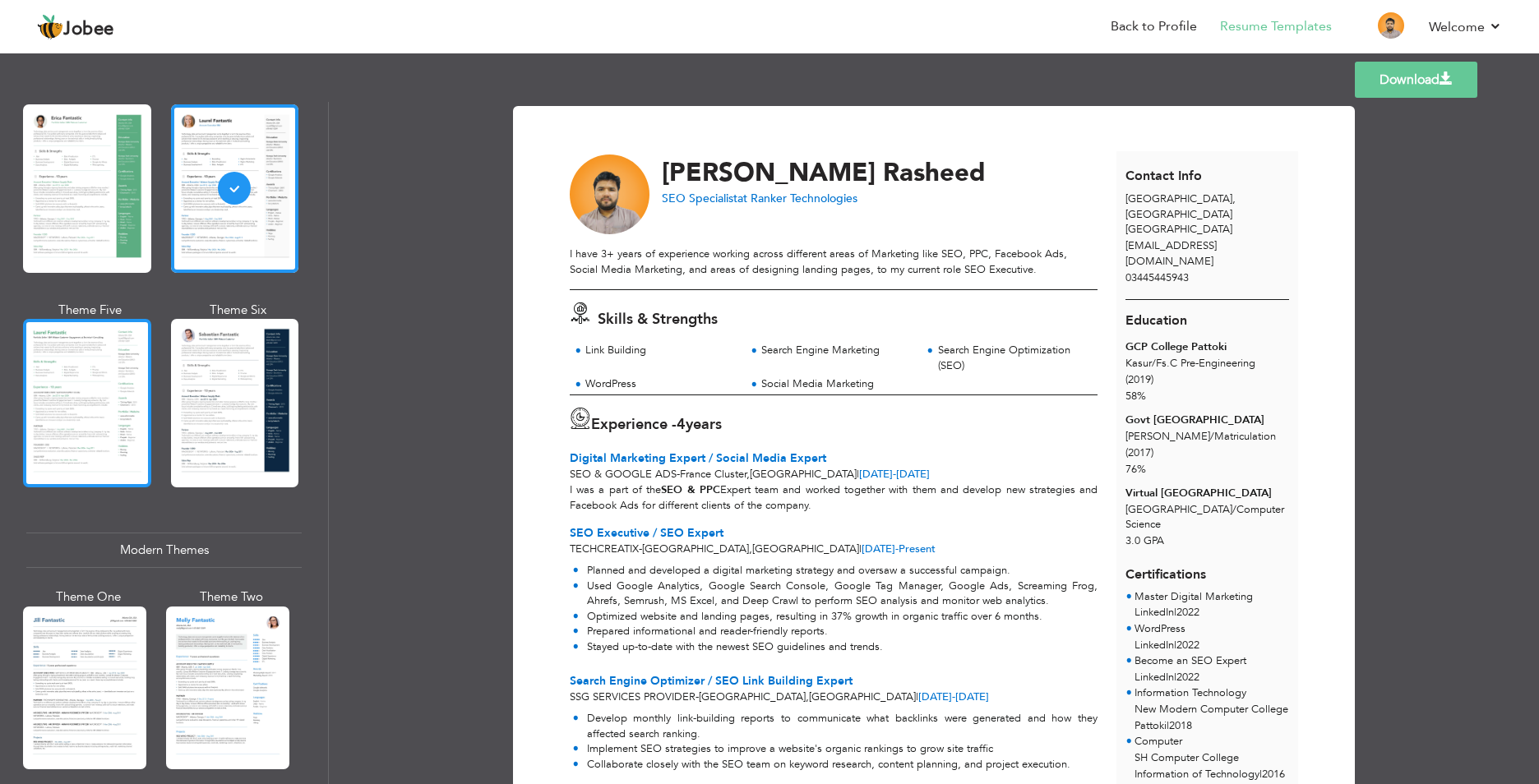 click at bounding box center (87, 403) 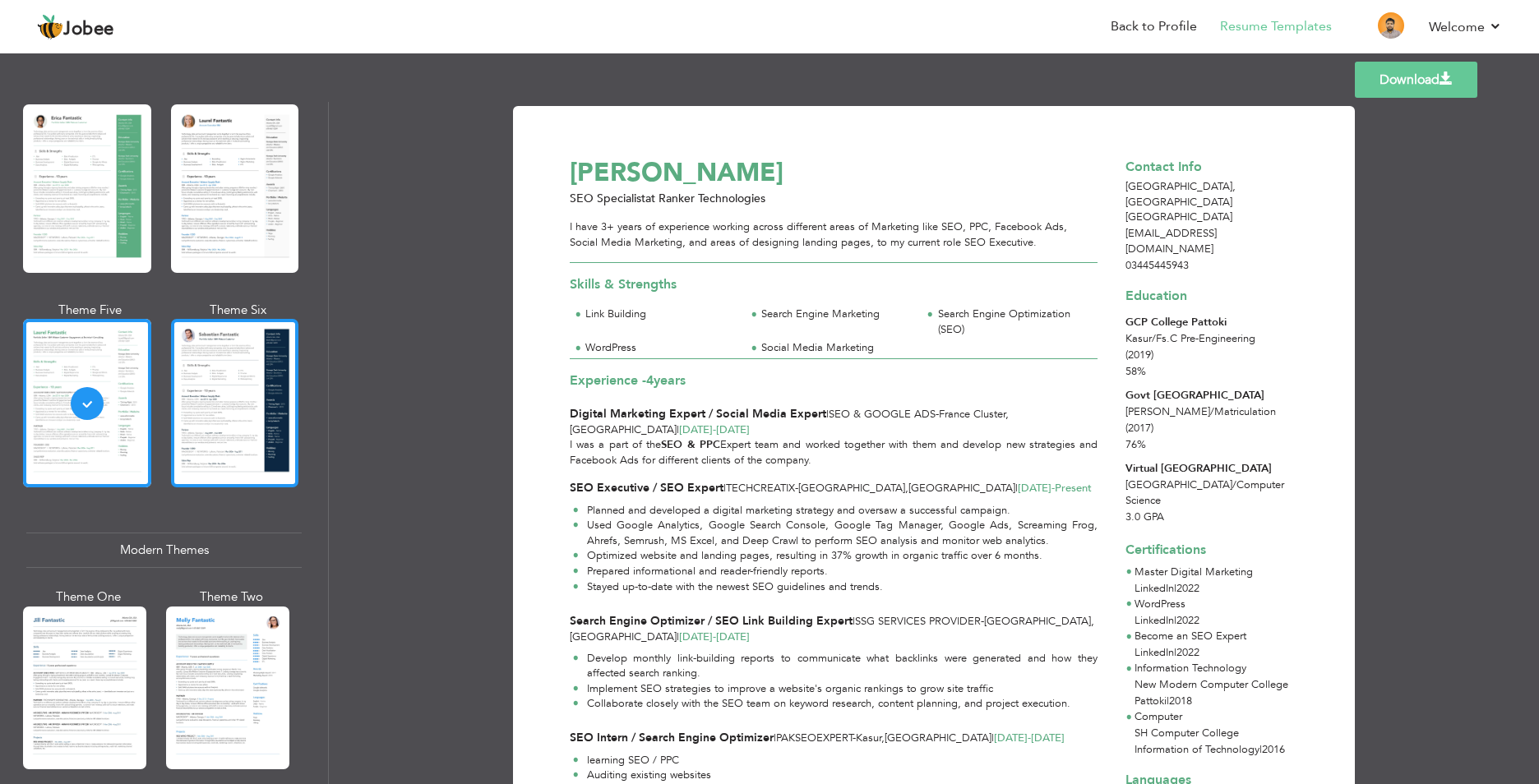 click at bounding box center [235, 403] 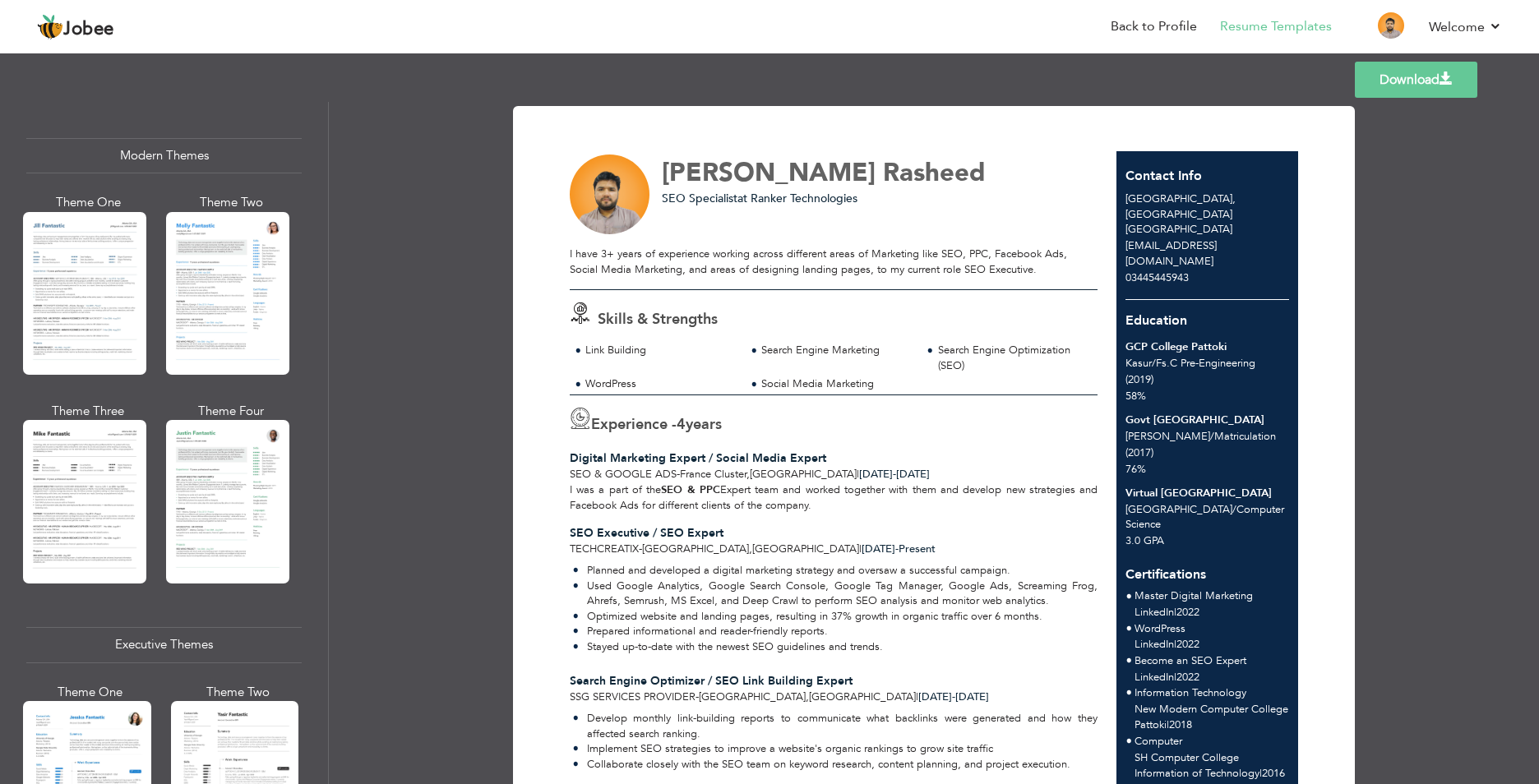 scroll, scrollTop: 740, scrollLeft: 0, axis: vertical 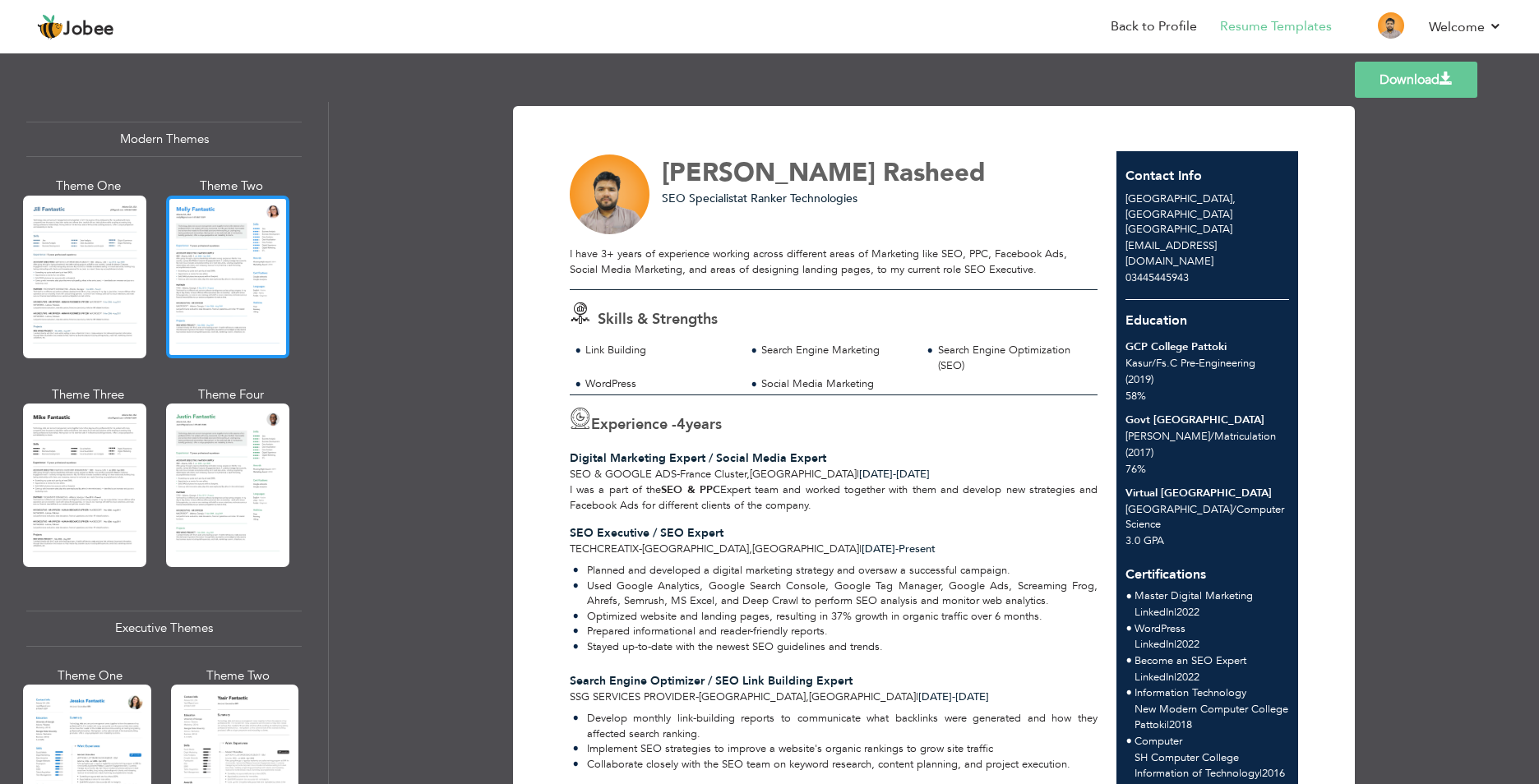 click at bounding box center (228, 277) 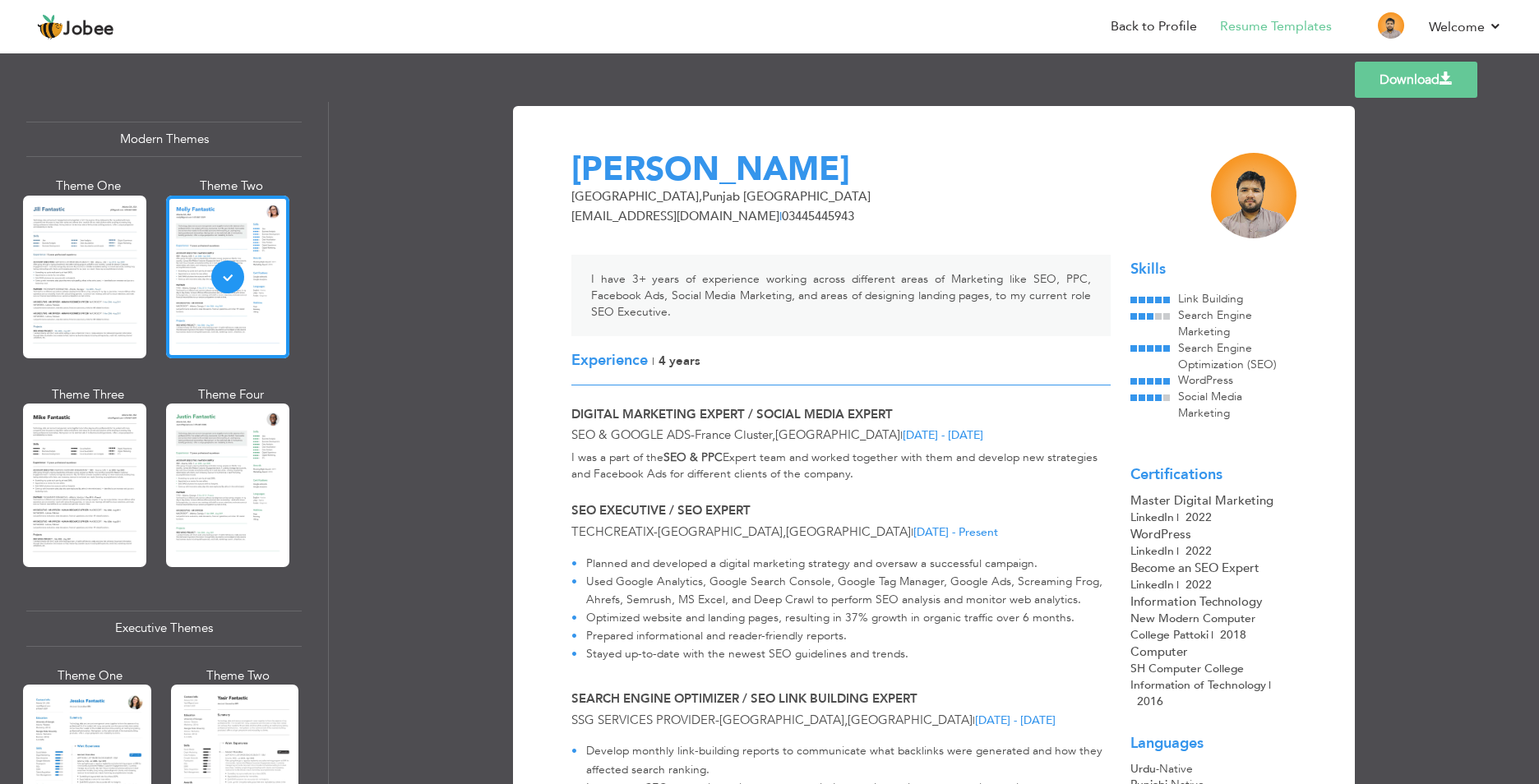 click at bounding box center [85, 277] 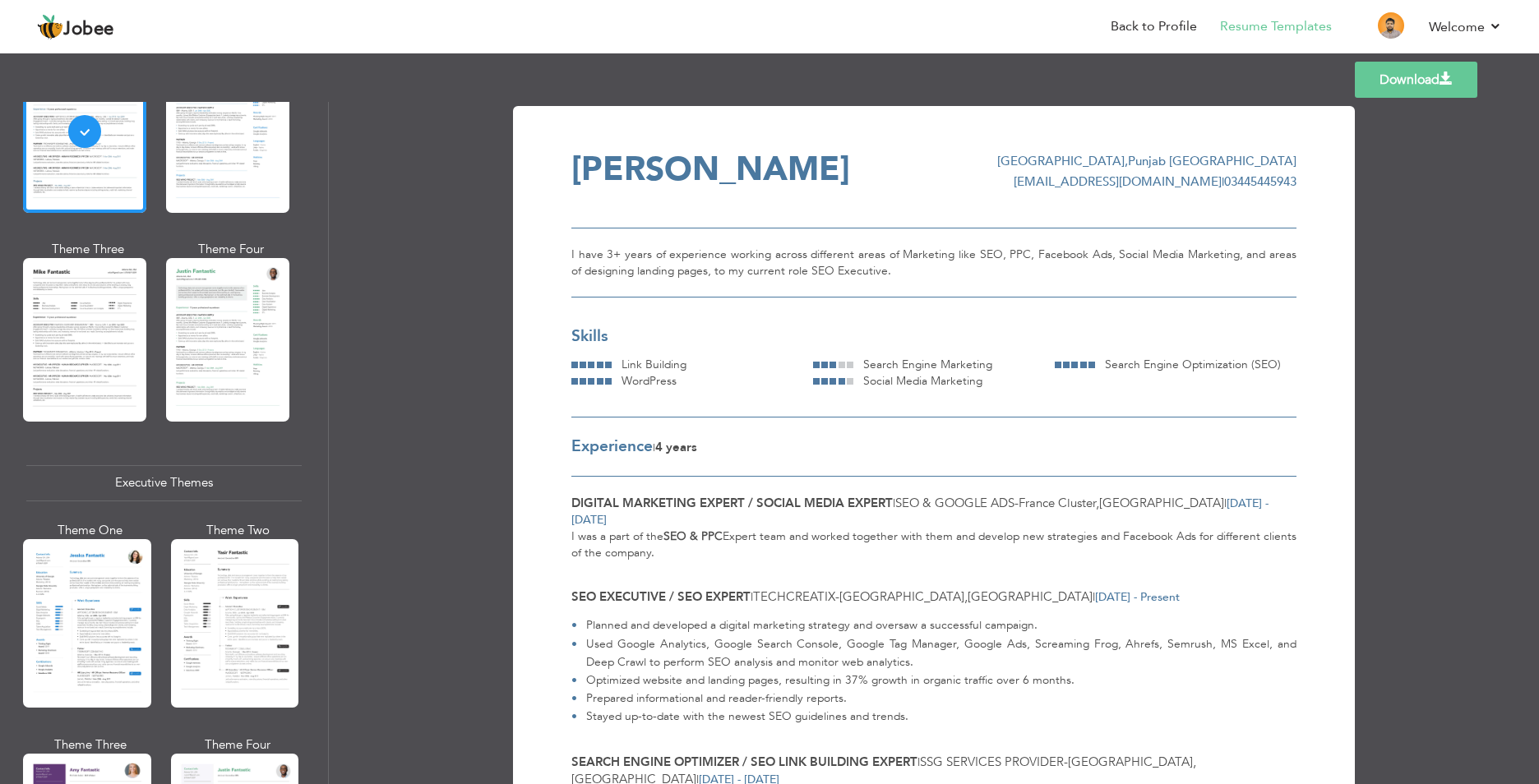 scroll, scrollTop: 904, scrollLeft: 0, axis: vertical 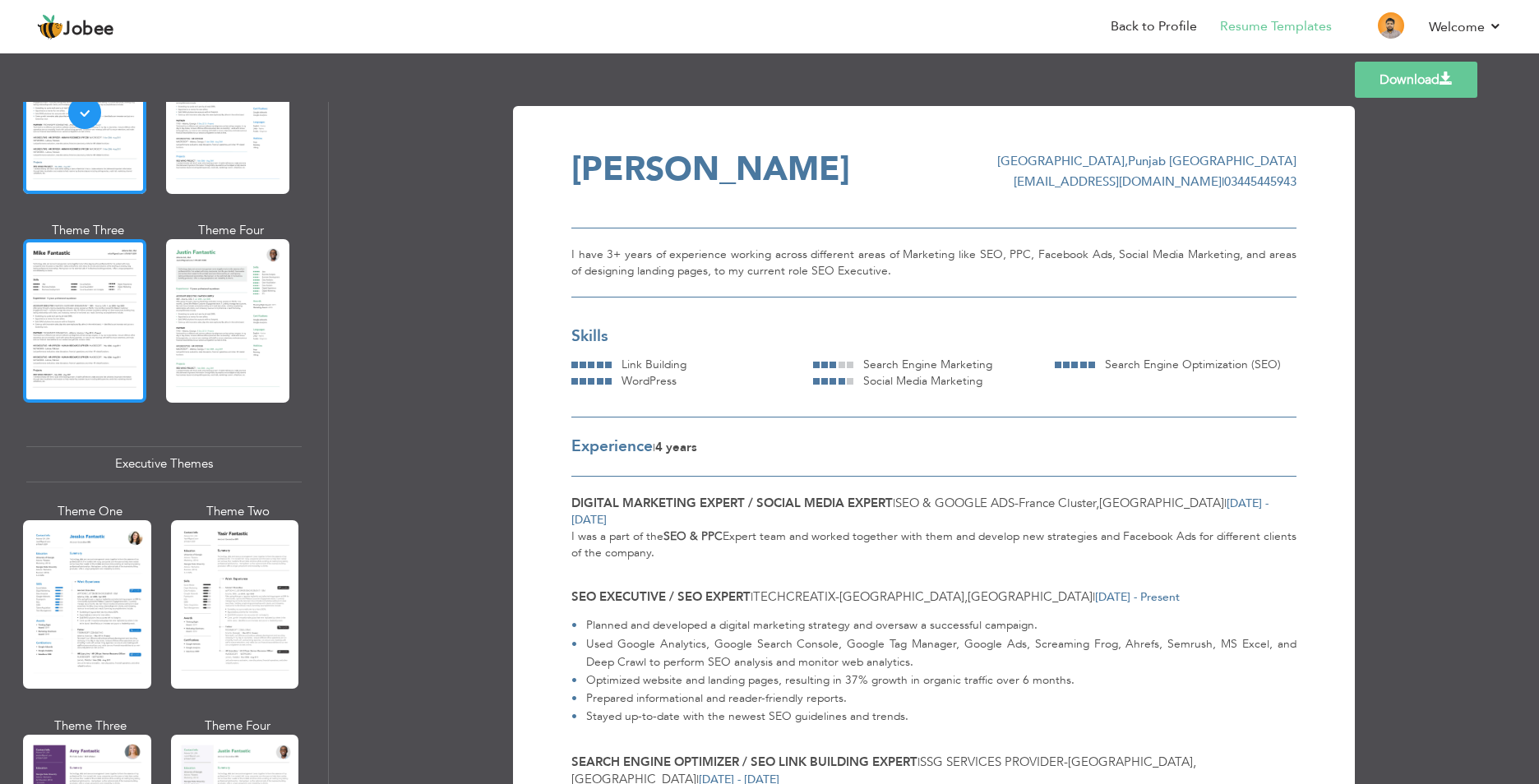click at bounding box center (85, 321) 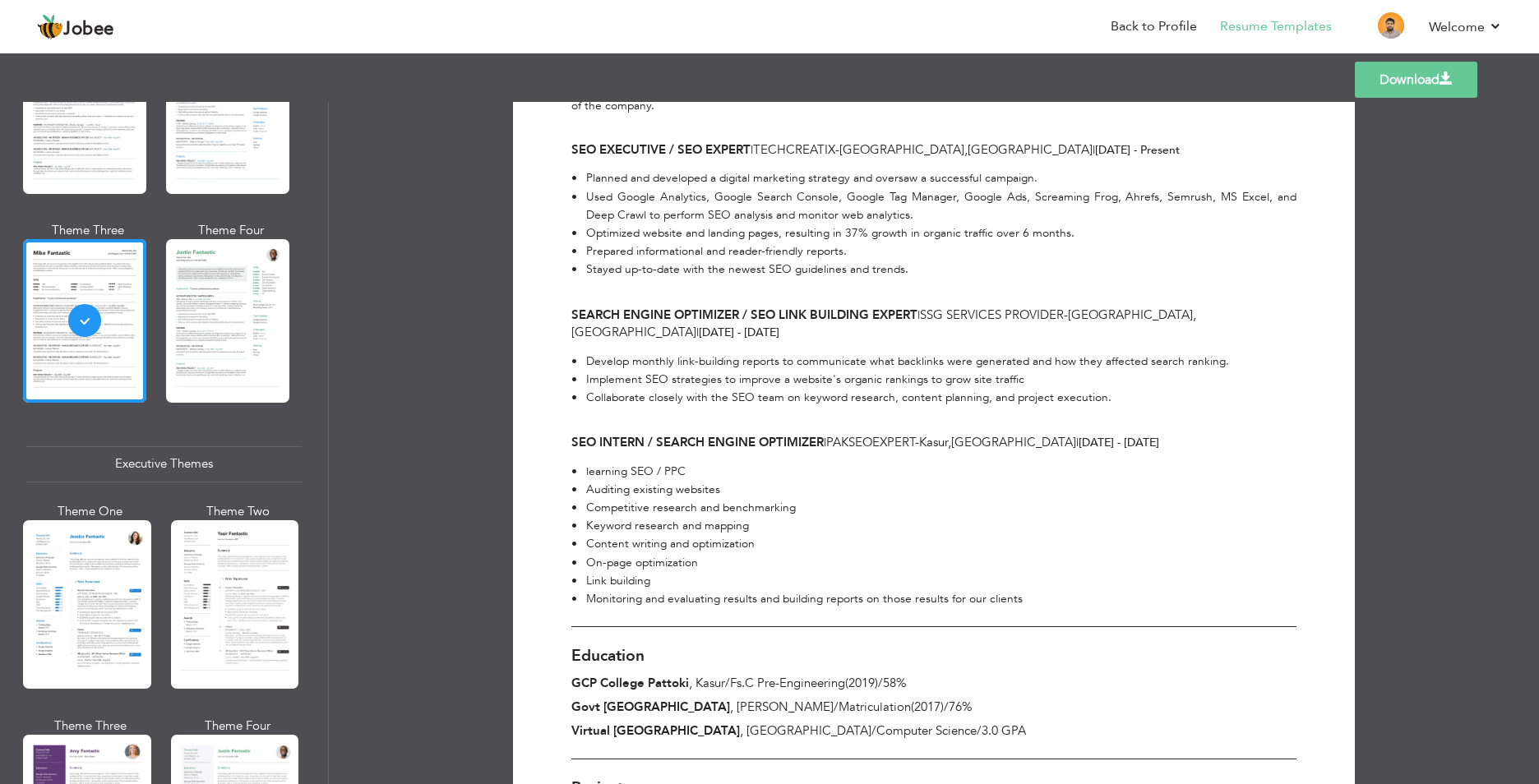 scroll, scrollTop: 36, scrollLeft: 0, axis: vertical 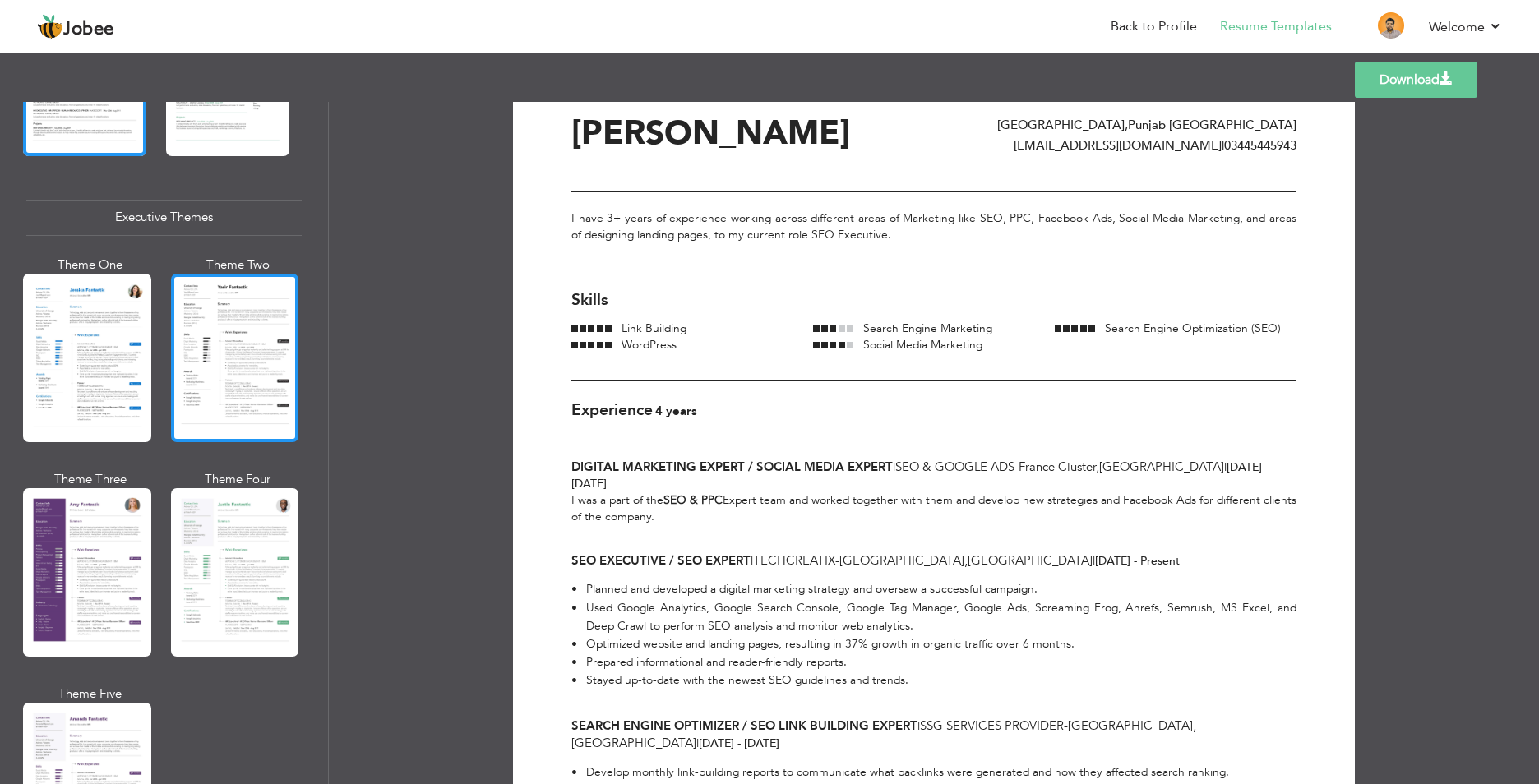click at bounding box center (235, 357) 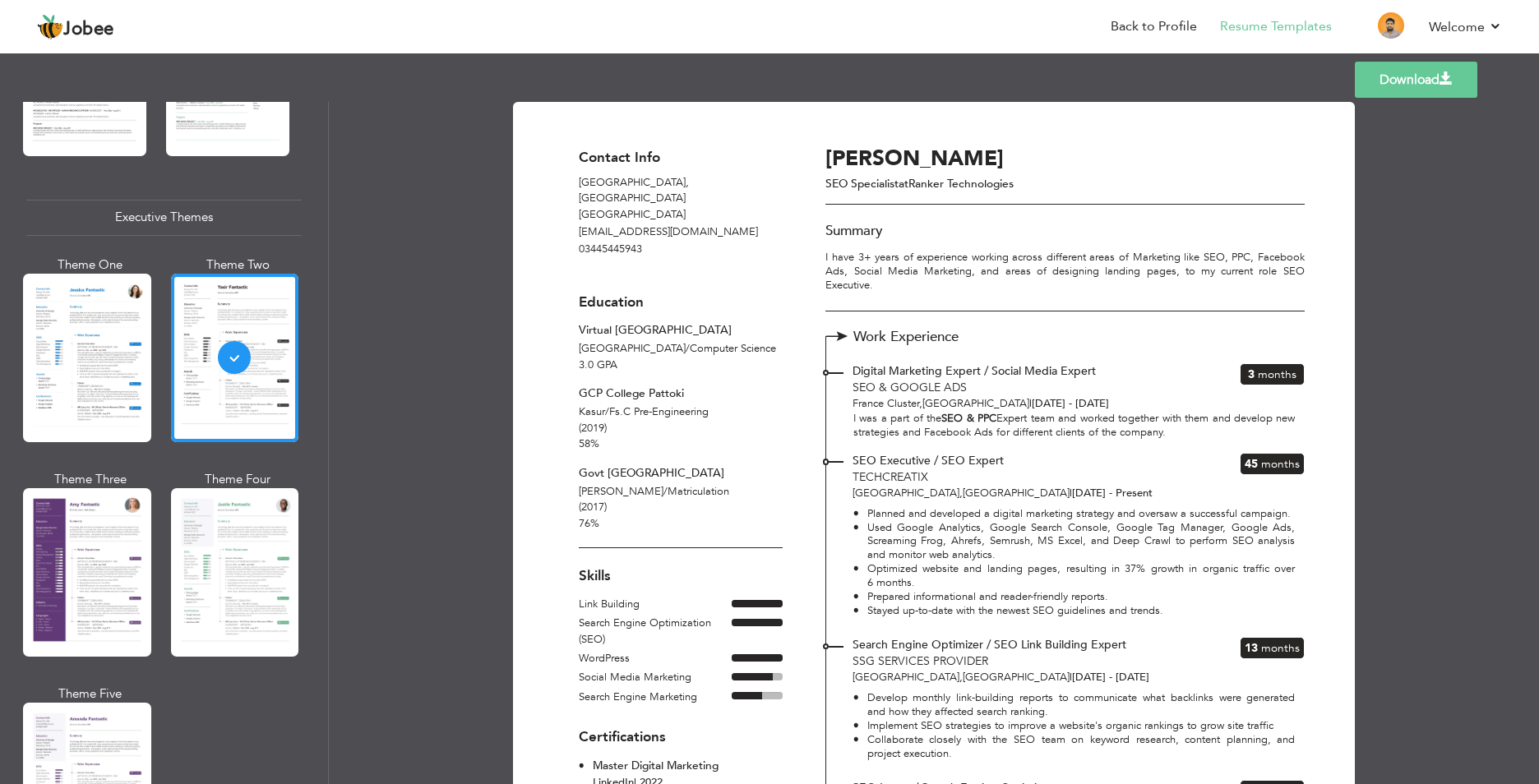 scroll, scrollTop: 0, scrollLeft: 0, axis: both 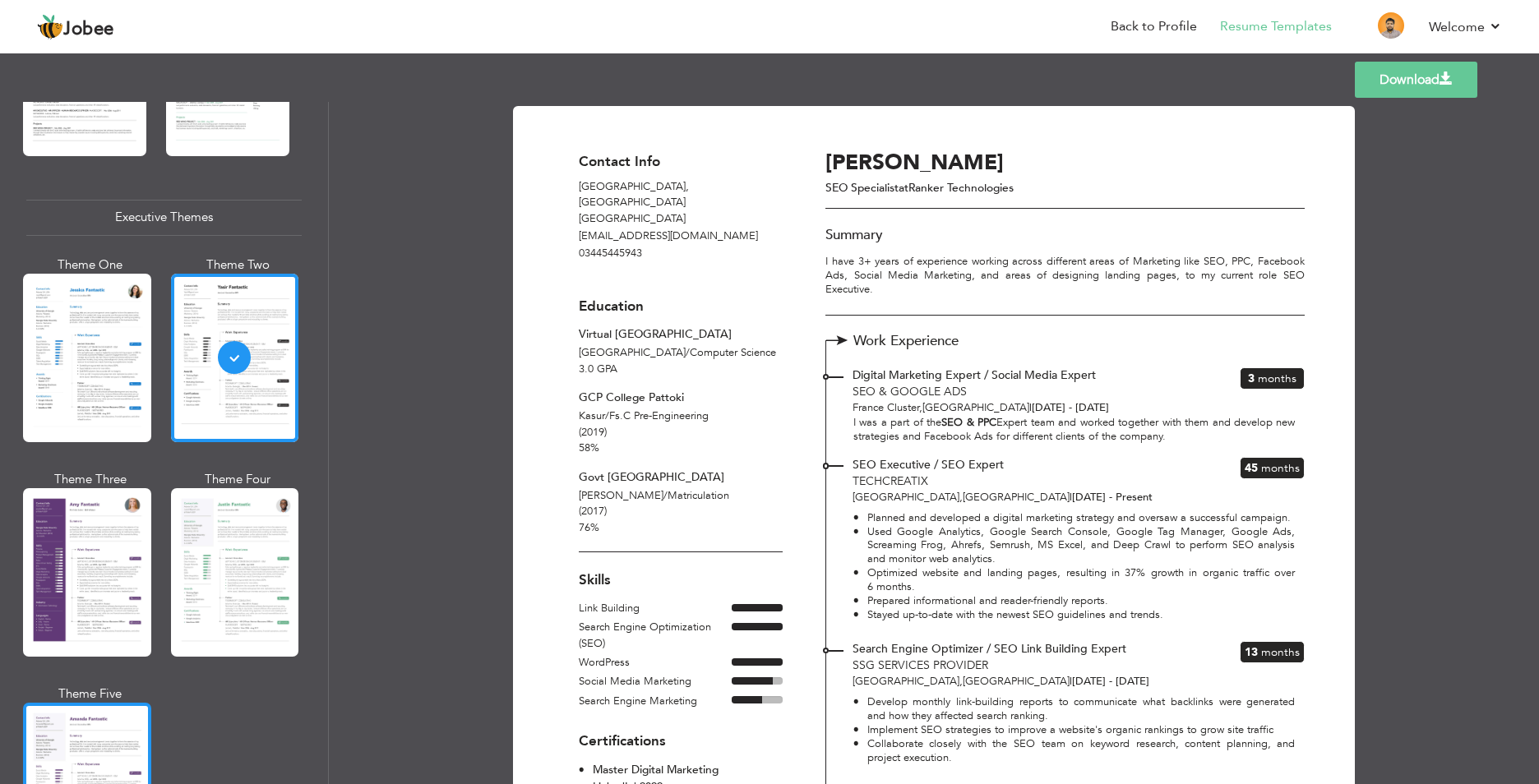 click at bounding box center (87, 786) 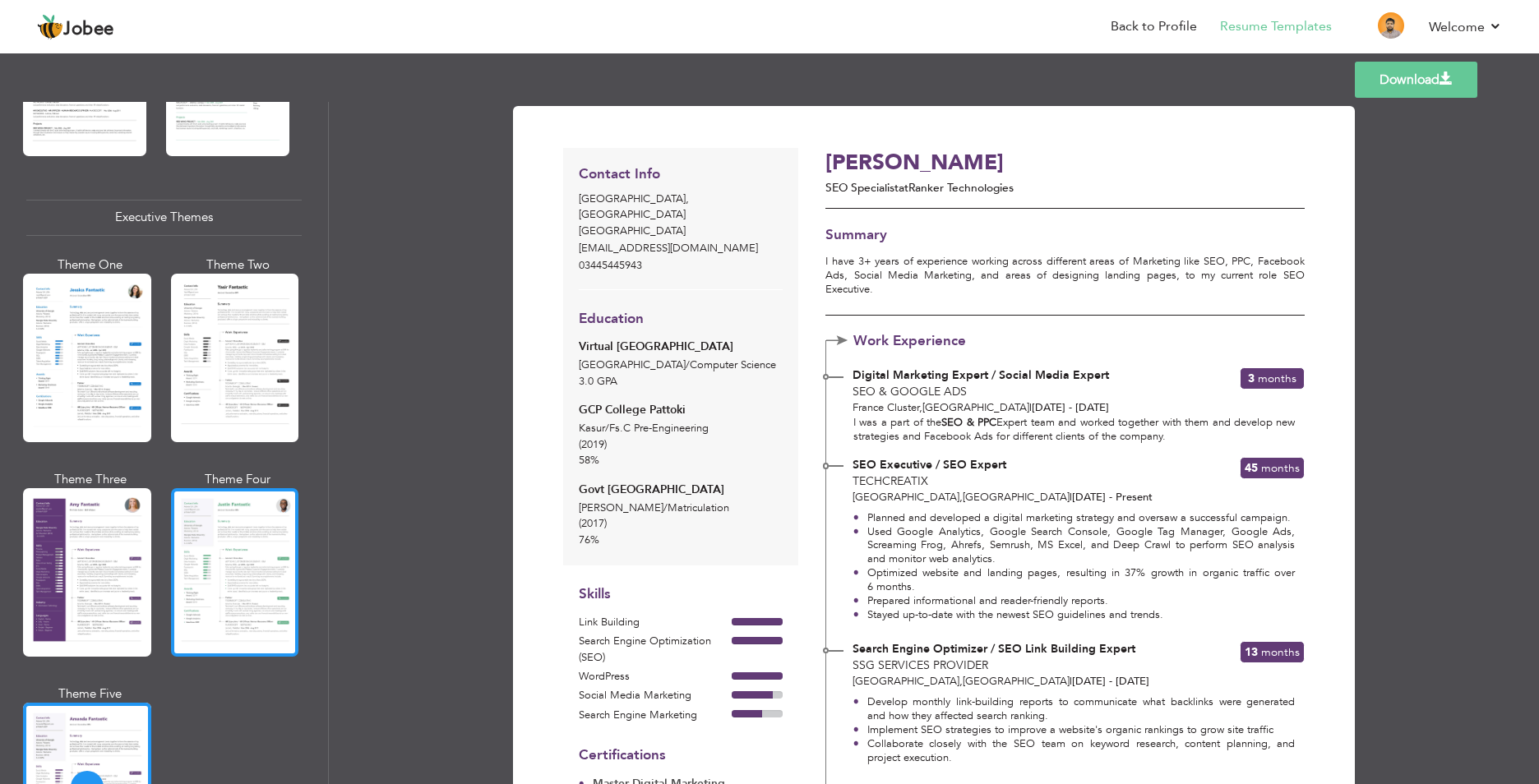 click at bounding box center (235, 572) 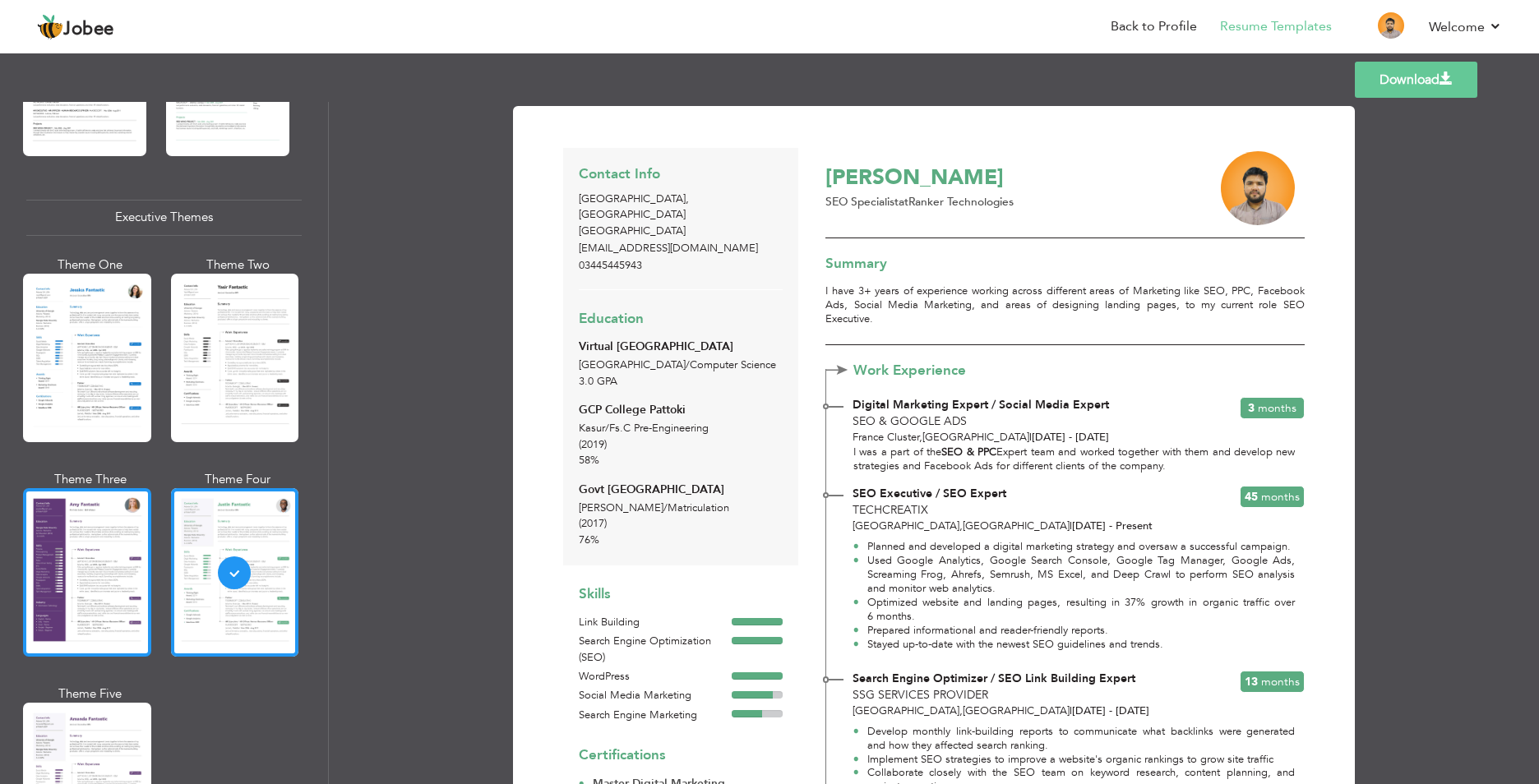 click at bounding box center (87, 572) 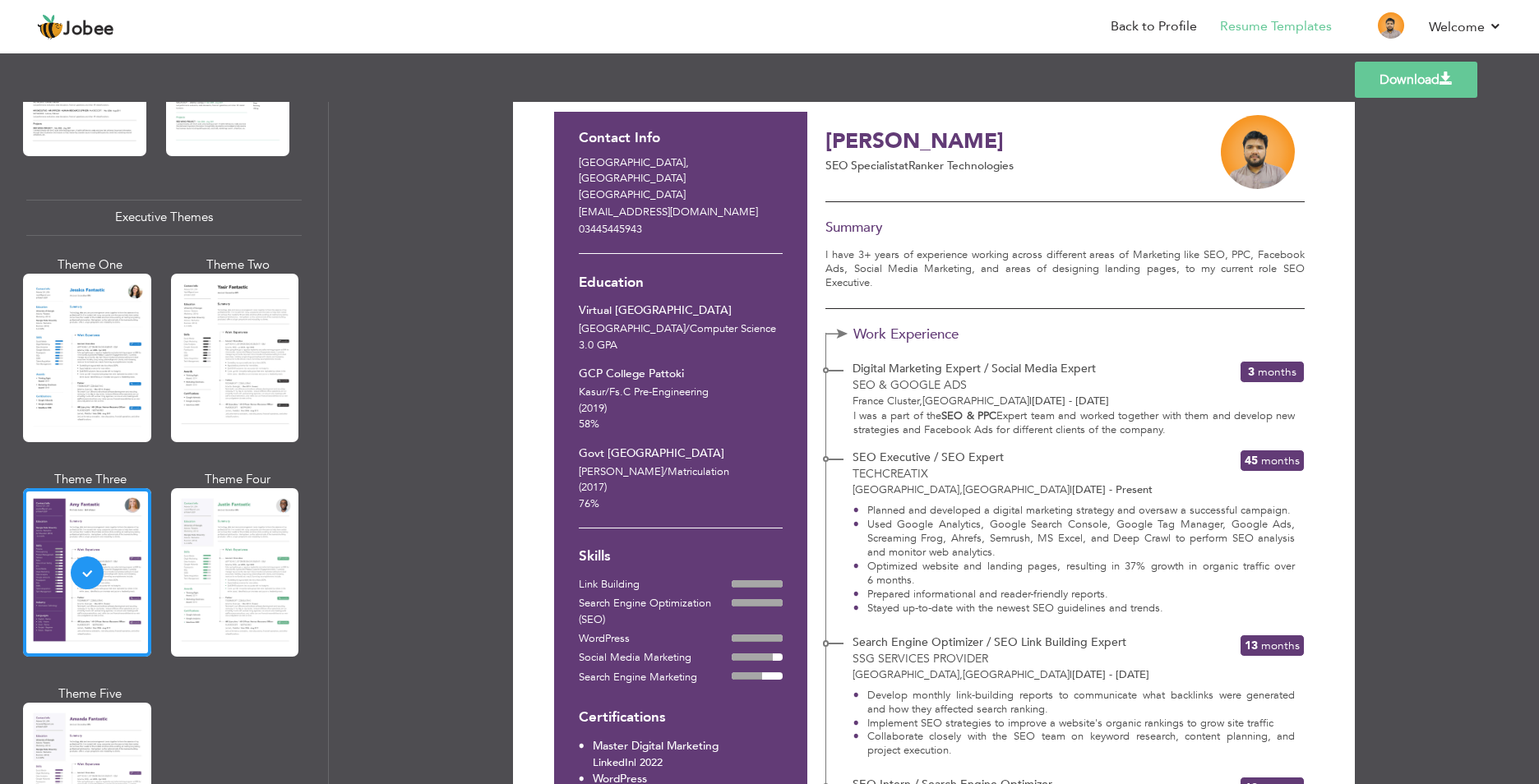 scroll, scrollTop: 0, scrollLeft: 0, axis: both 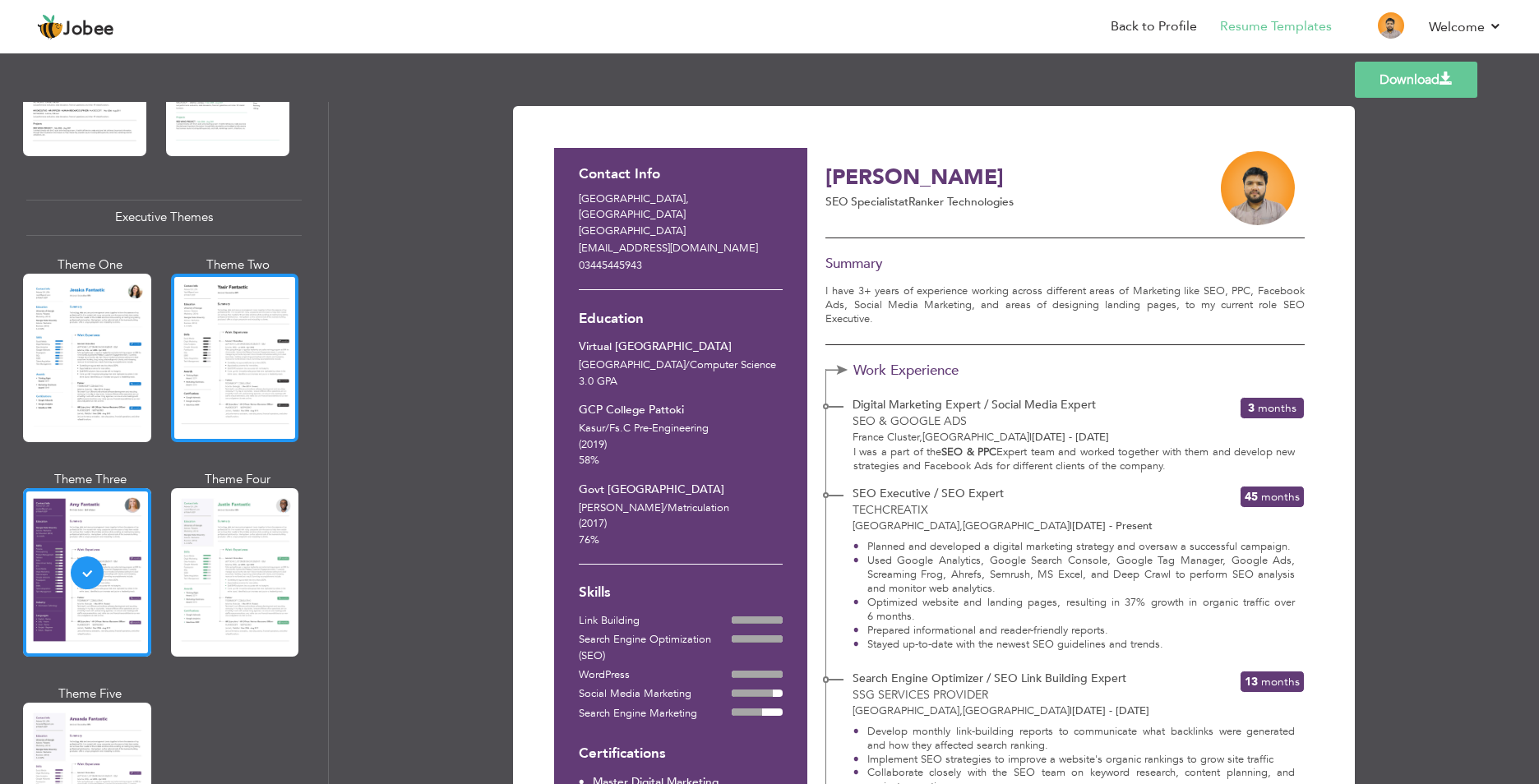 click at bounding box center (235, 357) 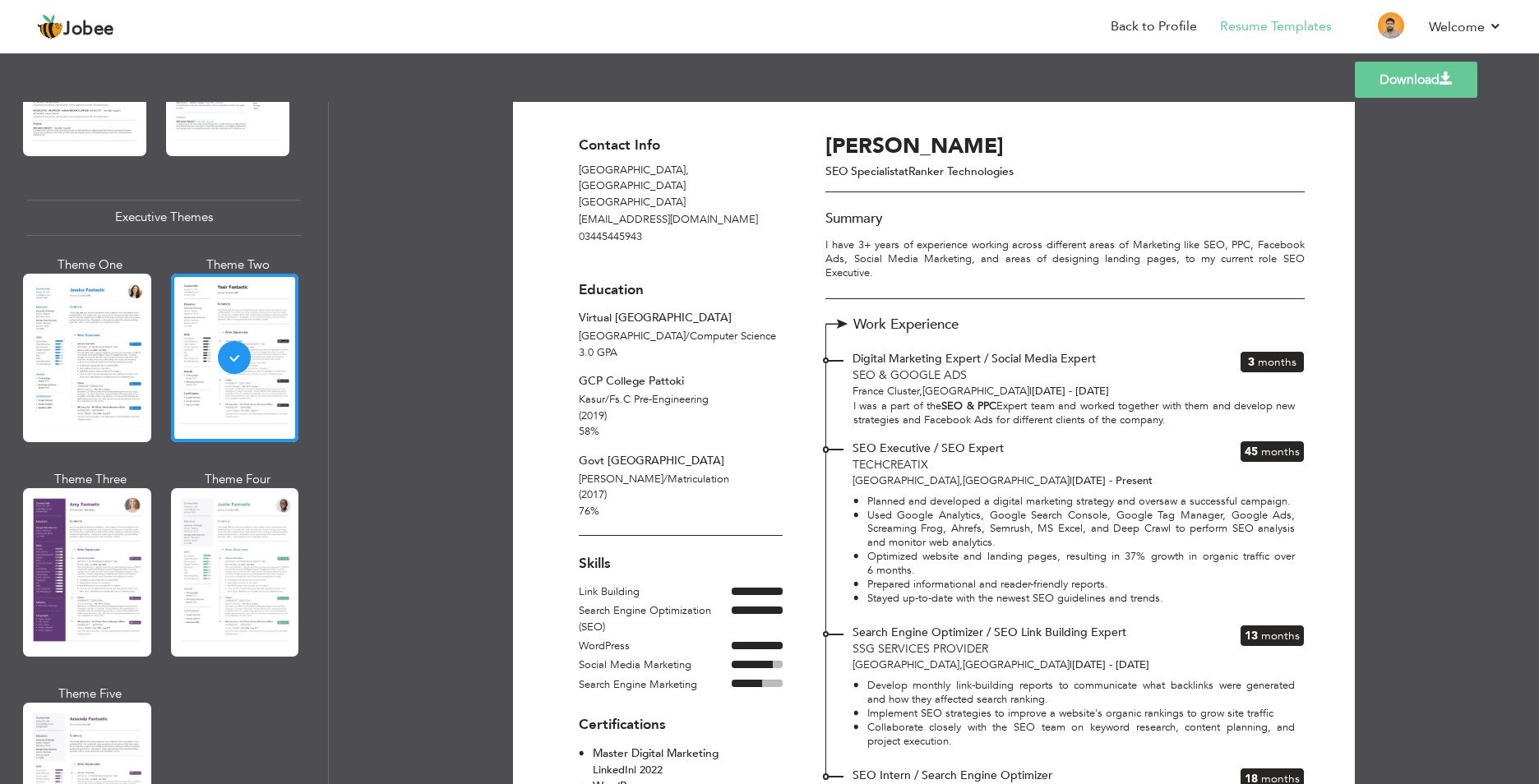 scroll, scrollTop: 0, scrollLeft: 0, axis: both 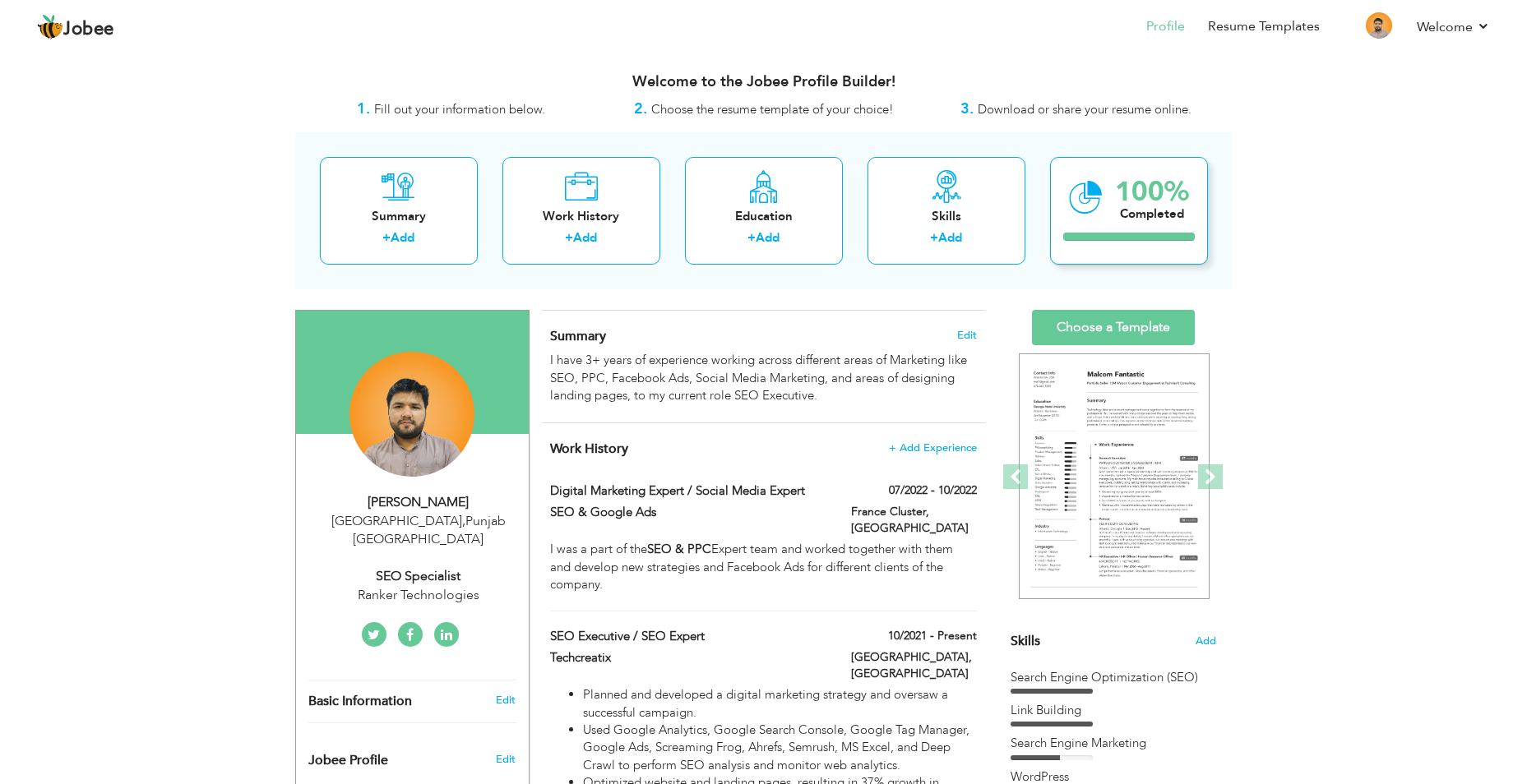 click on "100%
Completed" at bounding box center [1129, 210] 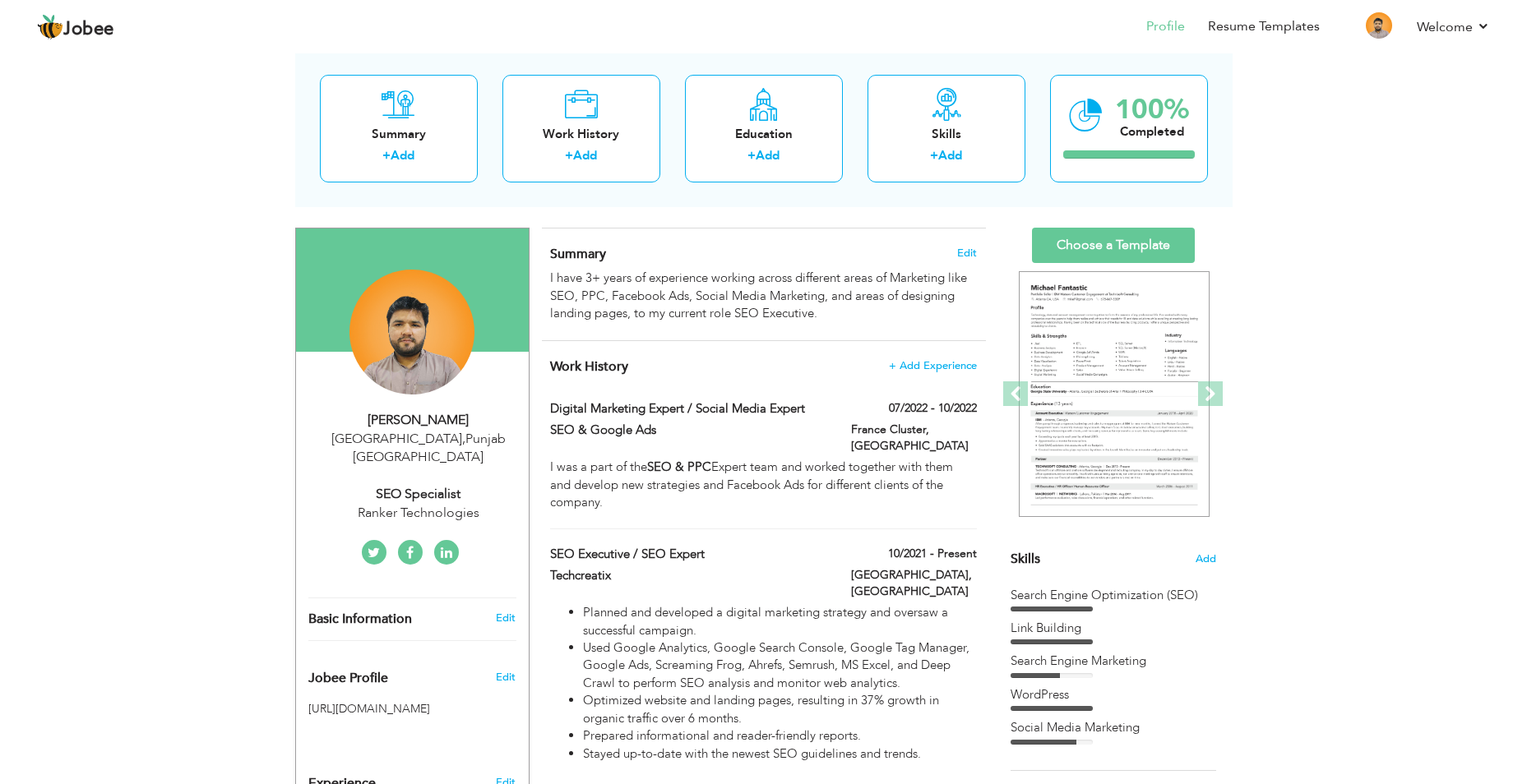scroll, scrollTop: 0, scrollLeft: 0, axis: both 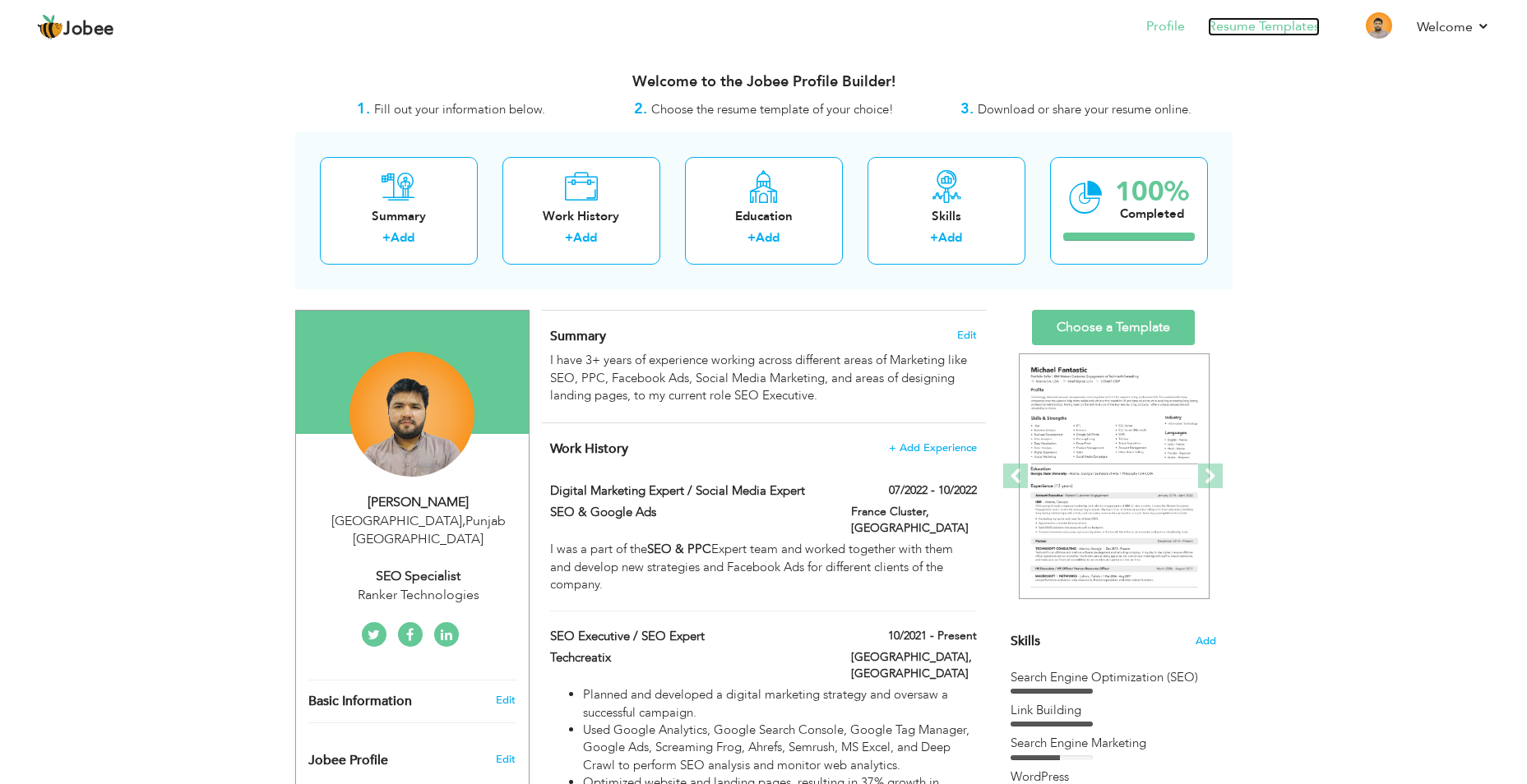 click on "Resume Templates" at bounding box center (1264, 26) 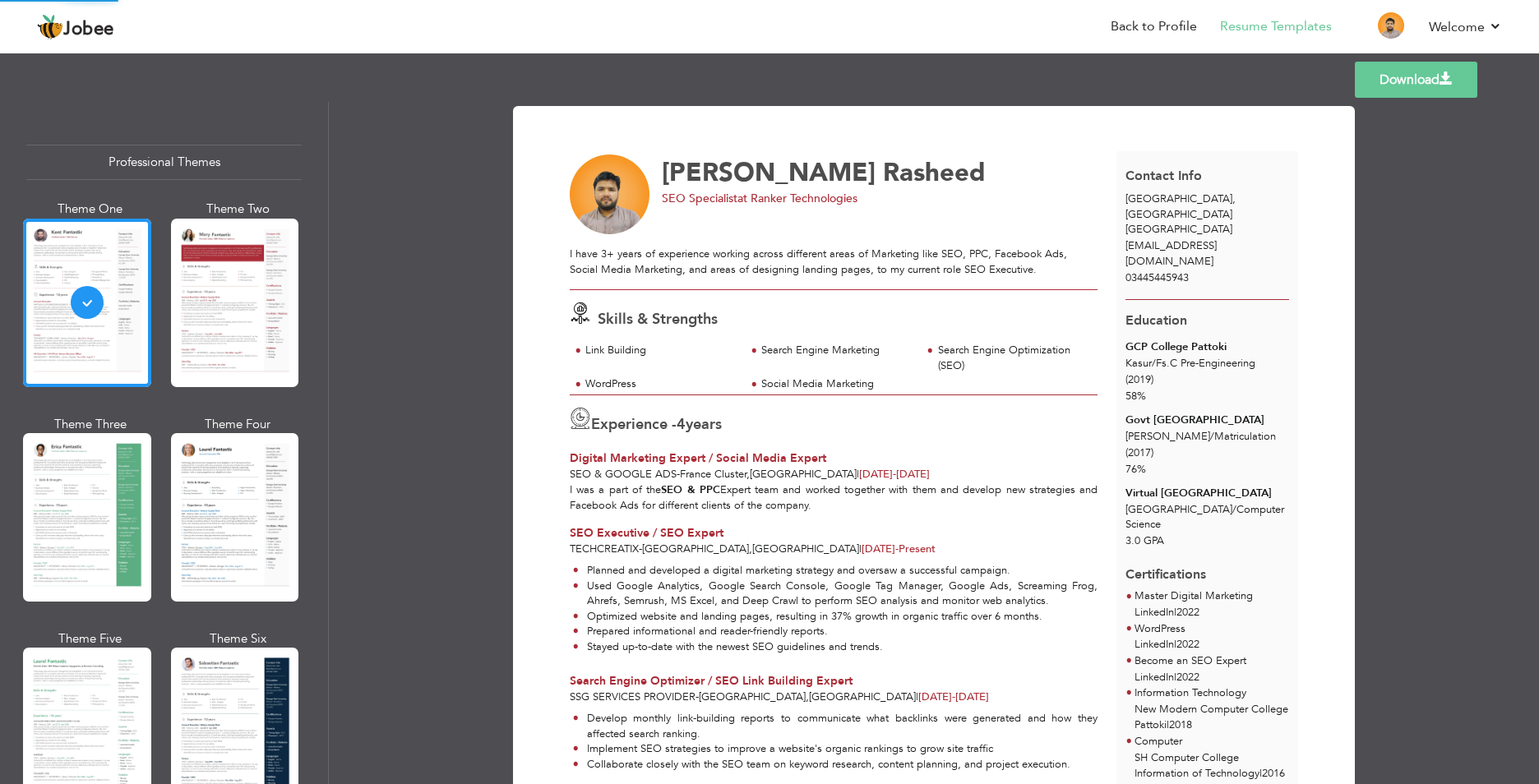 scroll, scrollTop: 0, scrollLeft: 0, axis: both 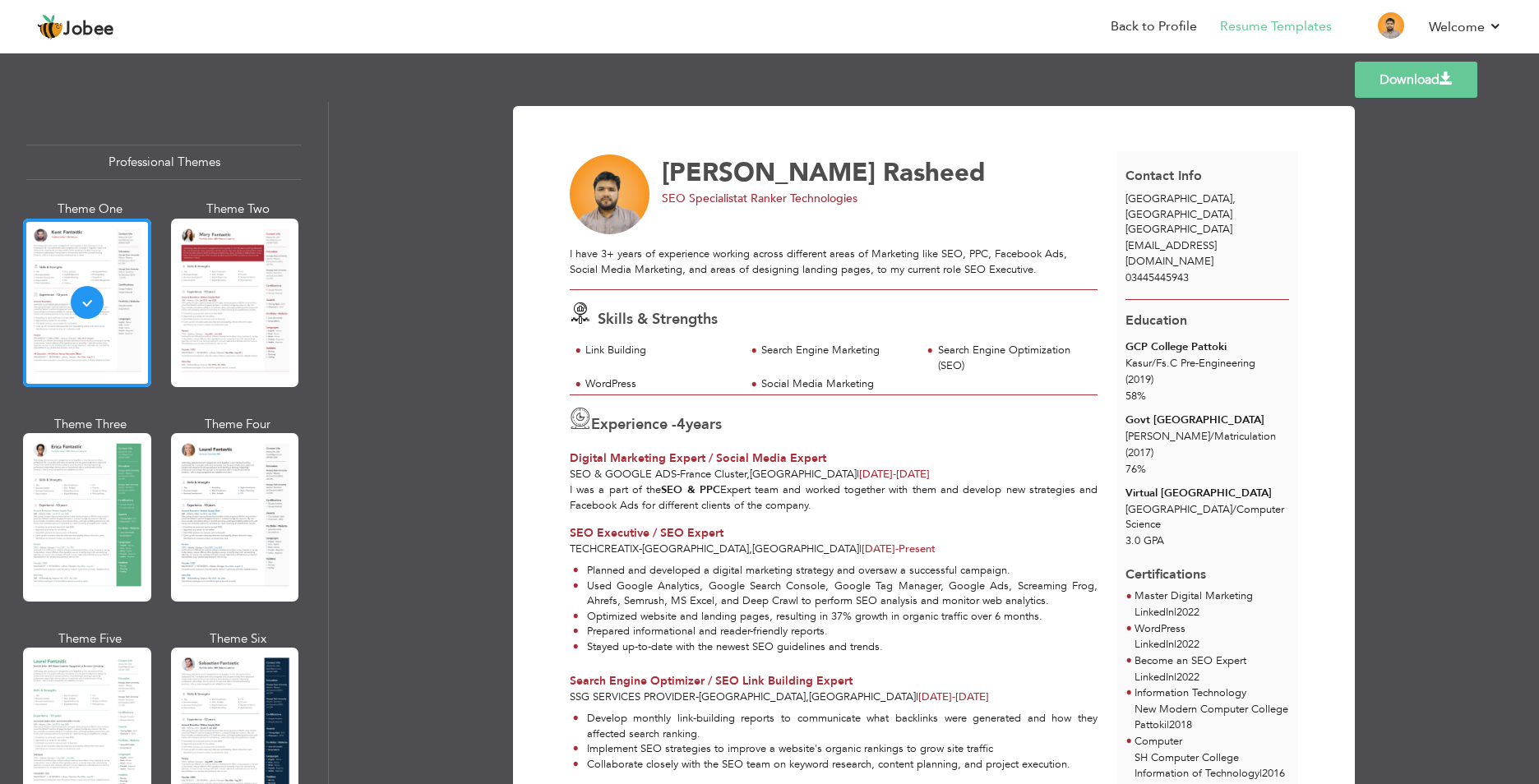 click on "Download
[PERSON_NAME]
SEO Specialist  at Ranker Technologies
4  -" at bounding box center (934, 443) 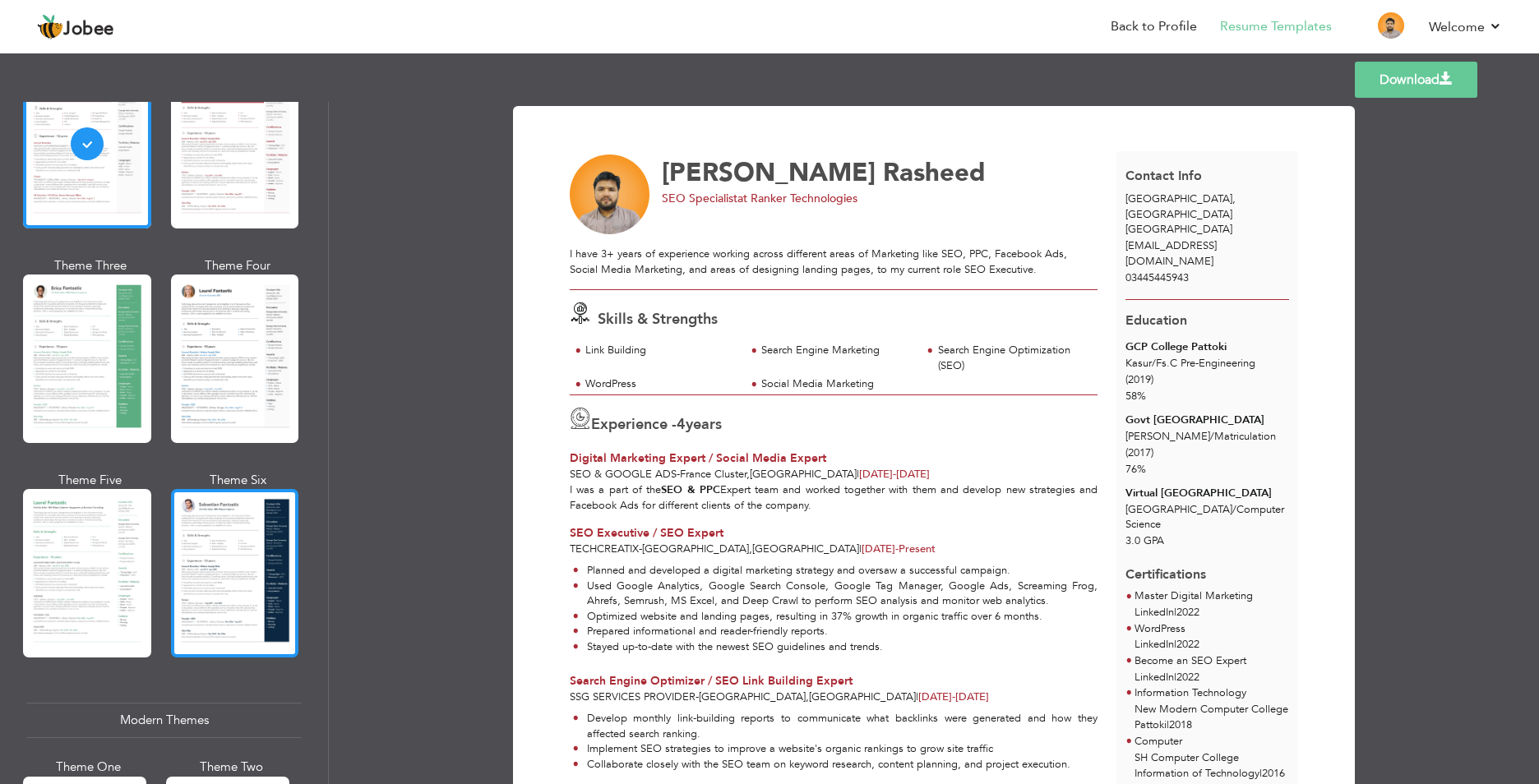 scroll, scrollTop: 164, scrollLeft: 0, axis: vertical 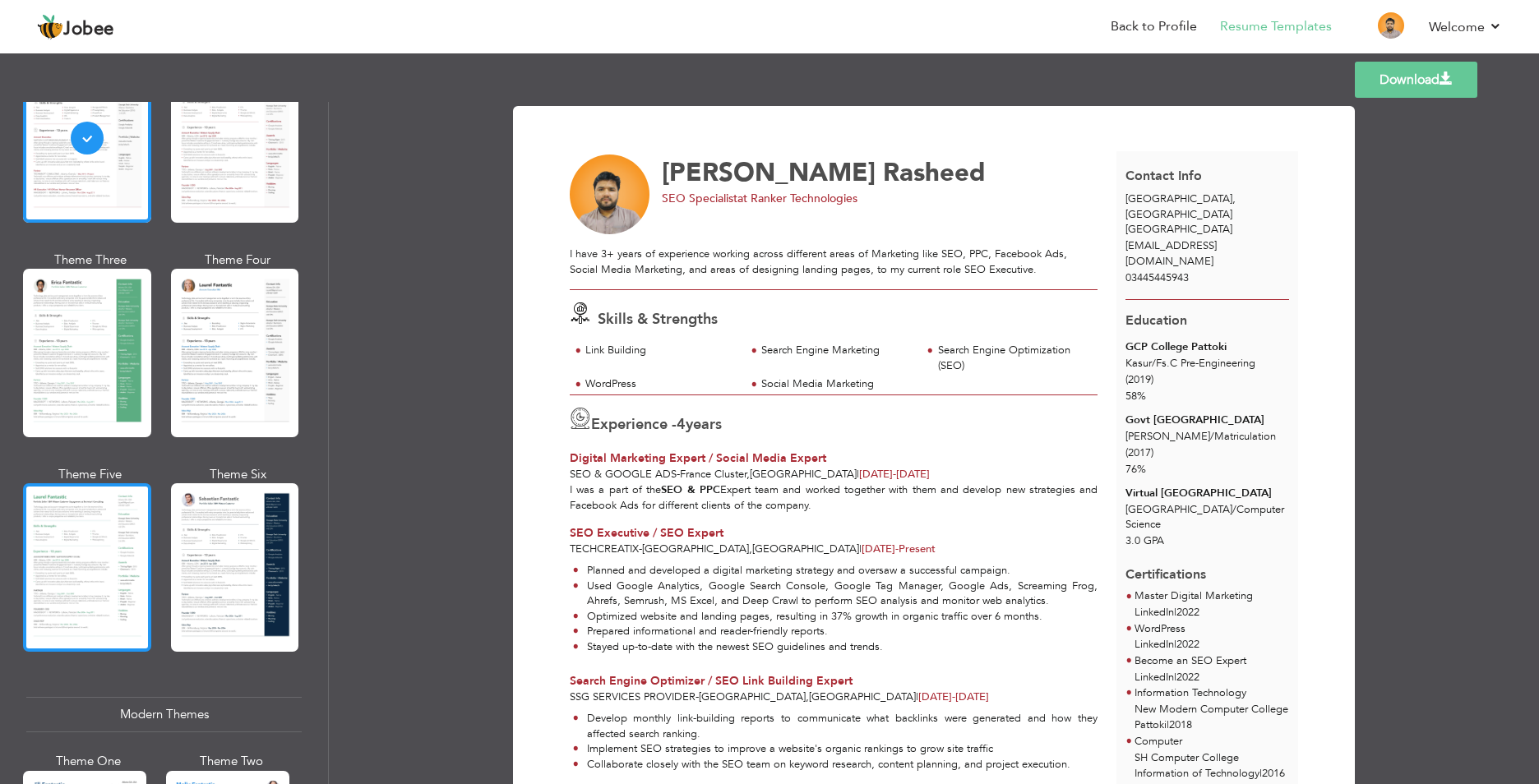 click at bounding box center [87, 567] 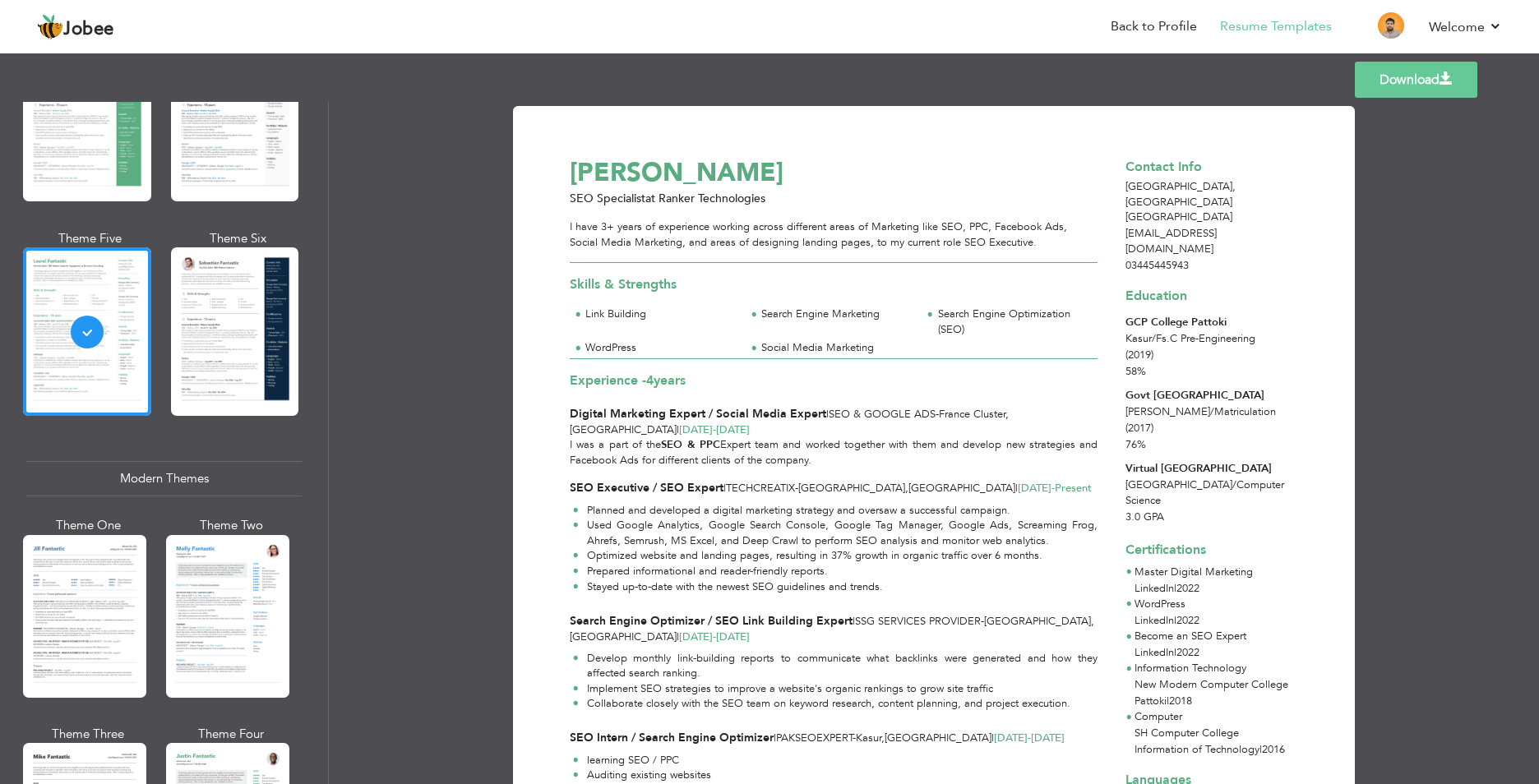 scroll, scrollTop: 493, scrollLeft: 0, axis: vertical 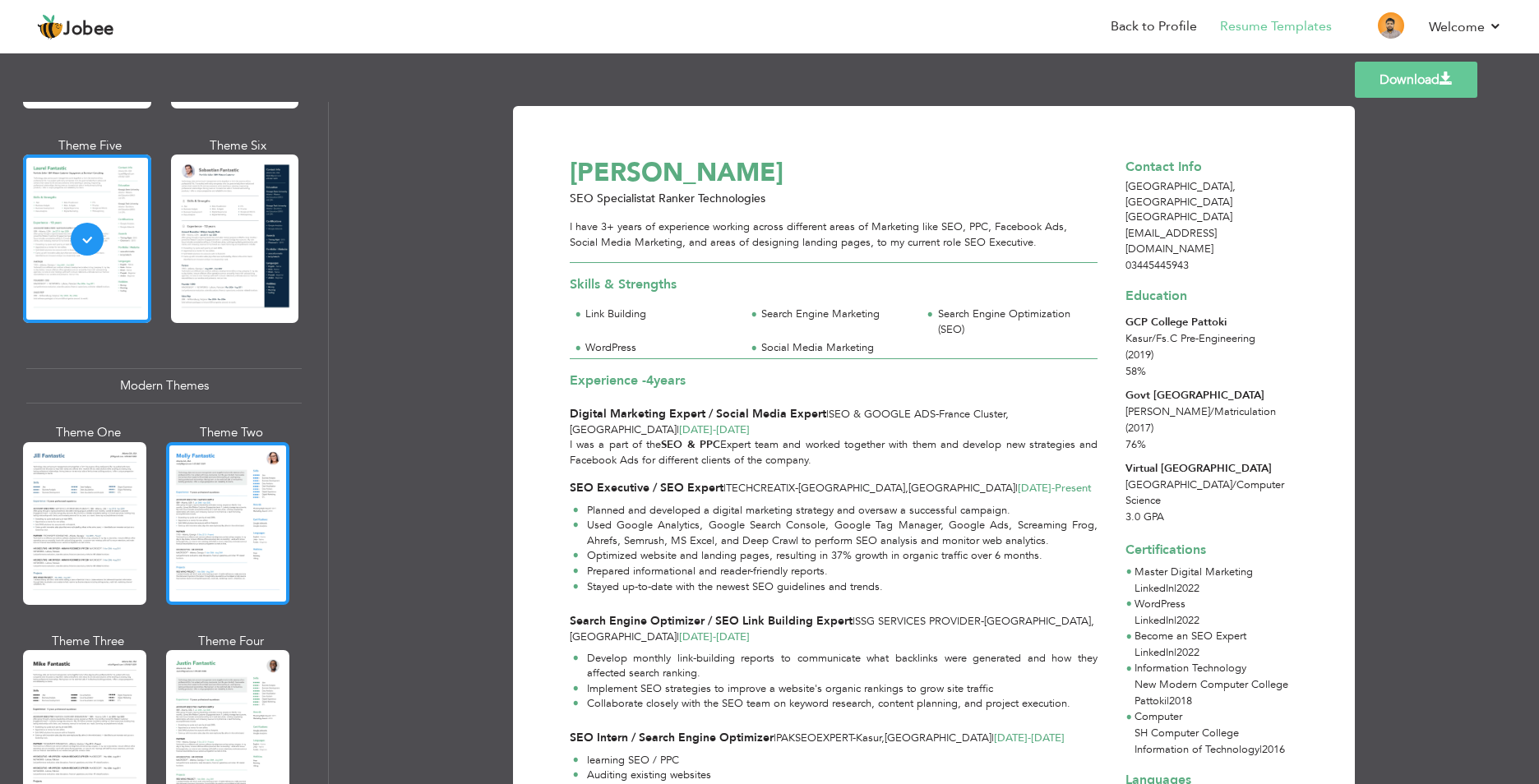 click at bounding box center (228, 523) 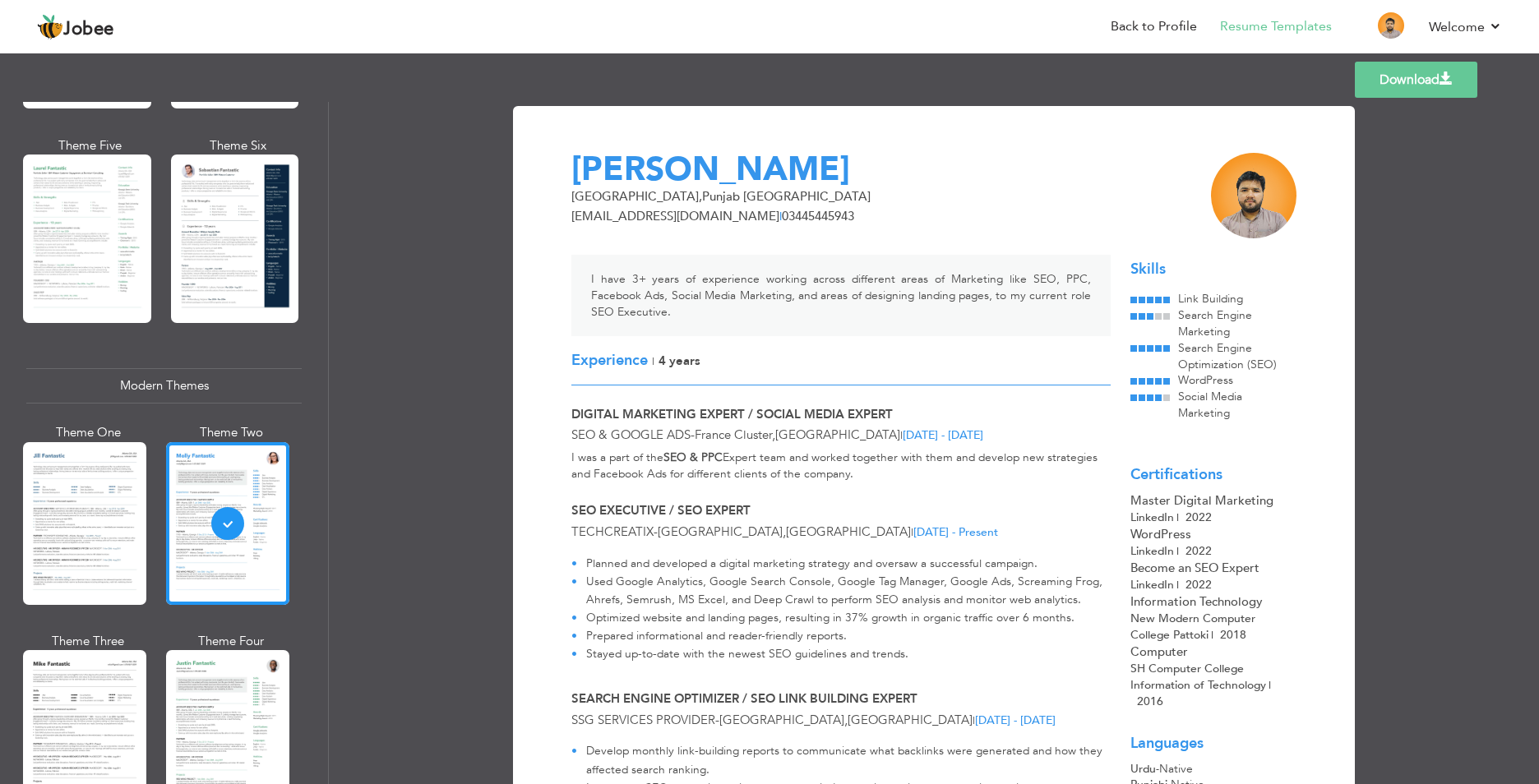 click at bounding box center (85, 523) 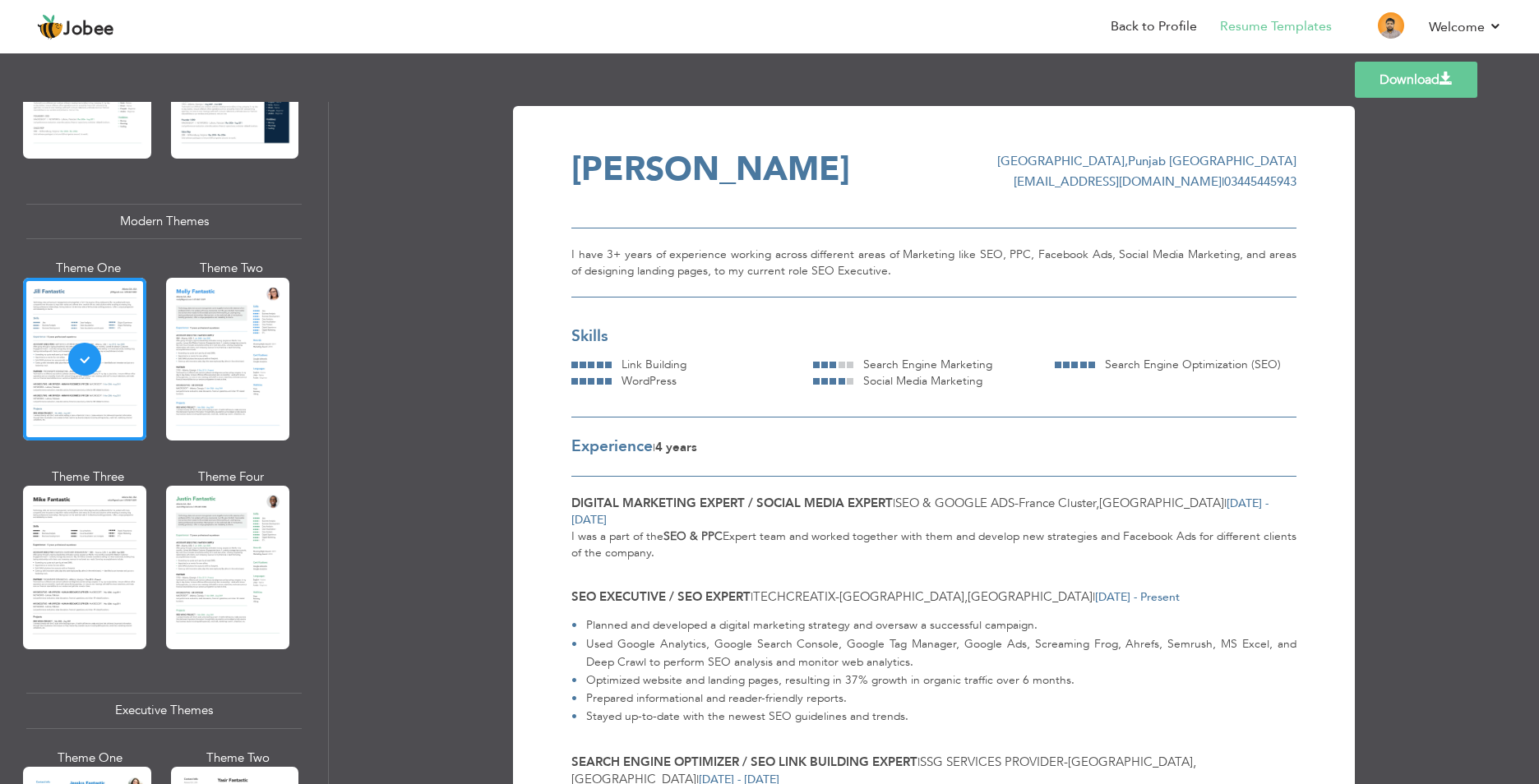 scroll, scrollTop: 740, scrollLeft: 0, axis: vertical 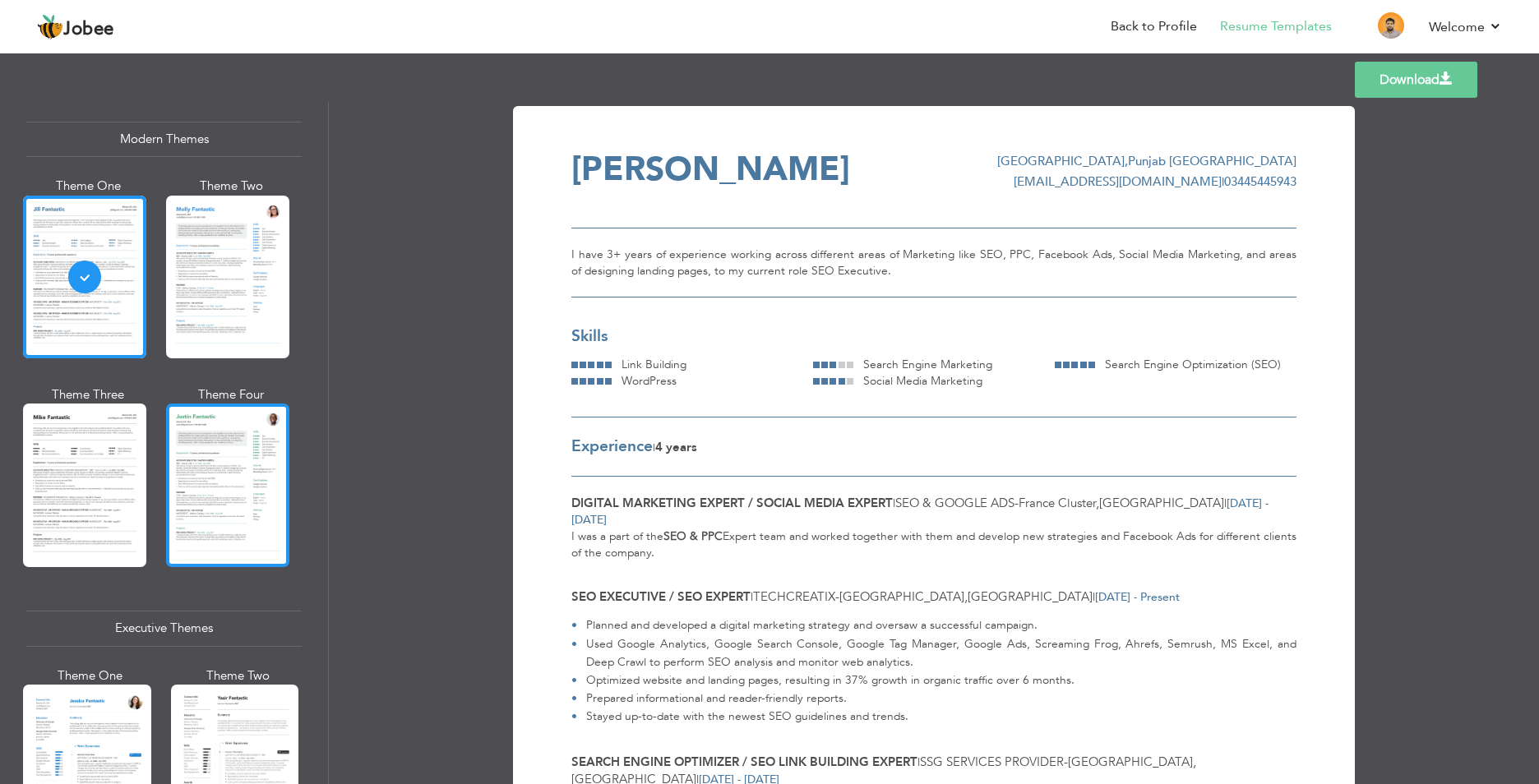click at bounding box center (228, 485) 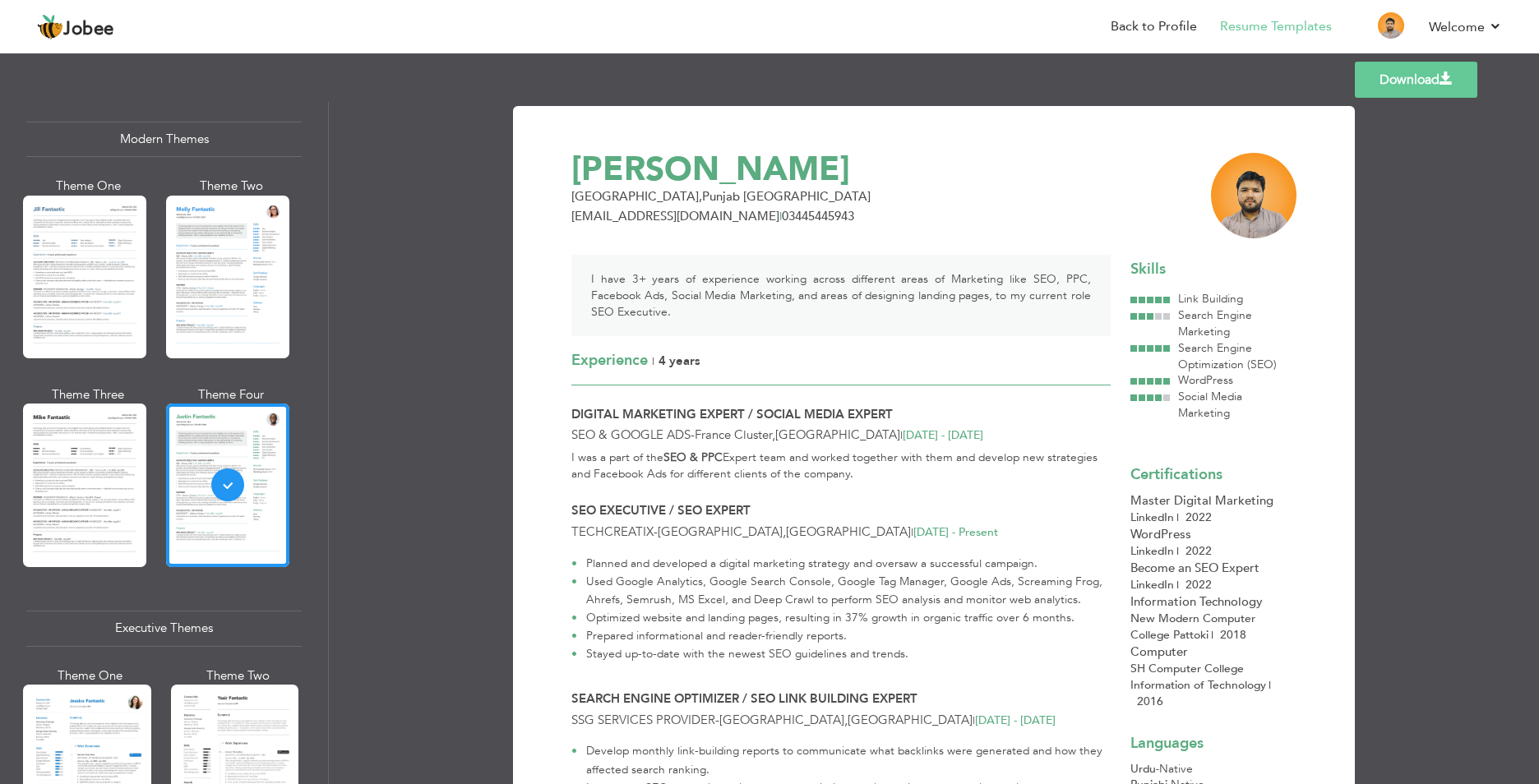 click at bounding box center [85, 485] 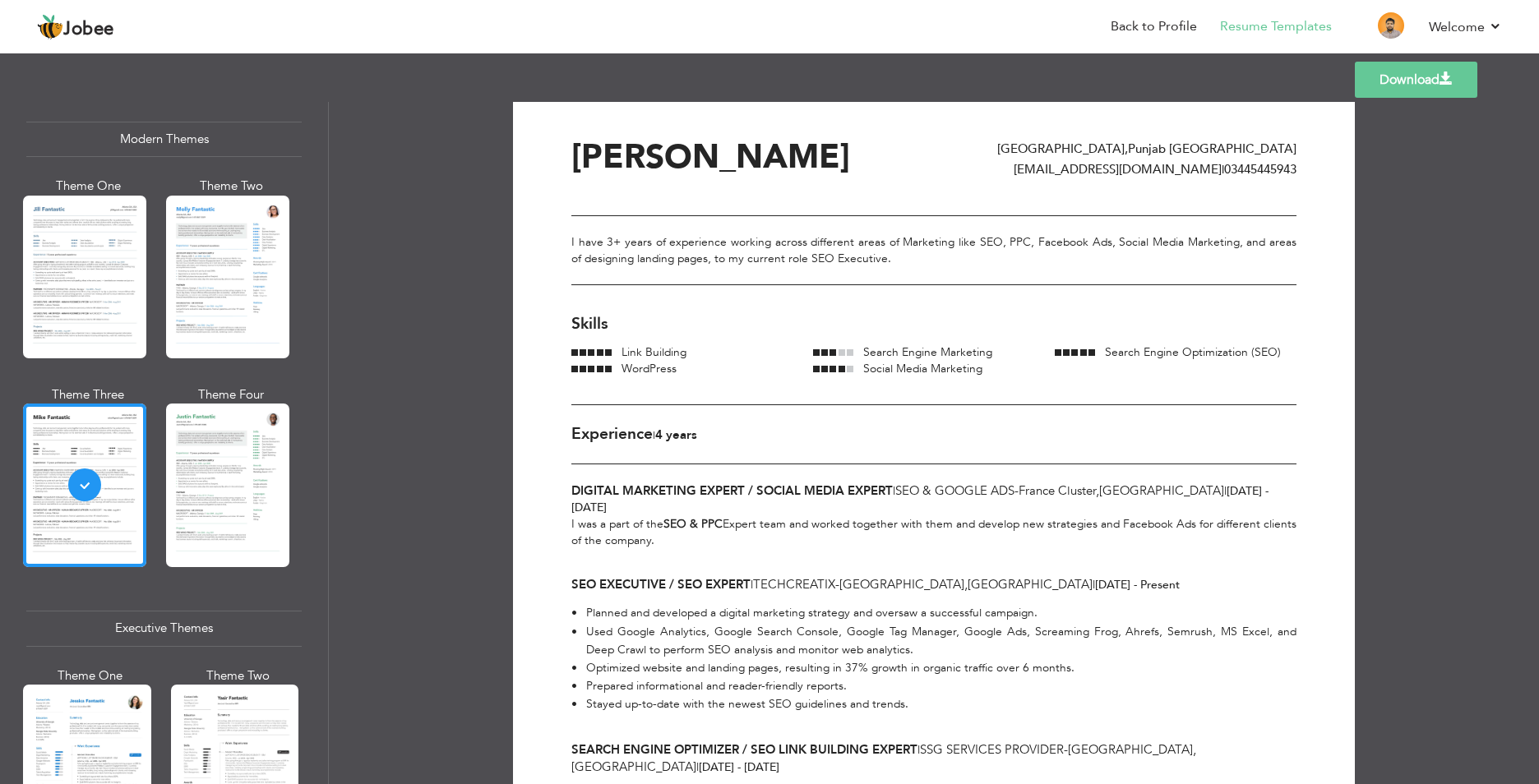 scroll, scrollTop: 0, scrollLeft: 0, axis: both 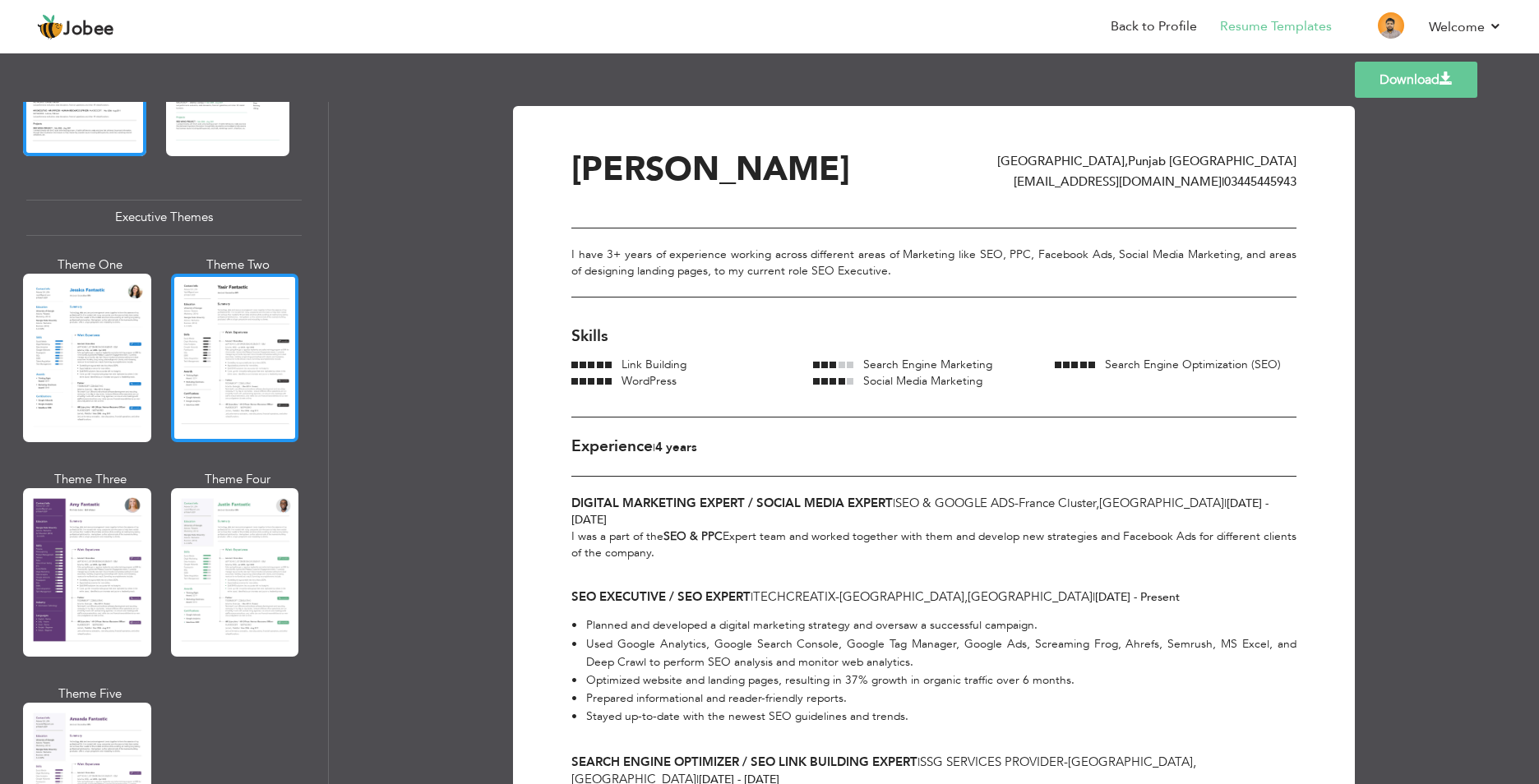 click at bounding box center [235, 357] 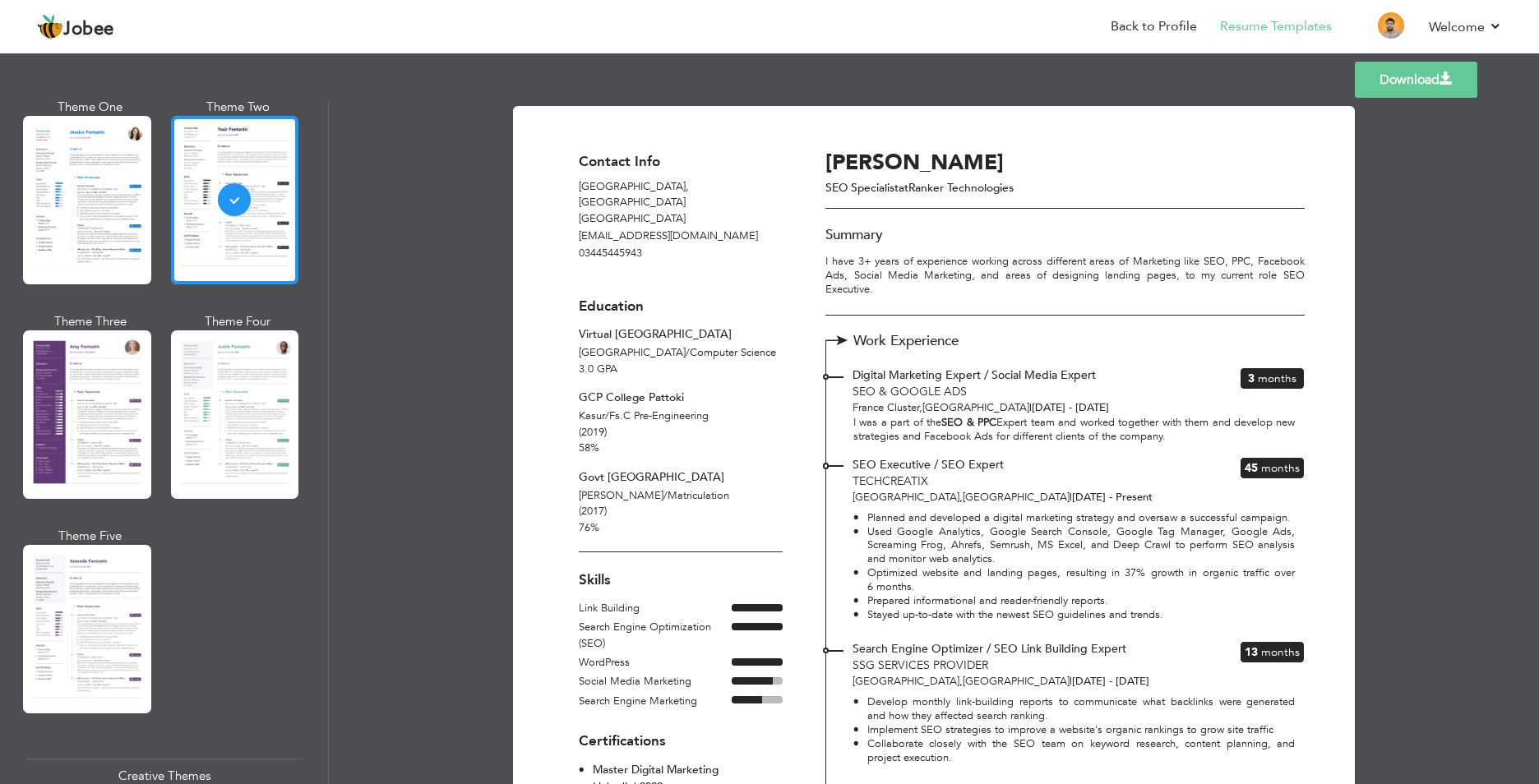 scroll, scrollTop: 1315, scrollLeft: 0, axis: vertical 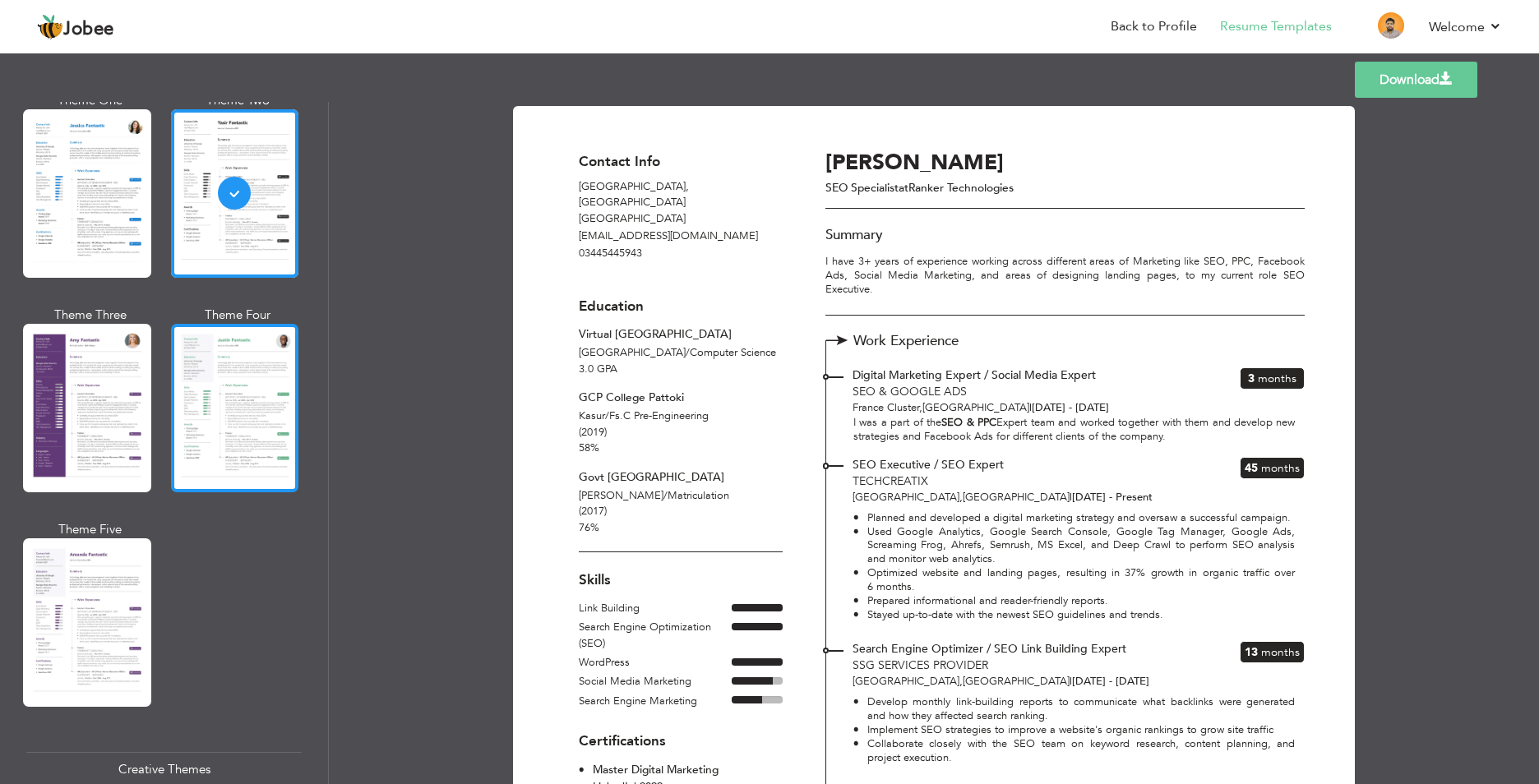 click at bounding box center (235, 408) 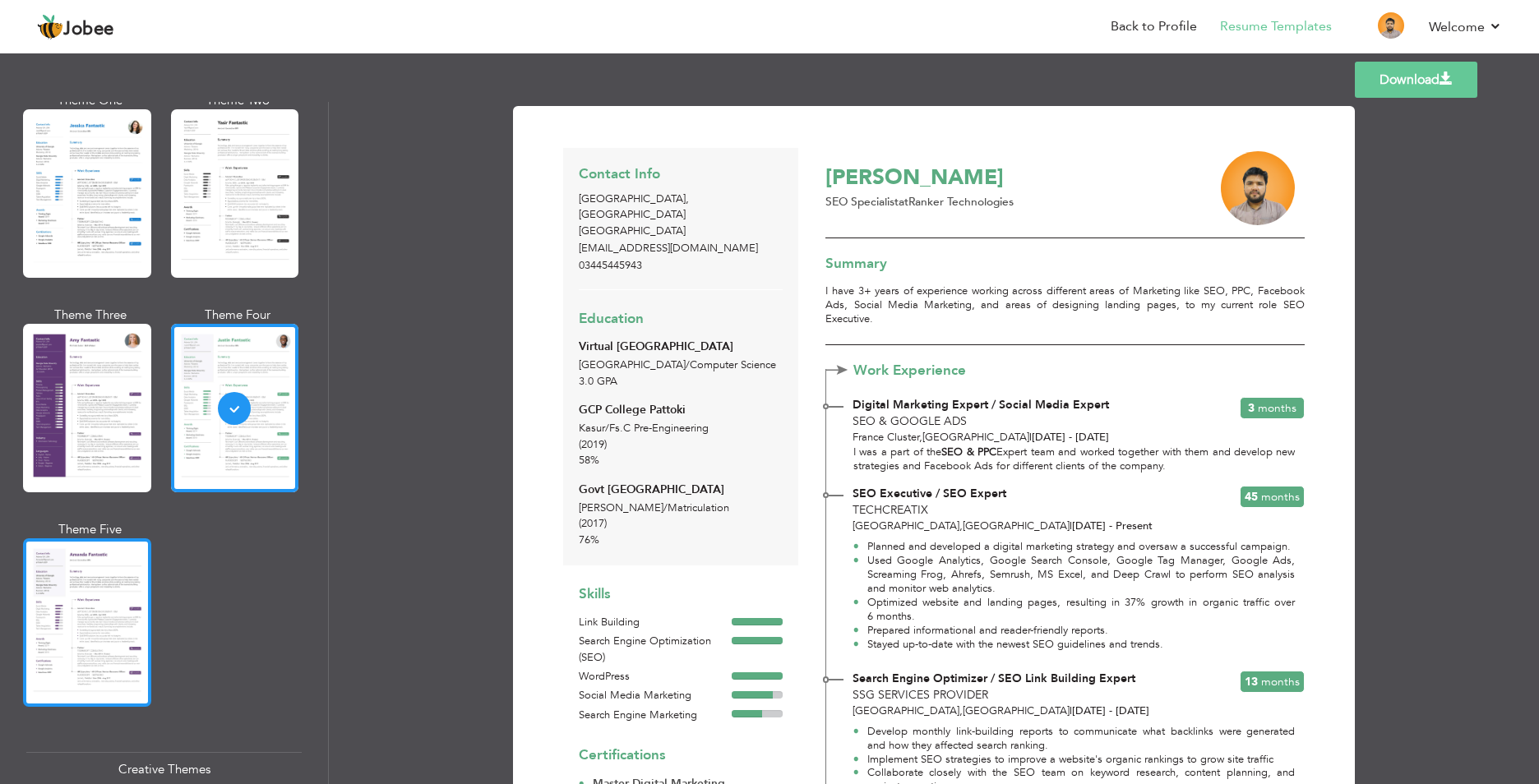 click at bounding box center (87, 622) 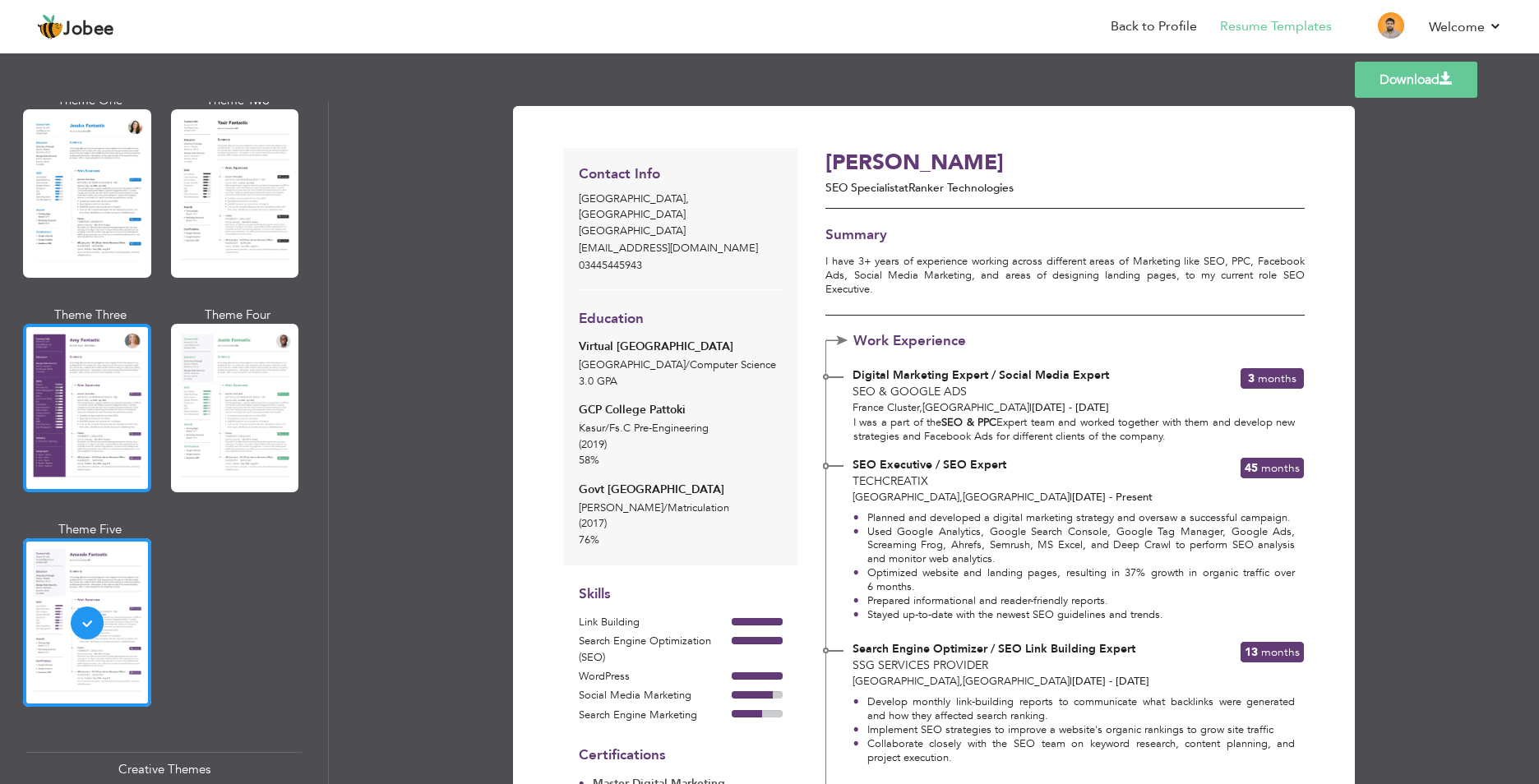 click at bounding box center [87, 408] 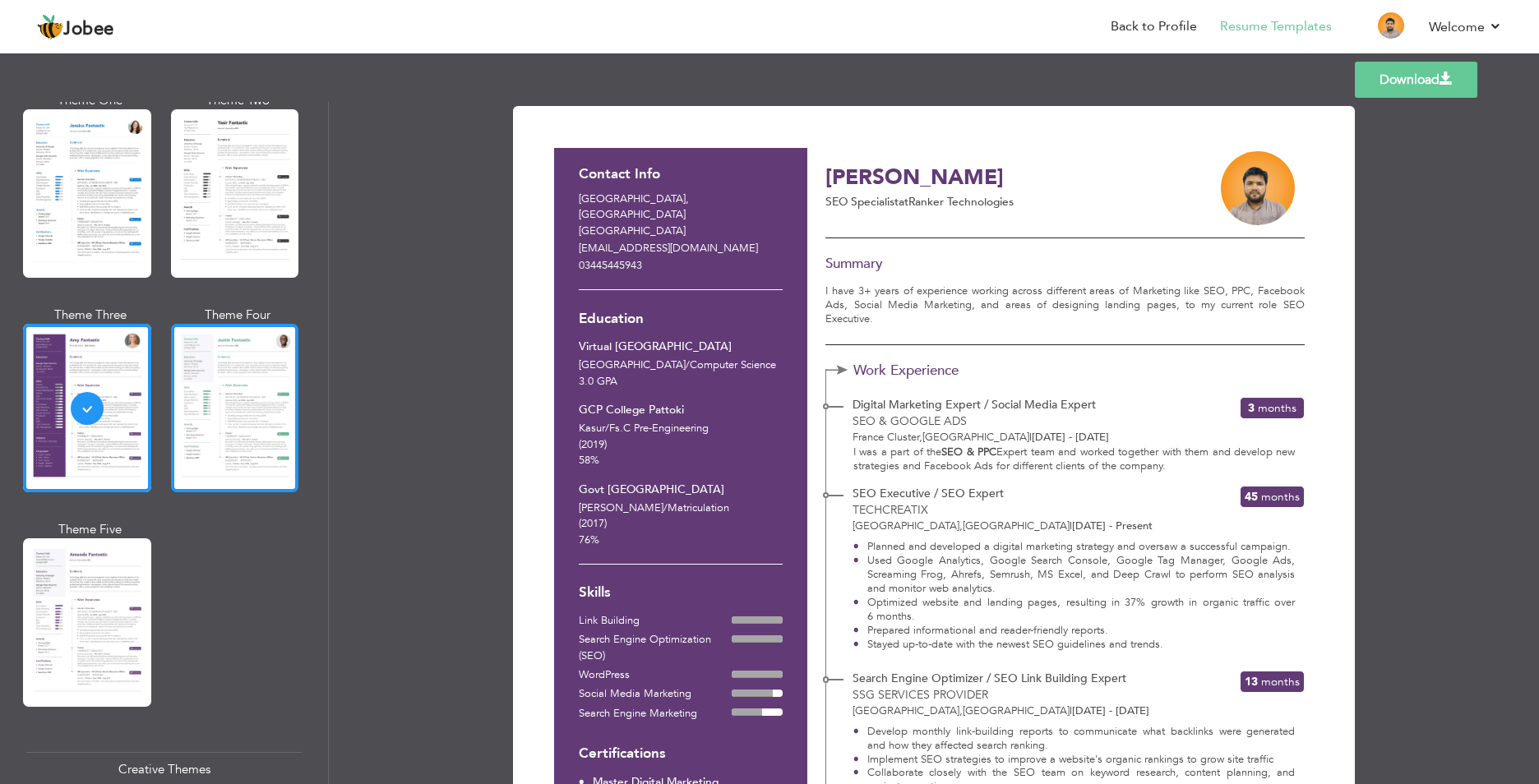 click at bounding box center [235, 408] 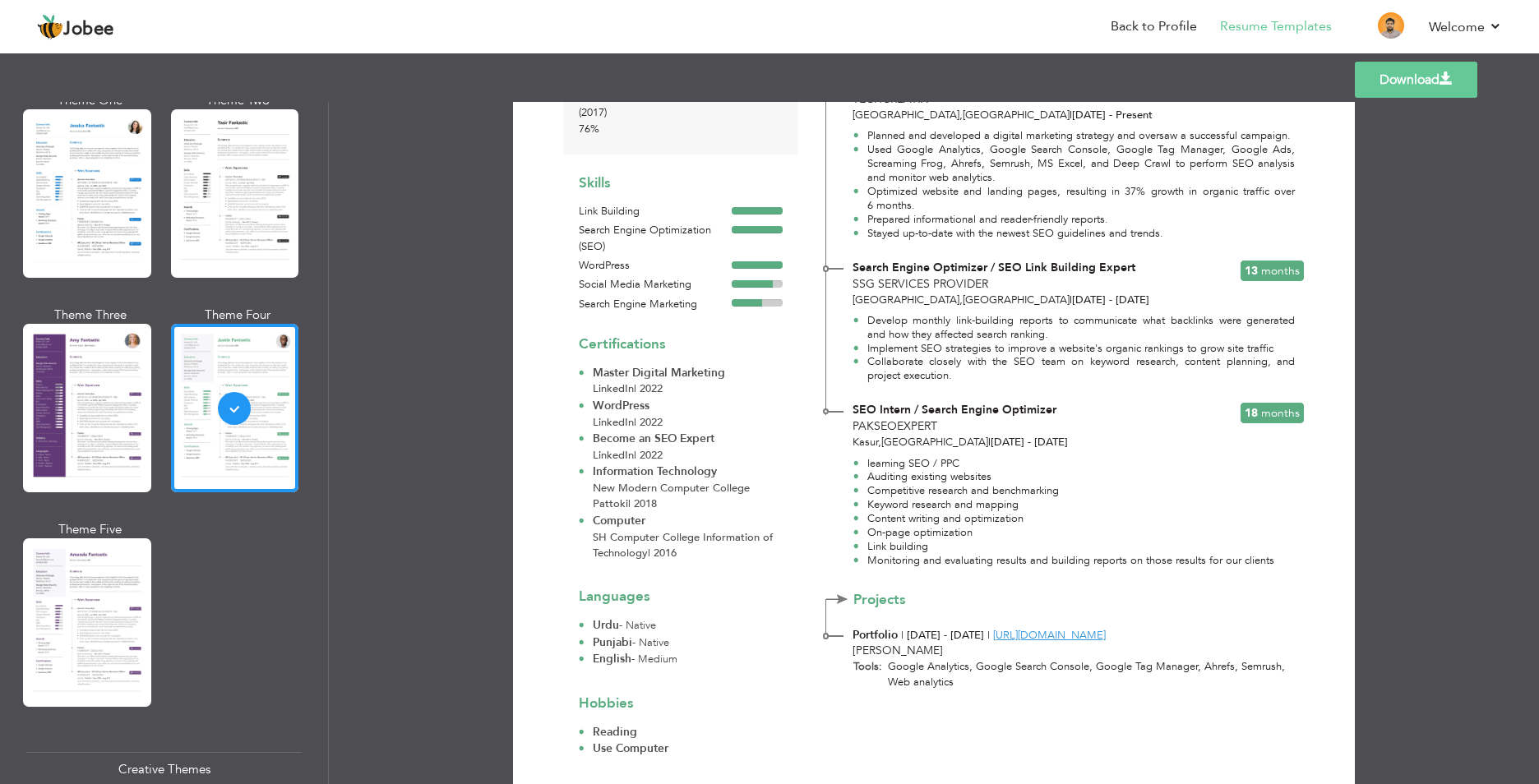 scroll, scrollTop: 448, scrollLeft: 0, axis: vertical 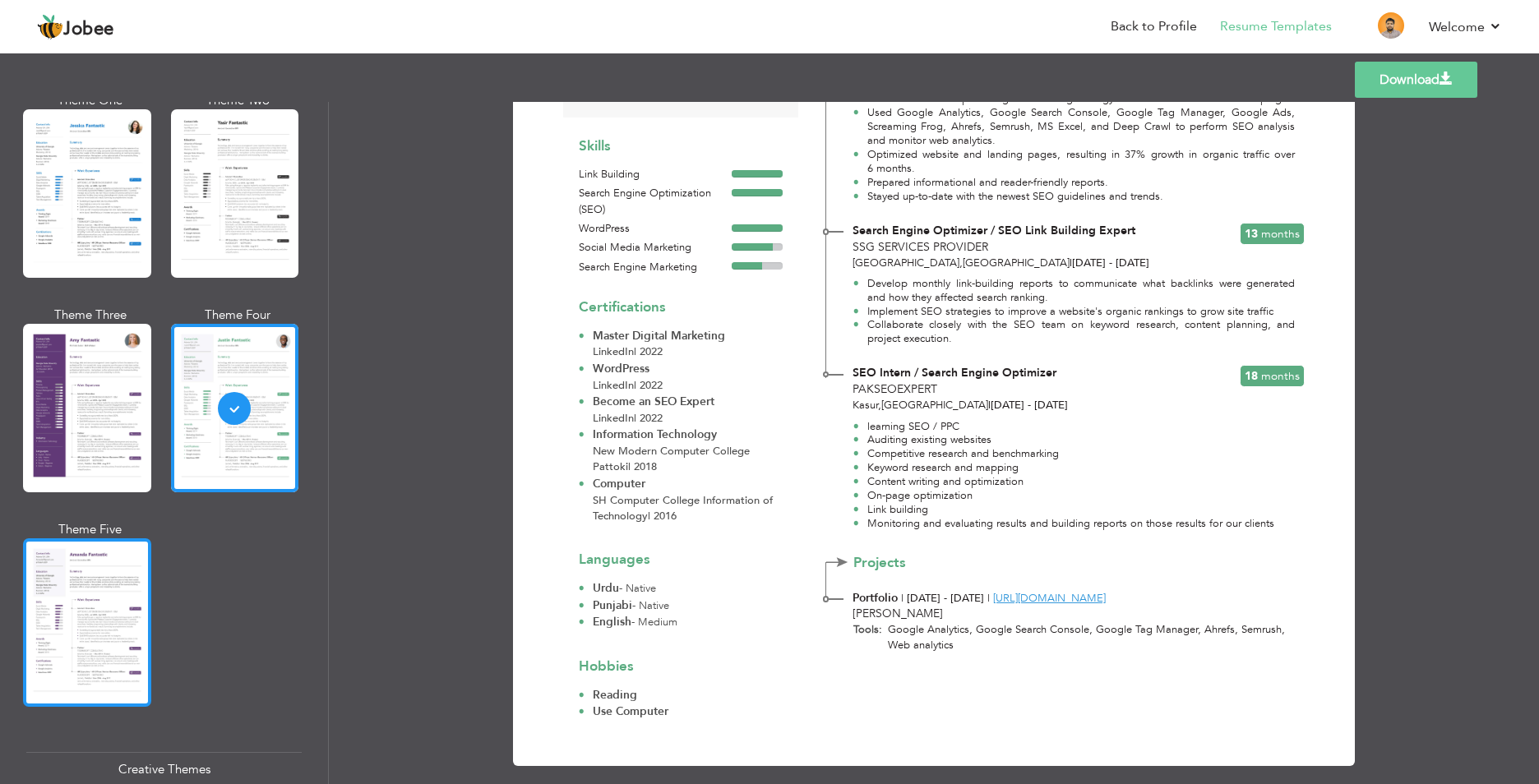 click at bounding box center [87, 622] 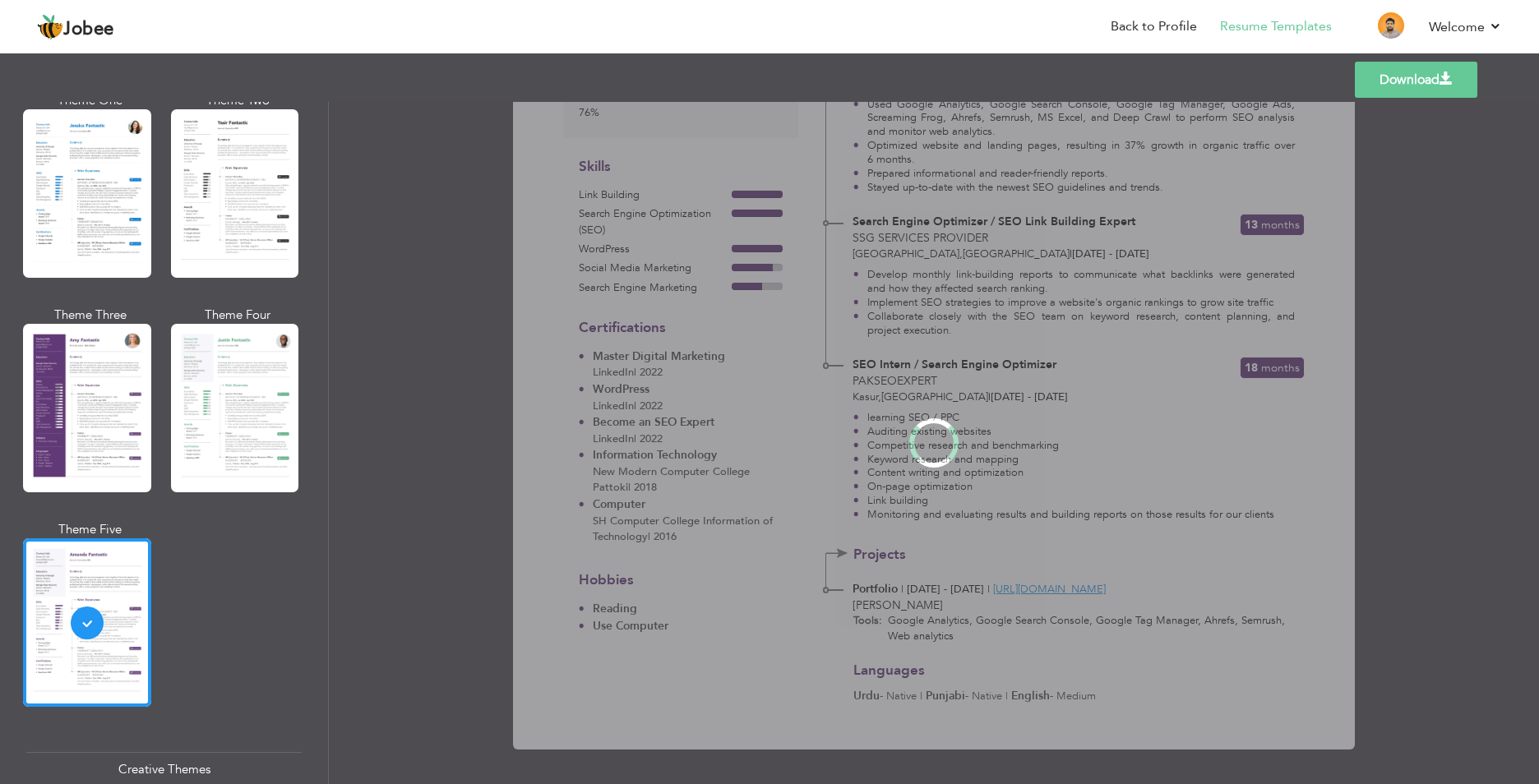 scroll, scrollTop: 0, scrollLeft: 0, axis: both 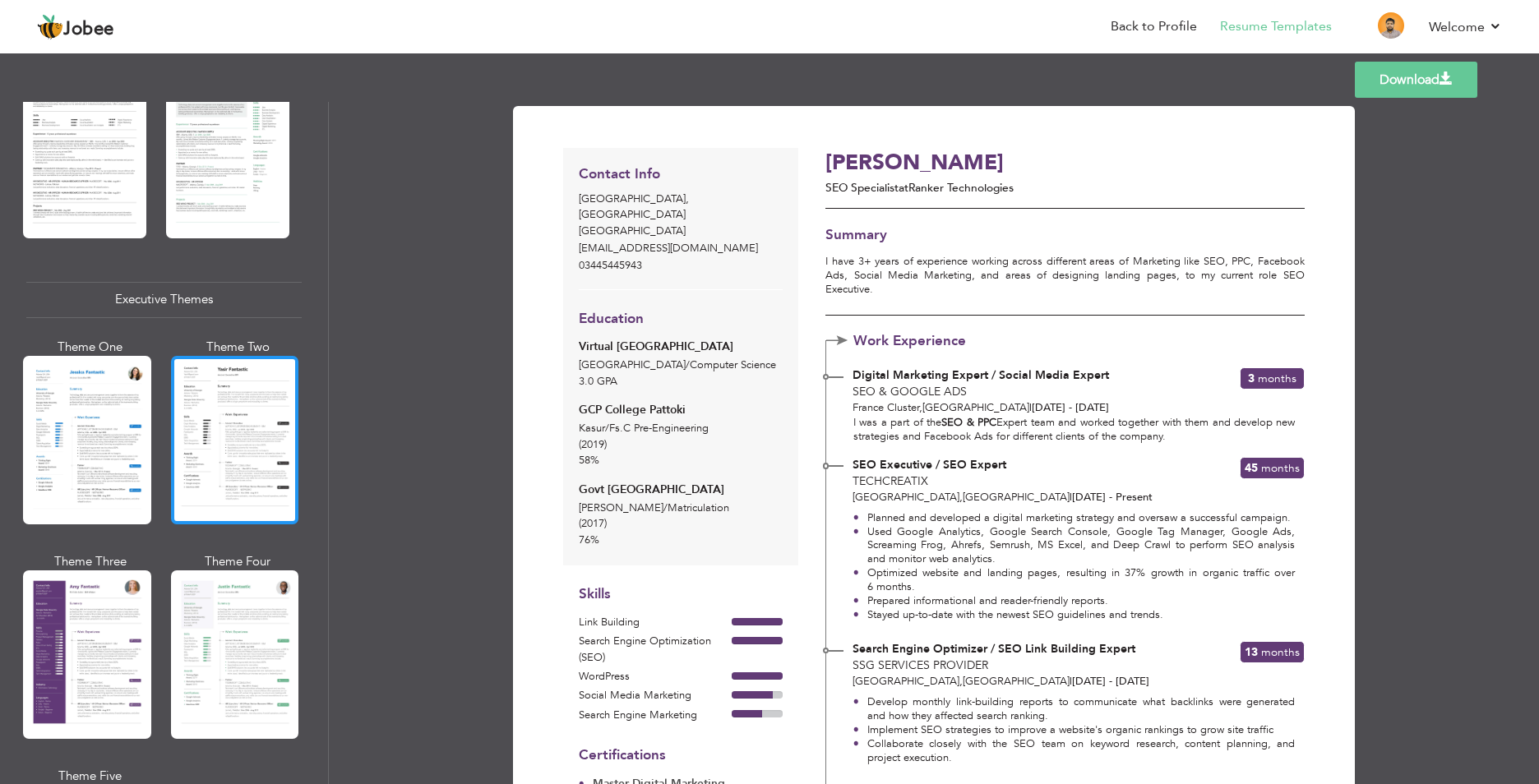 click at bounding box center [235, 440] 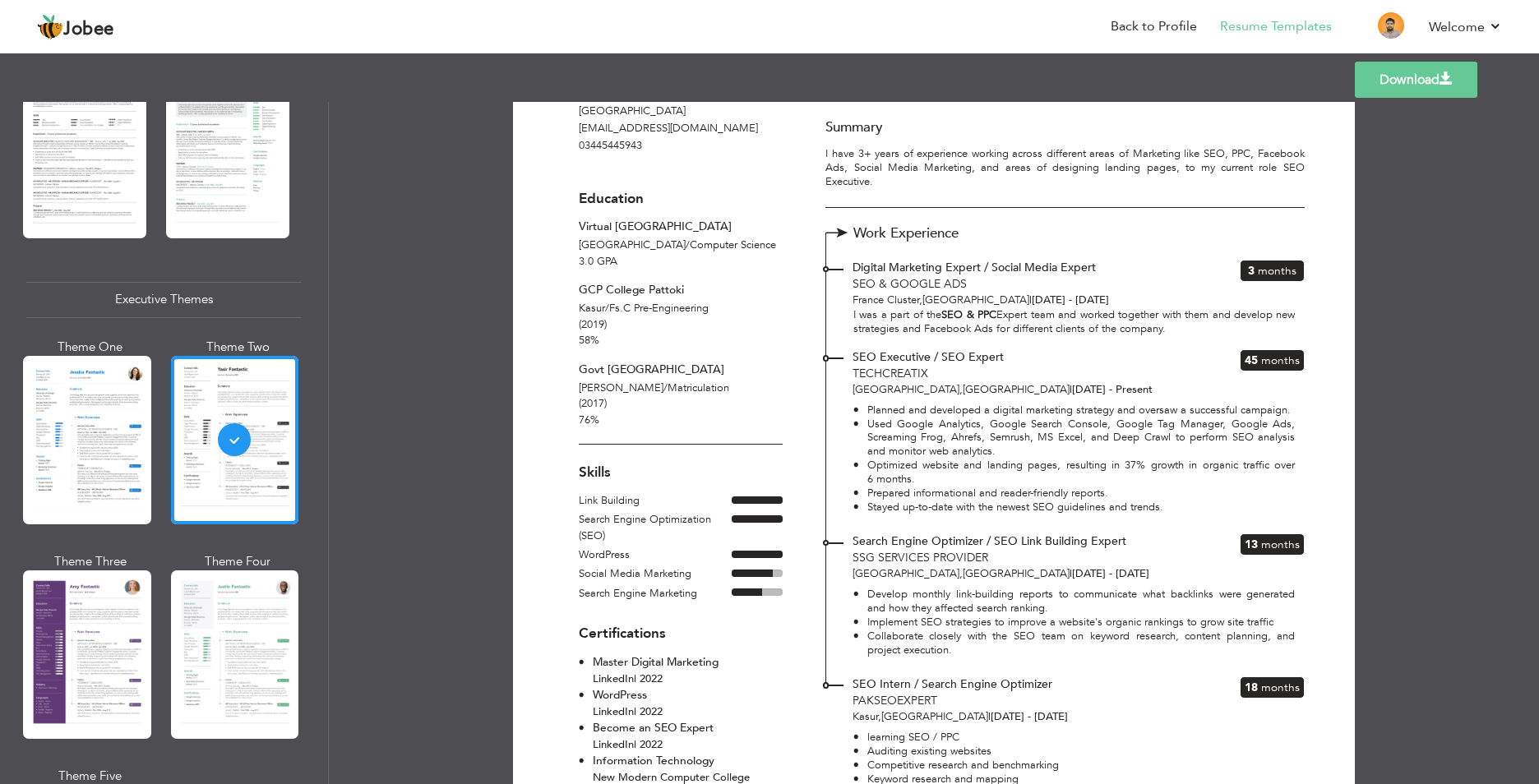 scroll, scrollTop: 0, scrollLeft: 0, axis: both 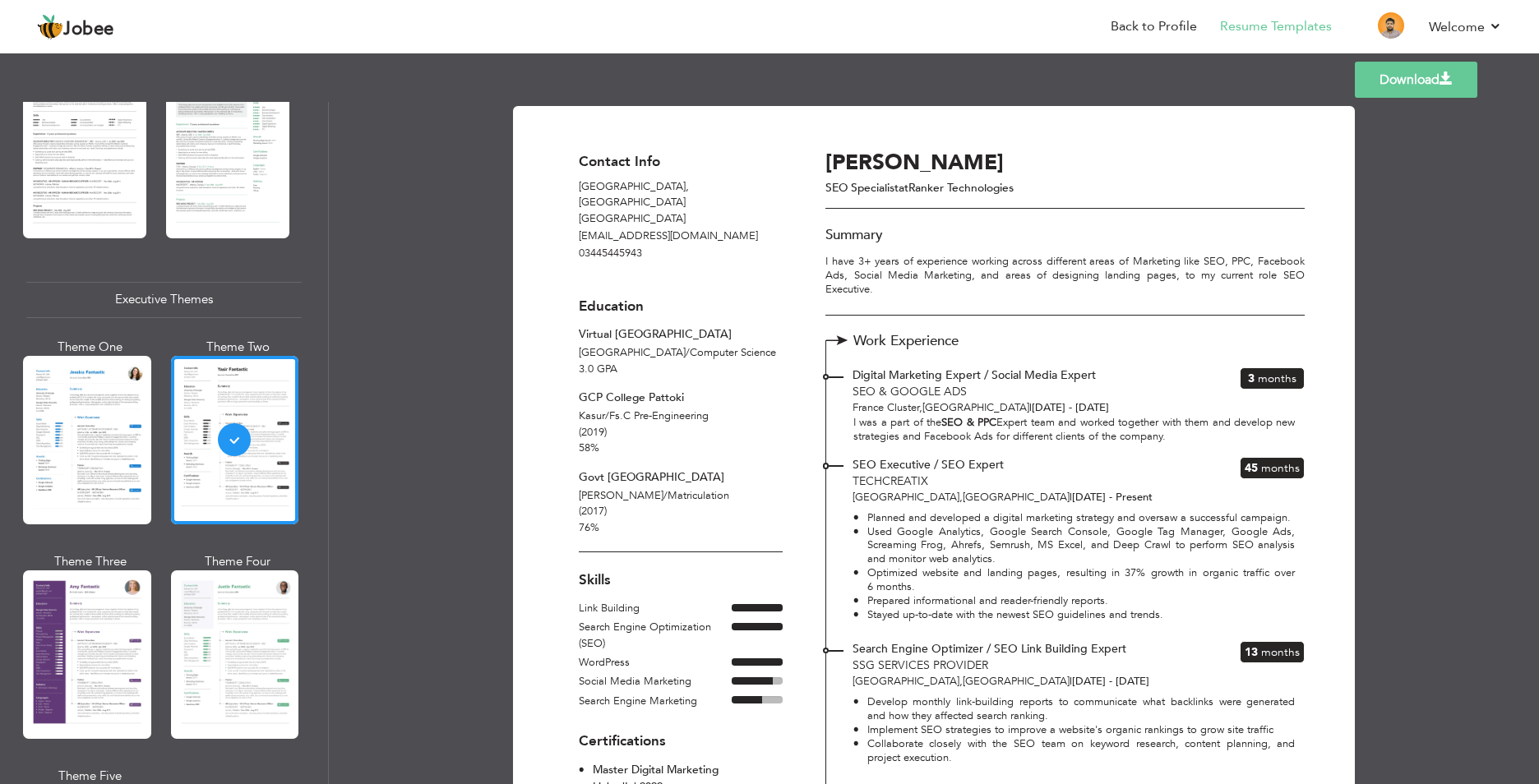 click on "Download" at bounding box center [1416, 80] 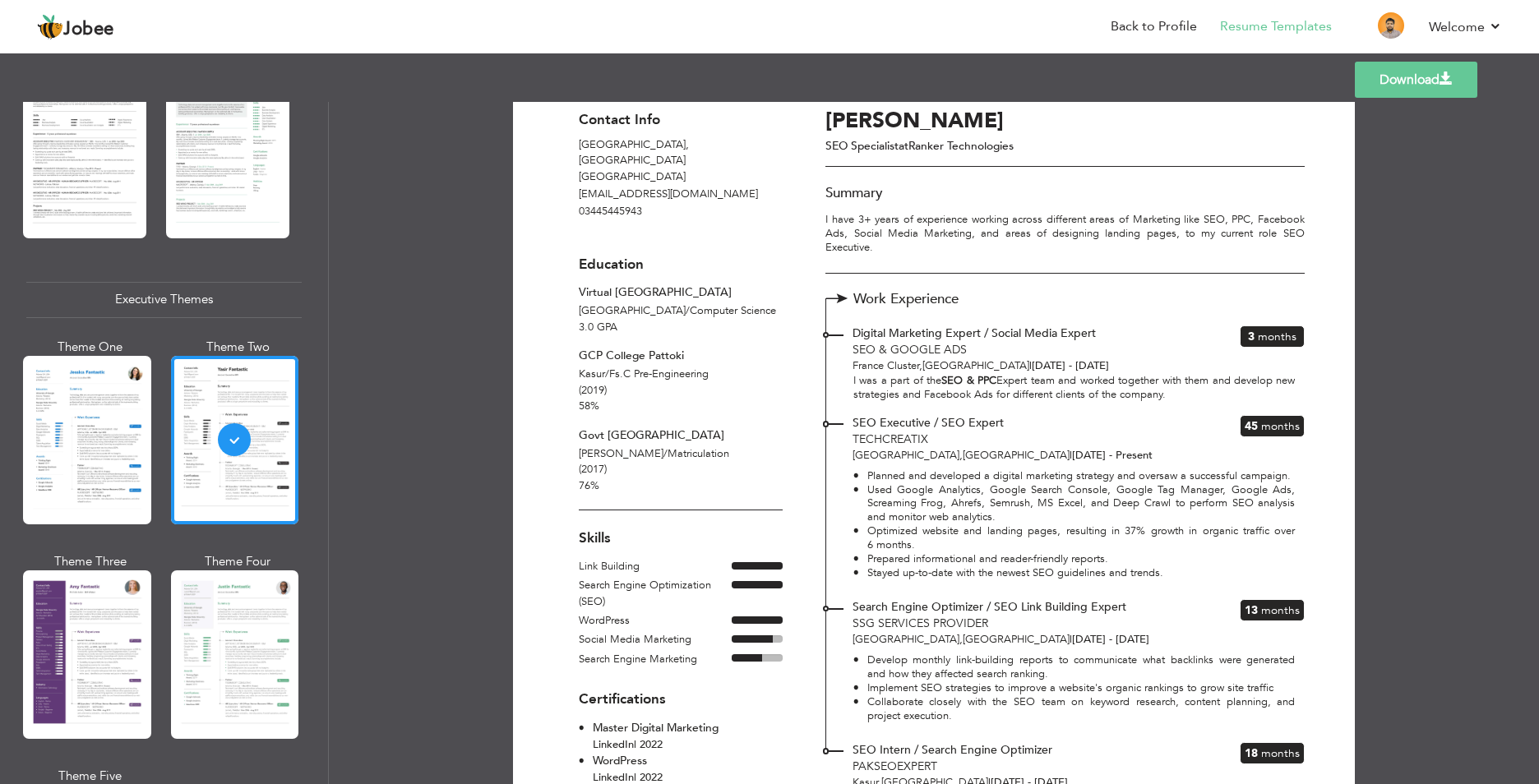 scroll, scrollTop: 0, scrollLeft: 0, axis: both 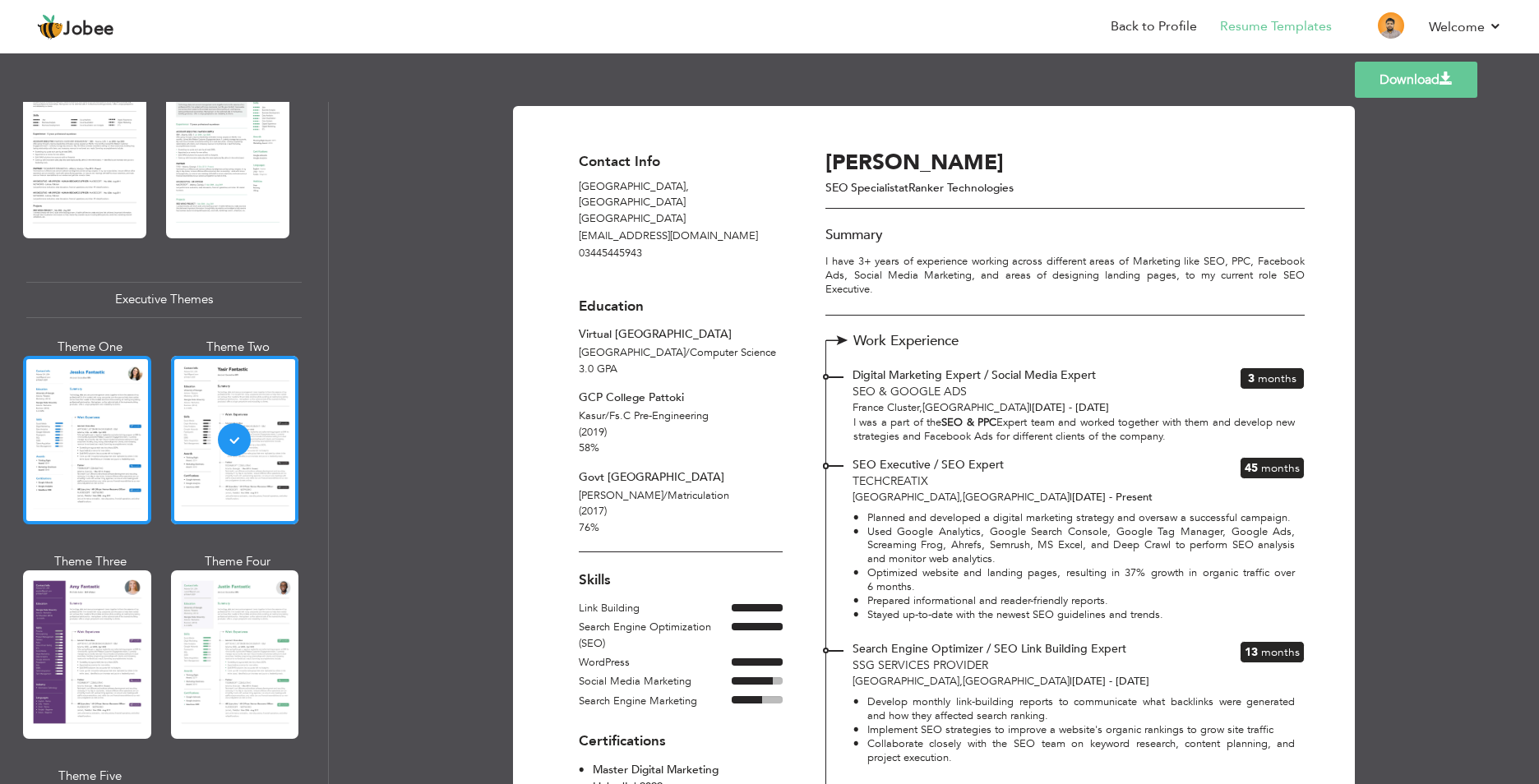 click at bounding box center (87, 440) 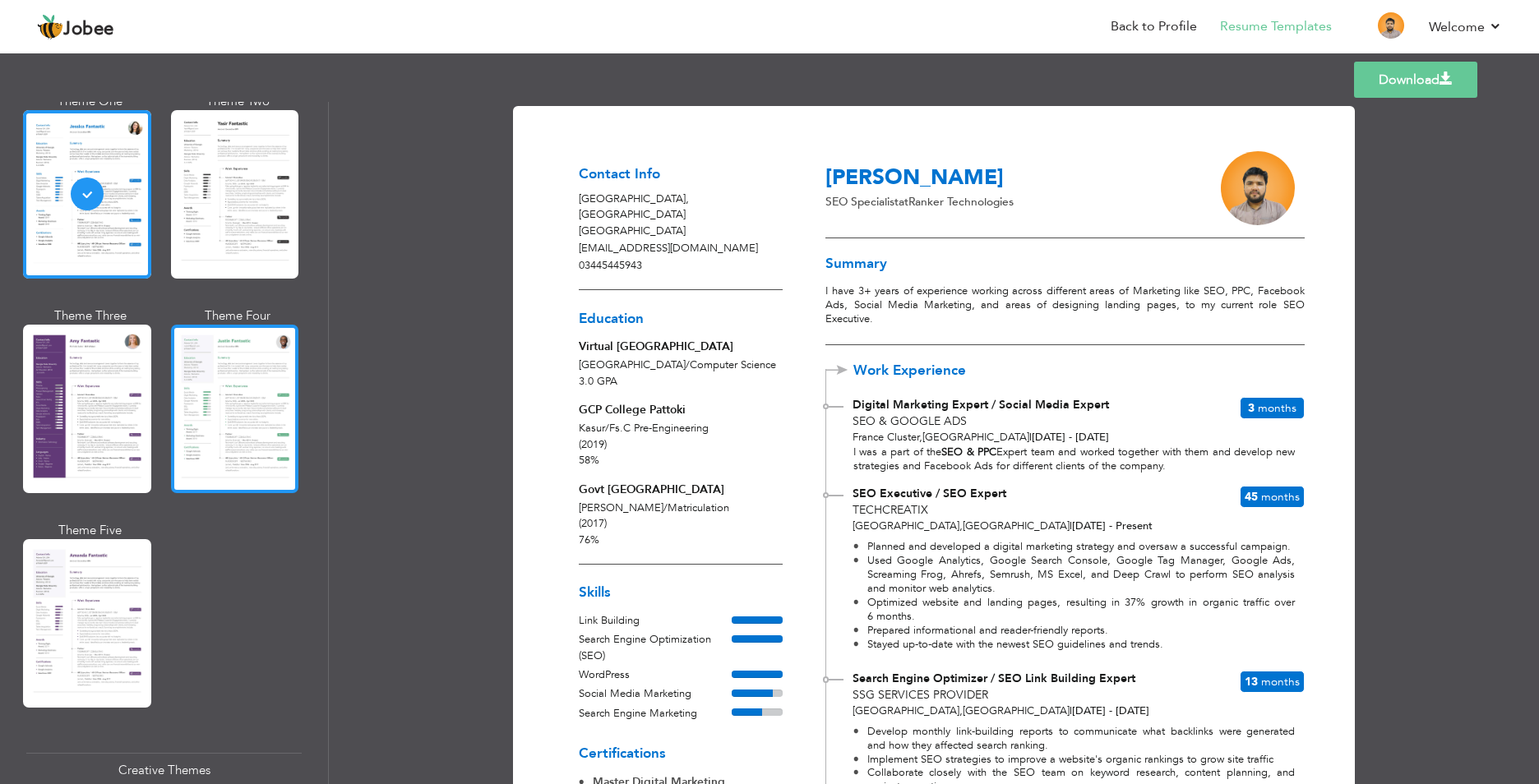 click at bounding box center [235, 408] 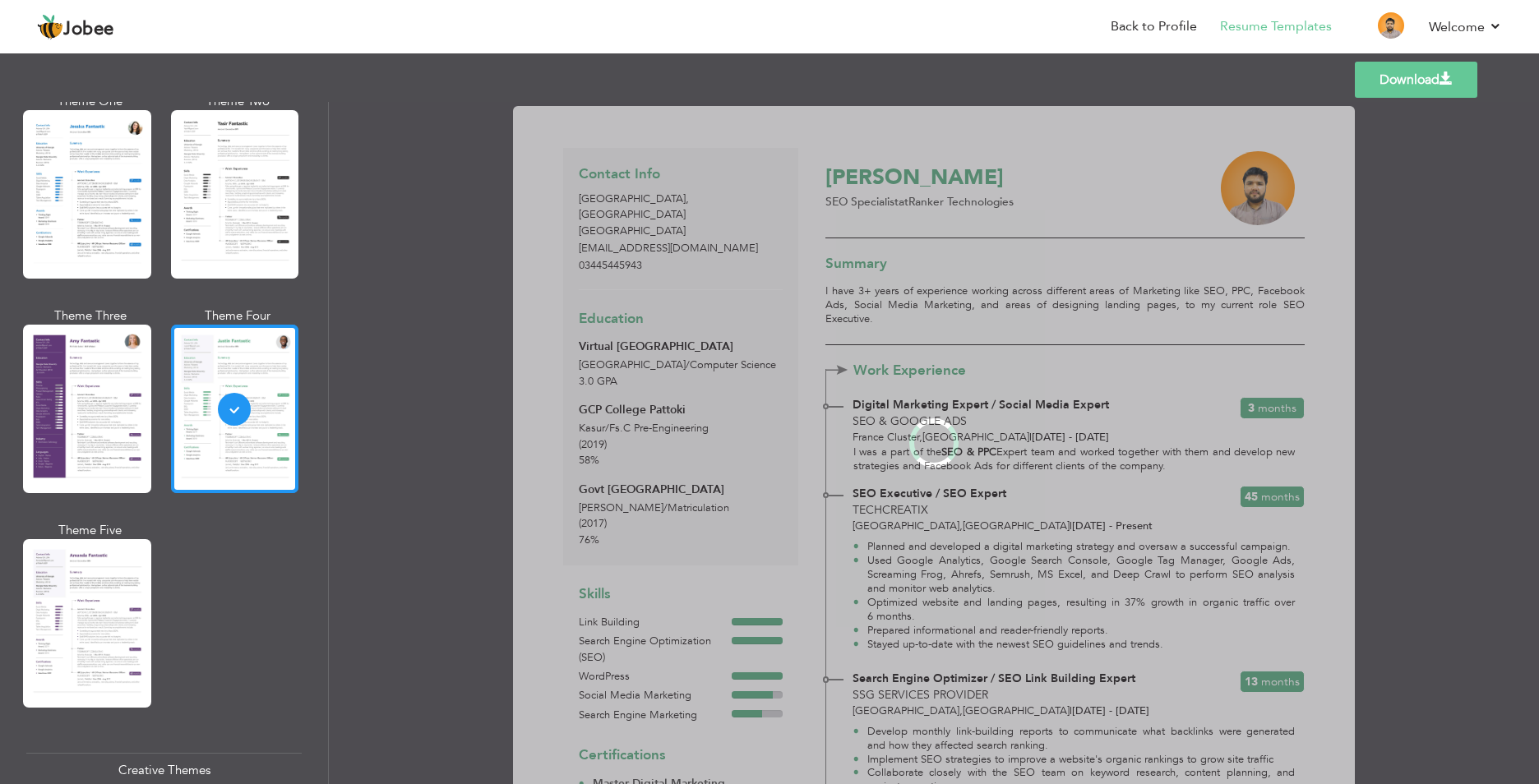 scroll, scrollTop: 1316, scrollLeft: 0, axis: vertical 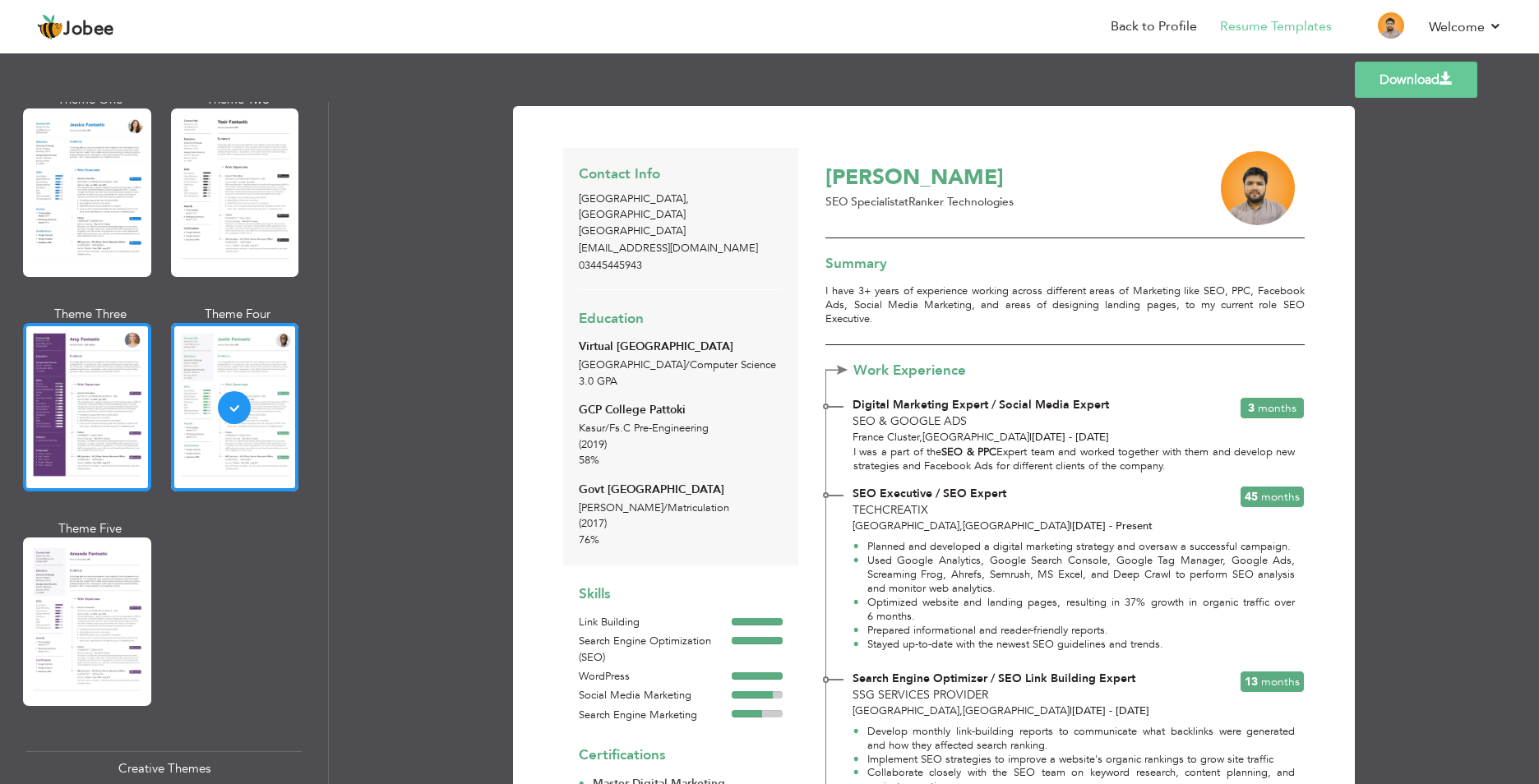click at bounding box center (87, 407) 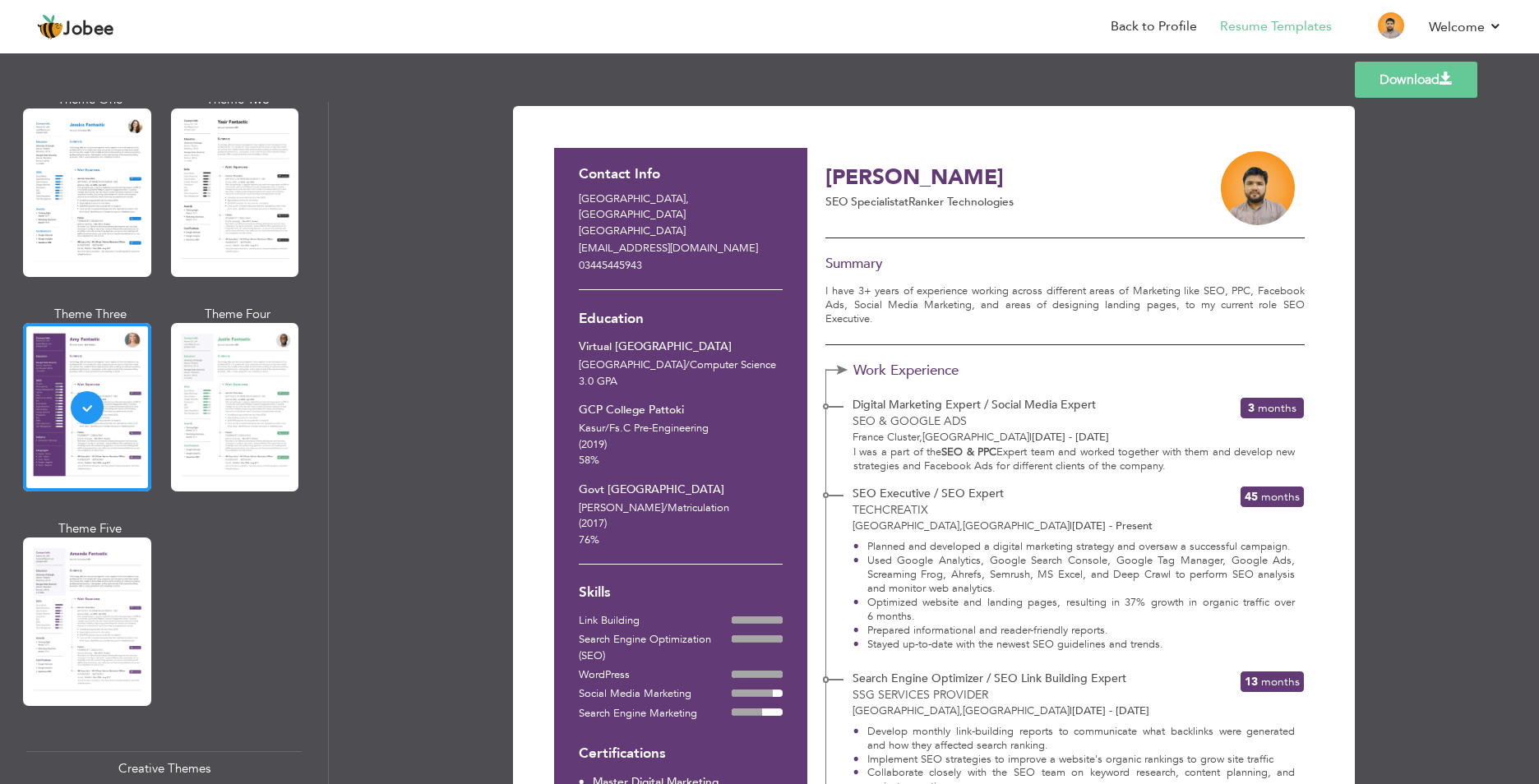 click at bounding box center (87, 621) 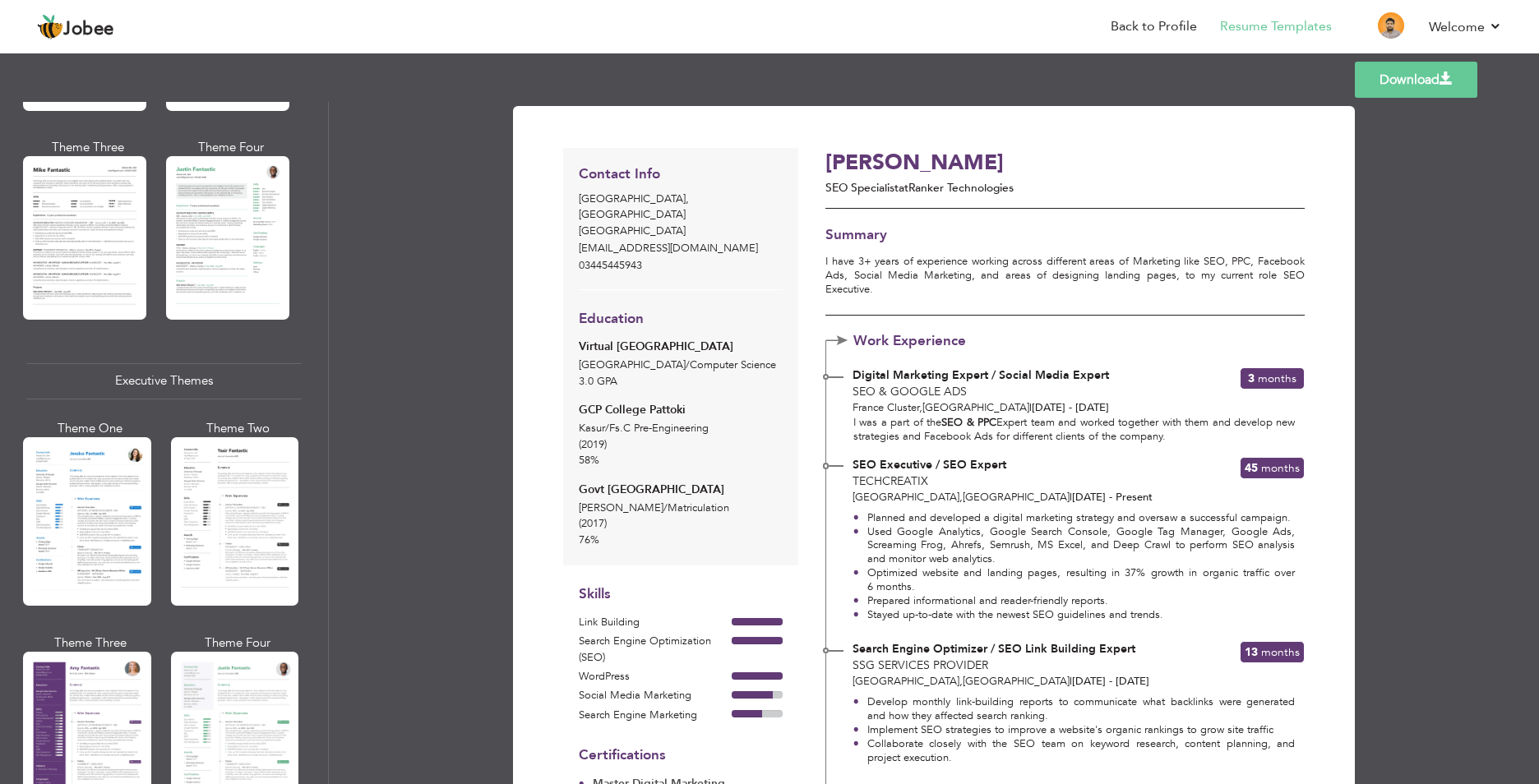 scroll, scrollTop: 658, scrollLeft: 0, axis: vertical 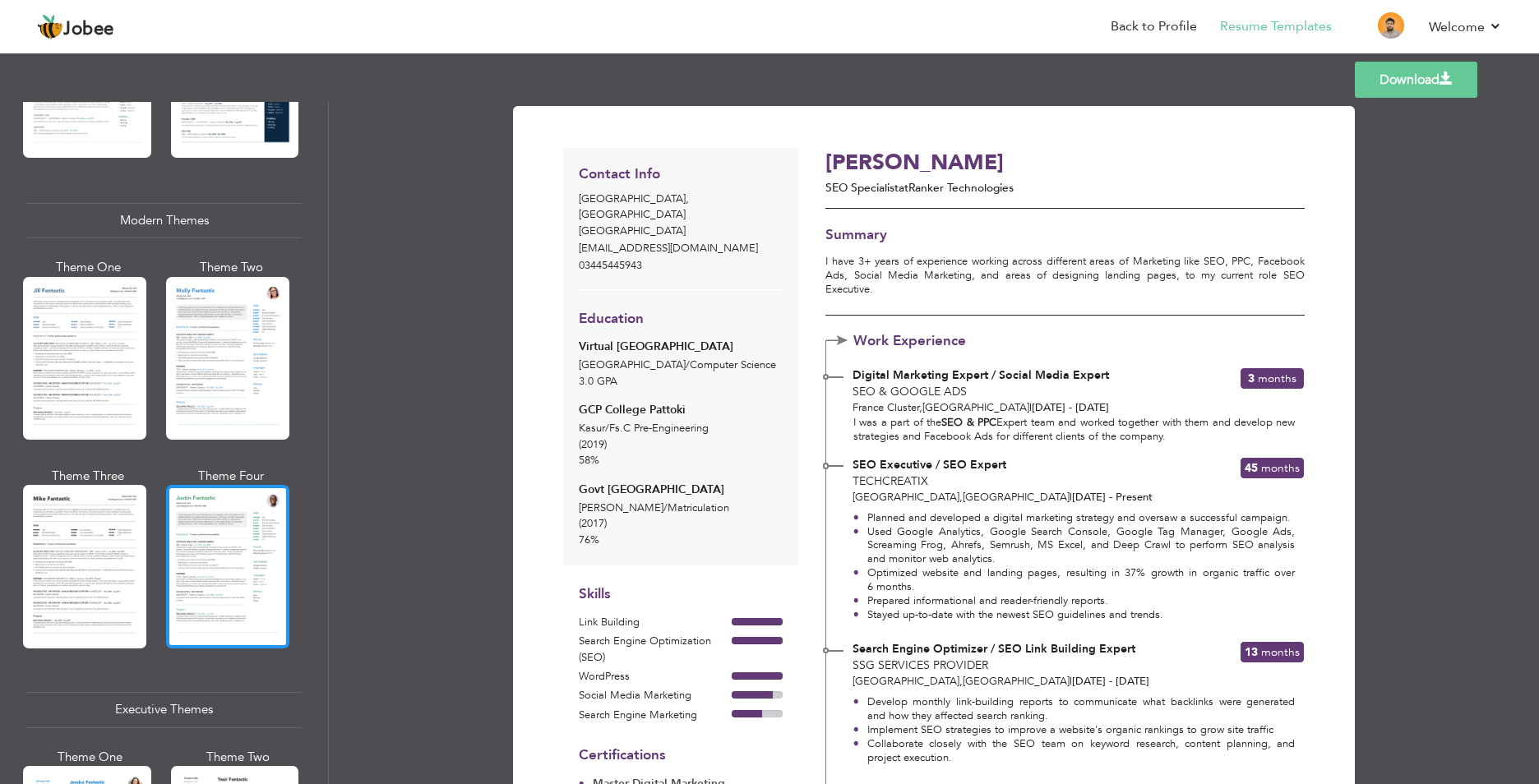 click at bounding box center (228, 566) 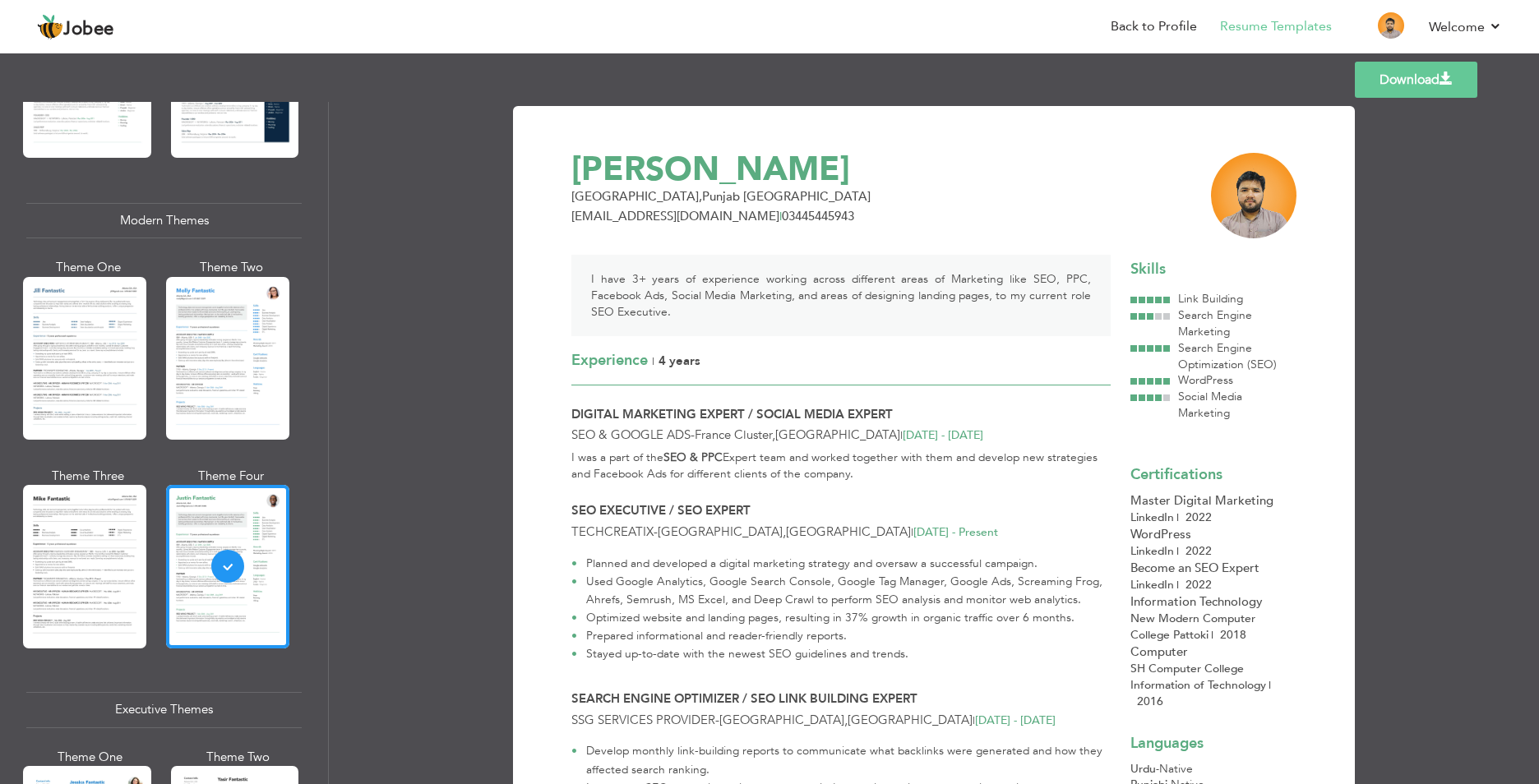 click at bounding box center (85, 566) 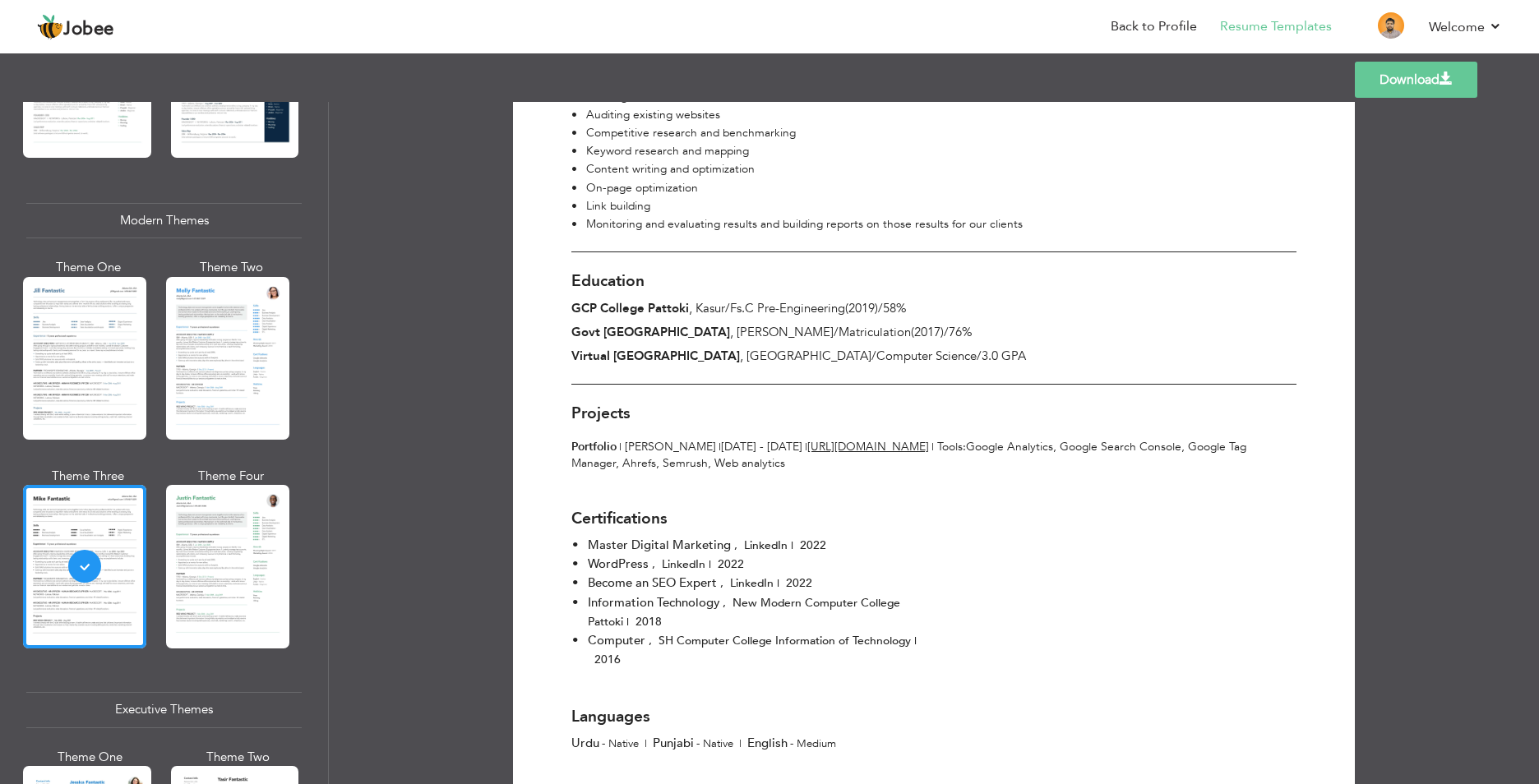 scroll, scrollTop: 940, scrollLeft: 0, axis: vertical 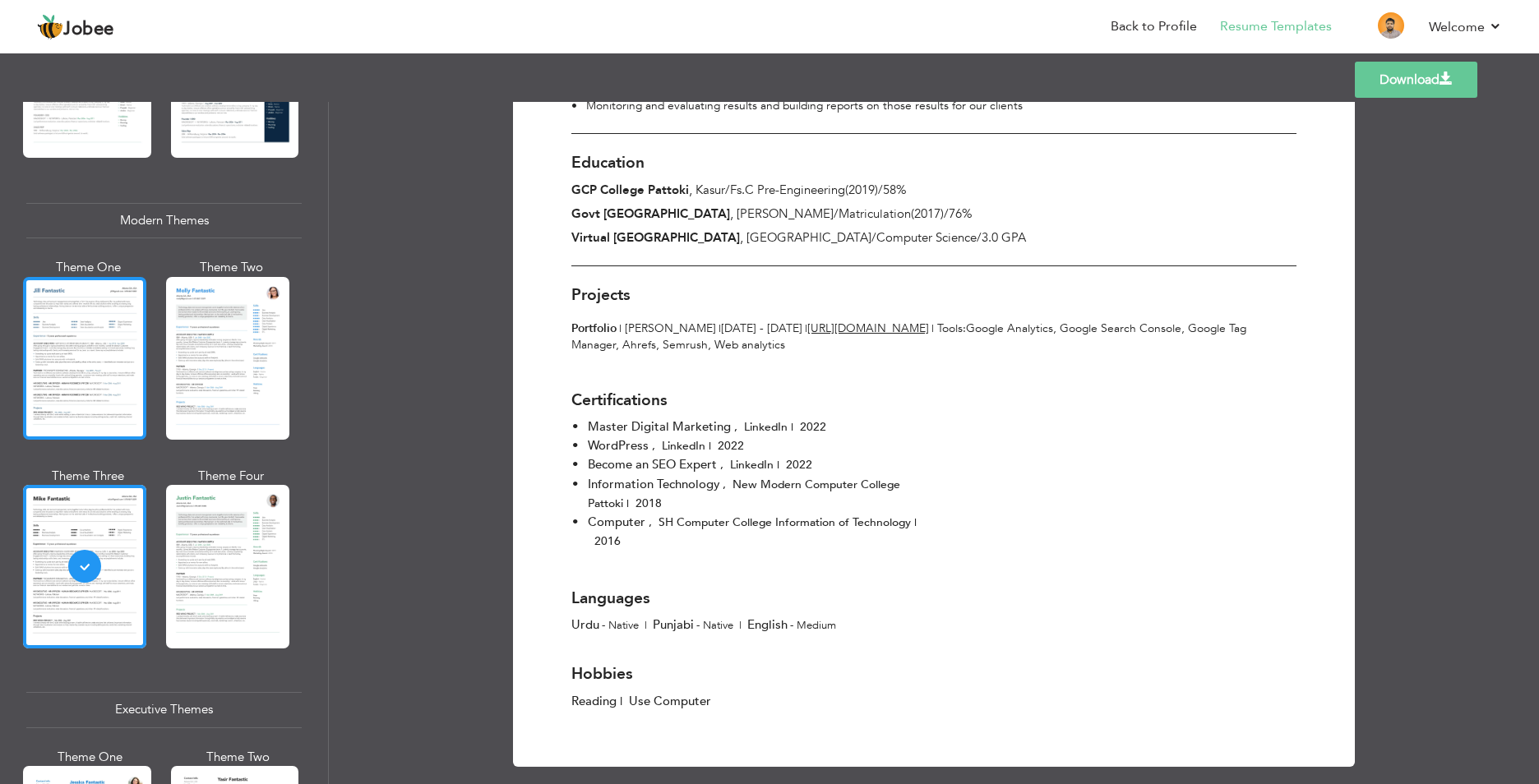 click at bounding box center [85, 358] 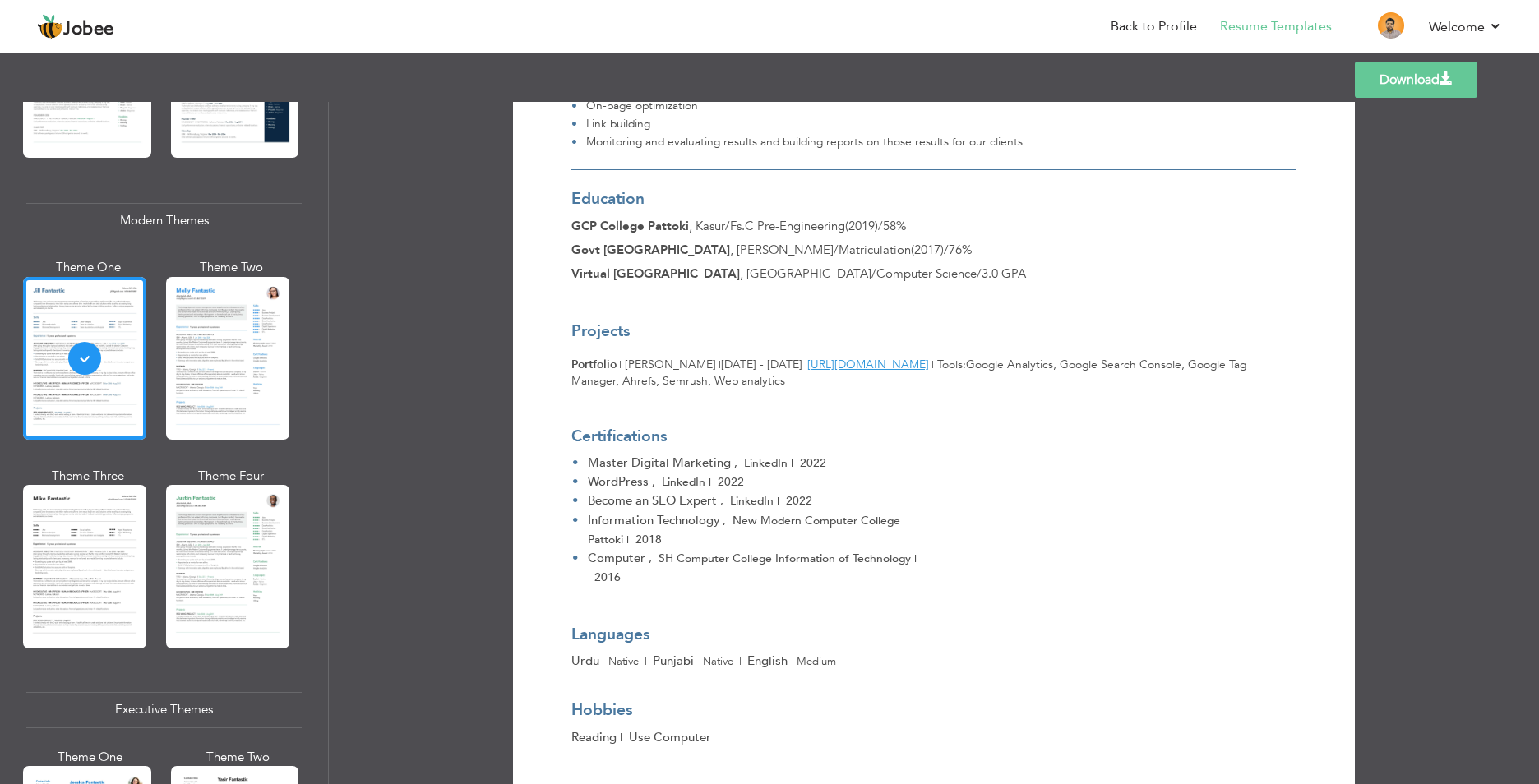 scroll, scrollTop: 940, scrollLeft: 0, axis: vertical 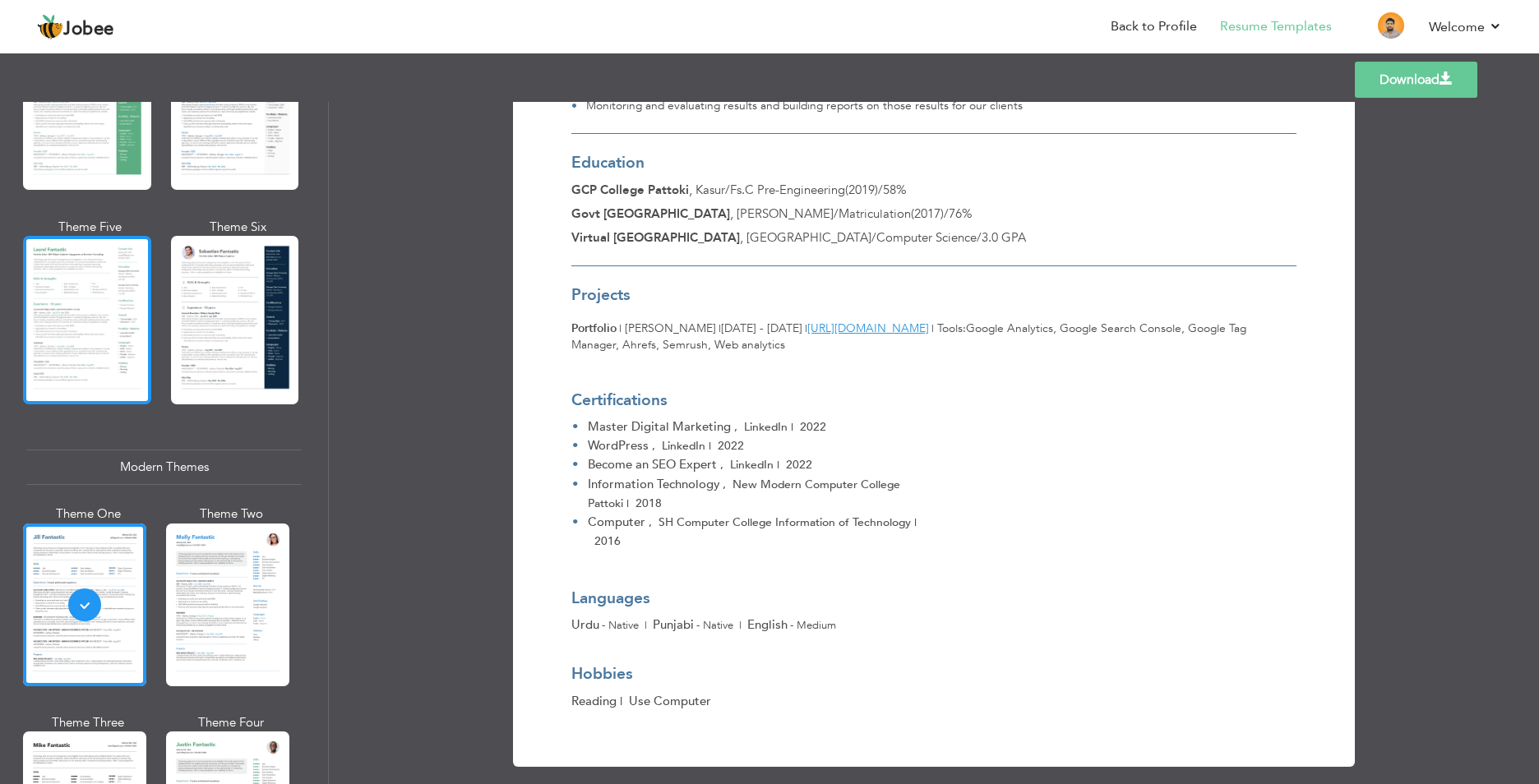 click at bounding box center [87, 320] 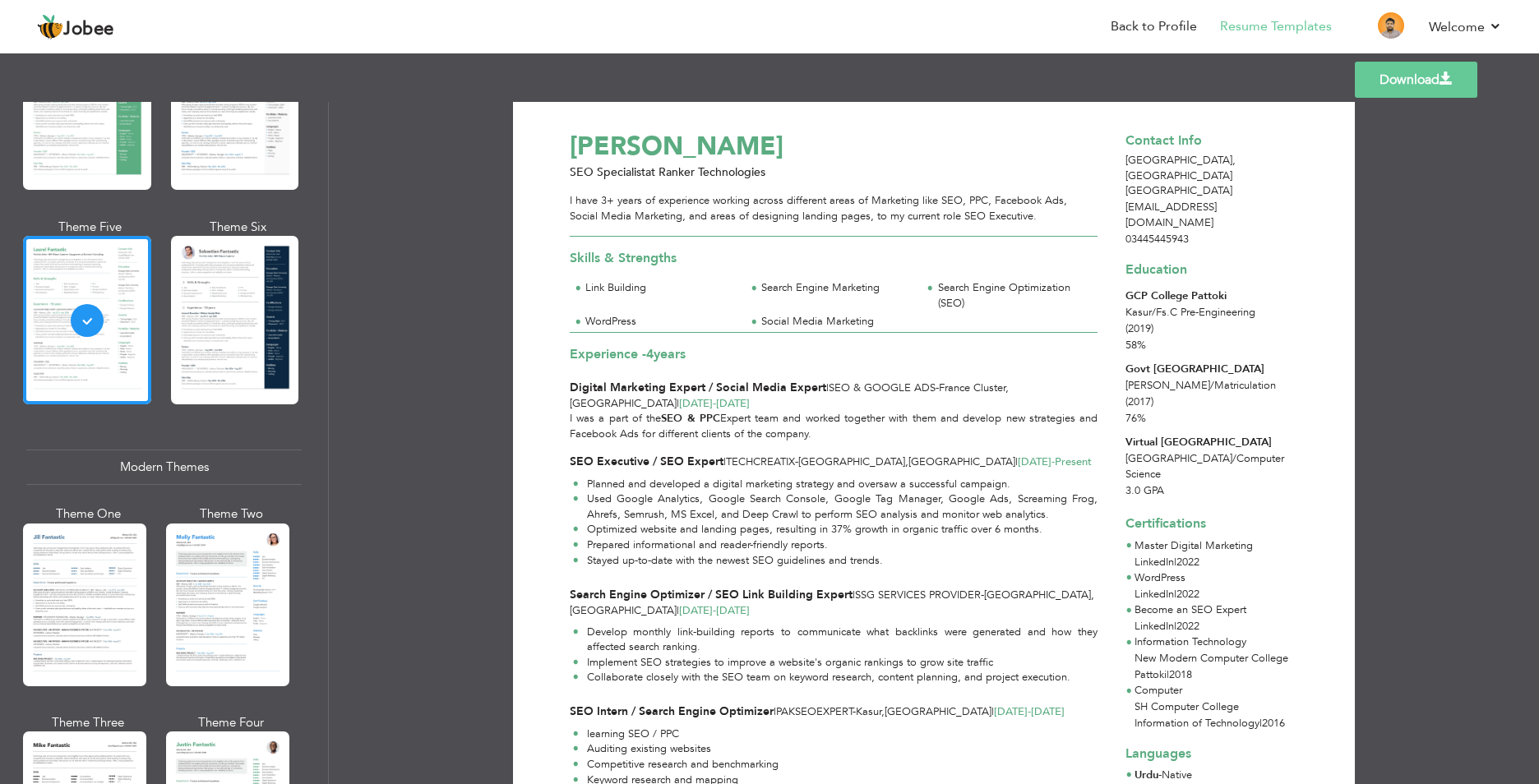 scroll, scrollTop: 0, scrollLeft: 0, axis: both 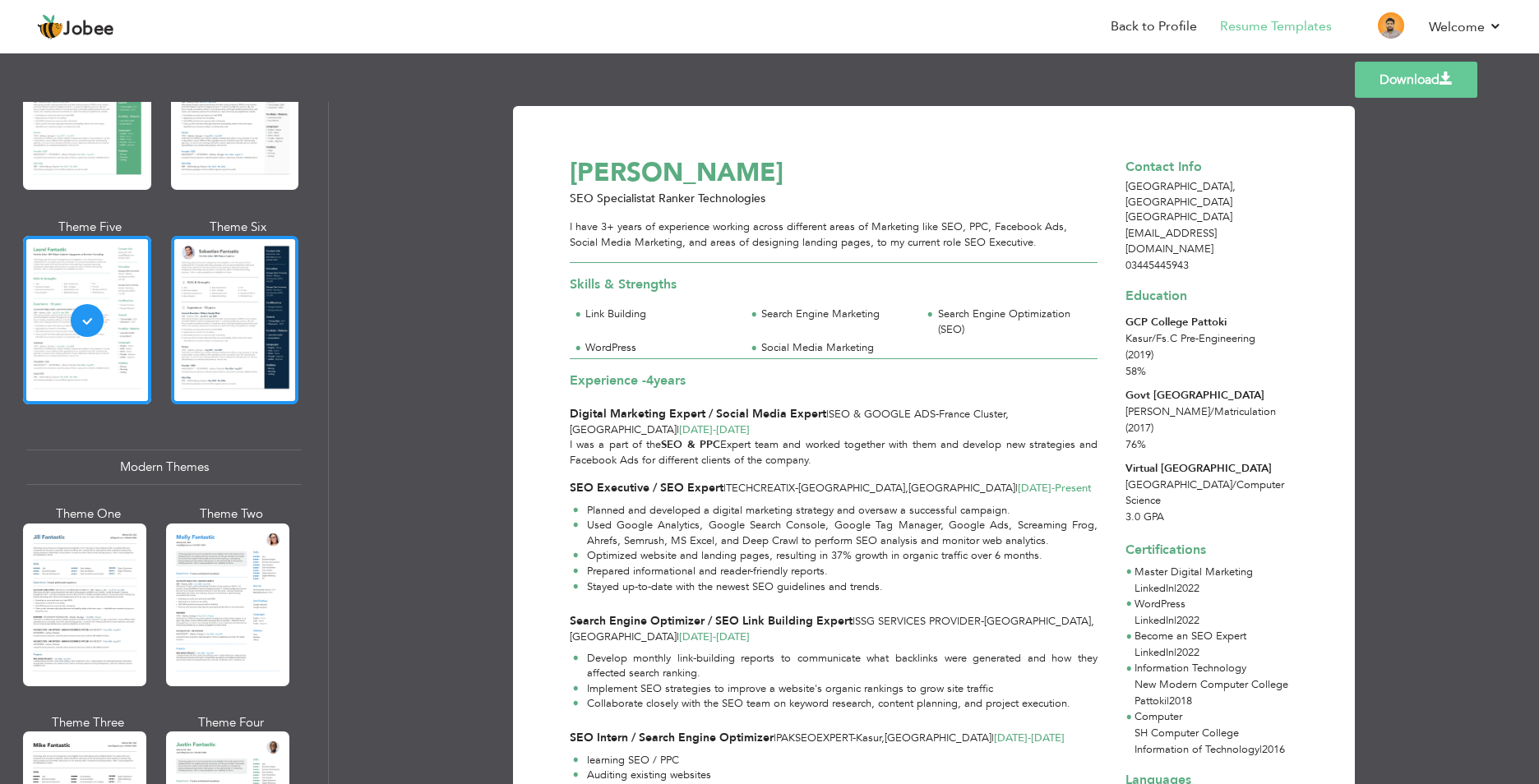 click at bounding box center [235, 320] 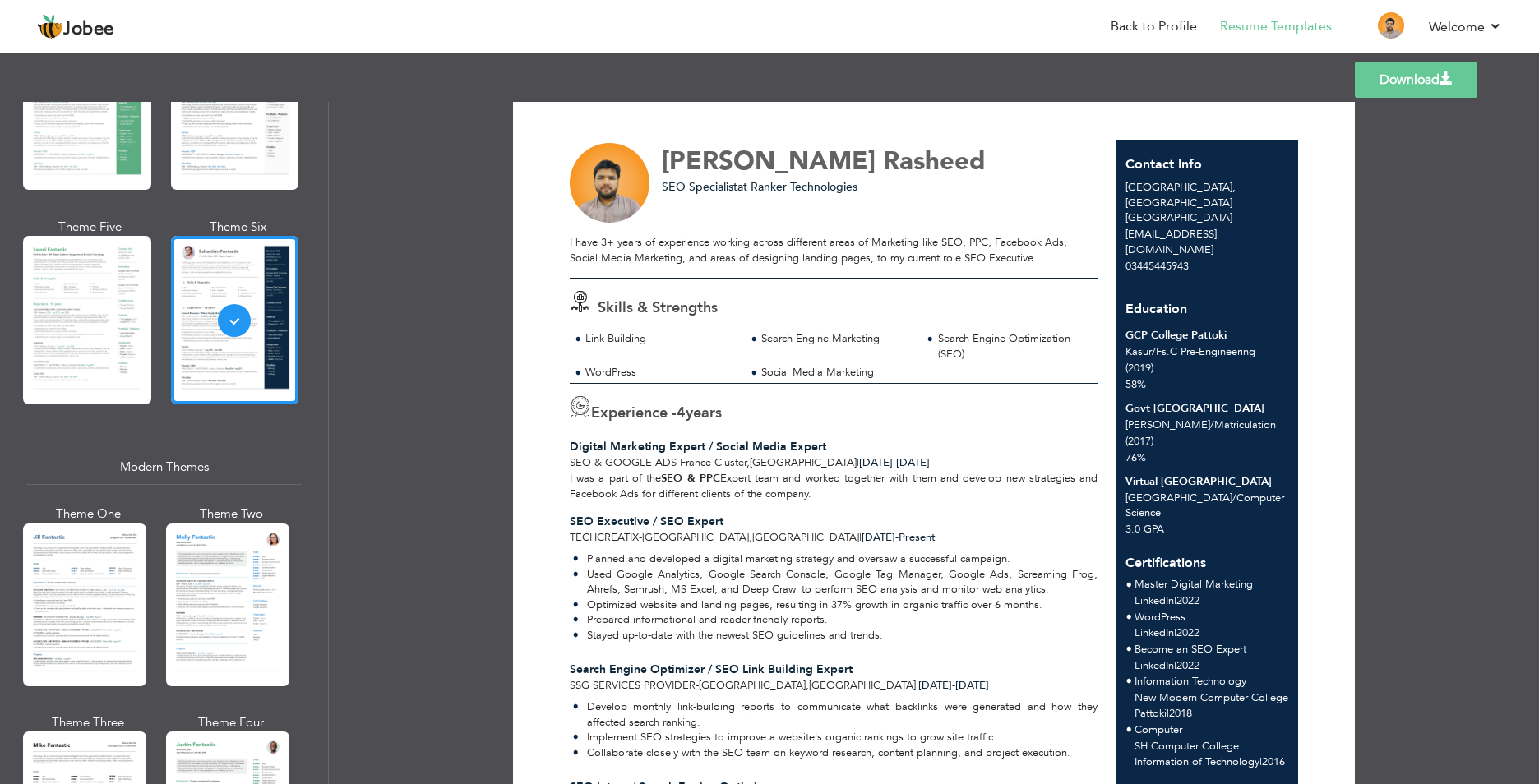 scroll, scrollTop: 0, scrollLeft: 0, axis: both 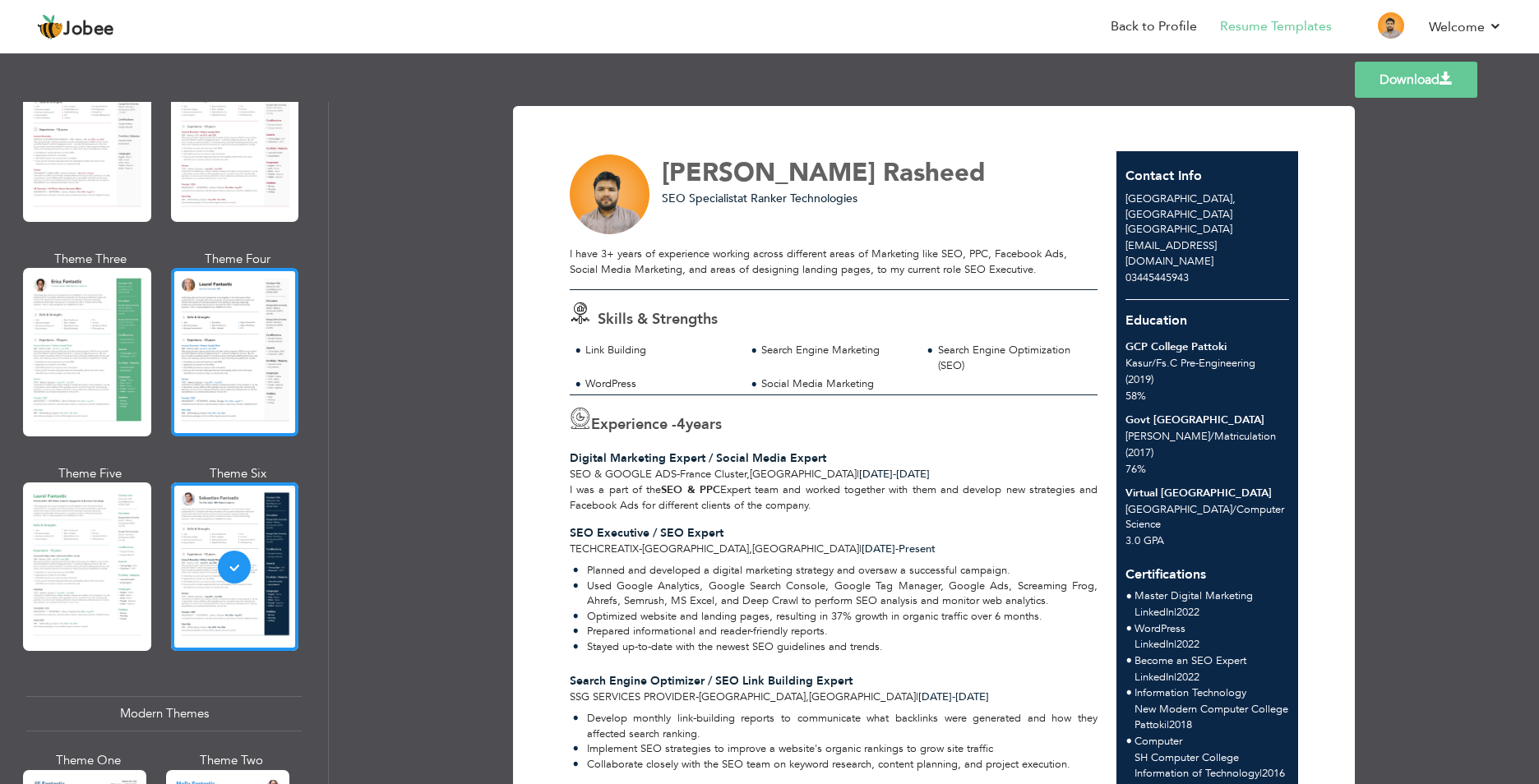 click at bounding box center (235, 352) 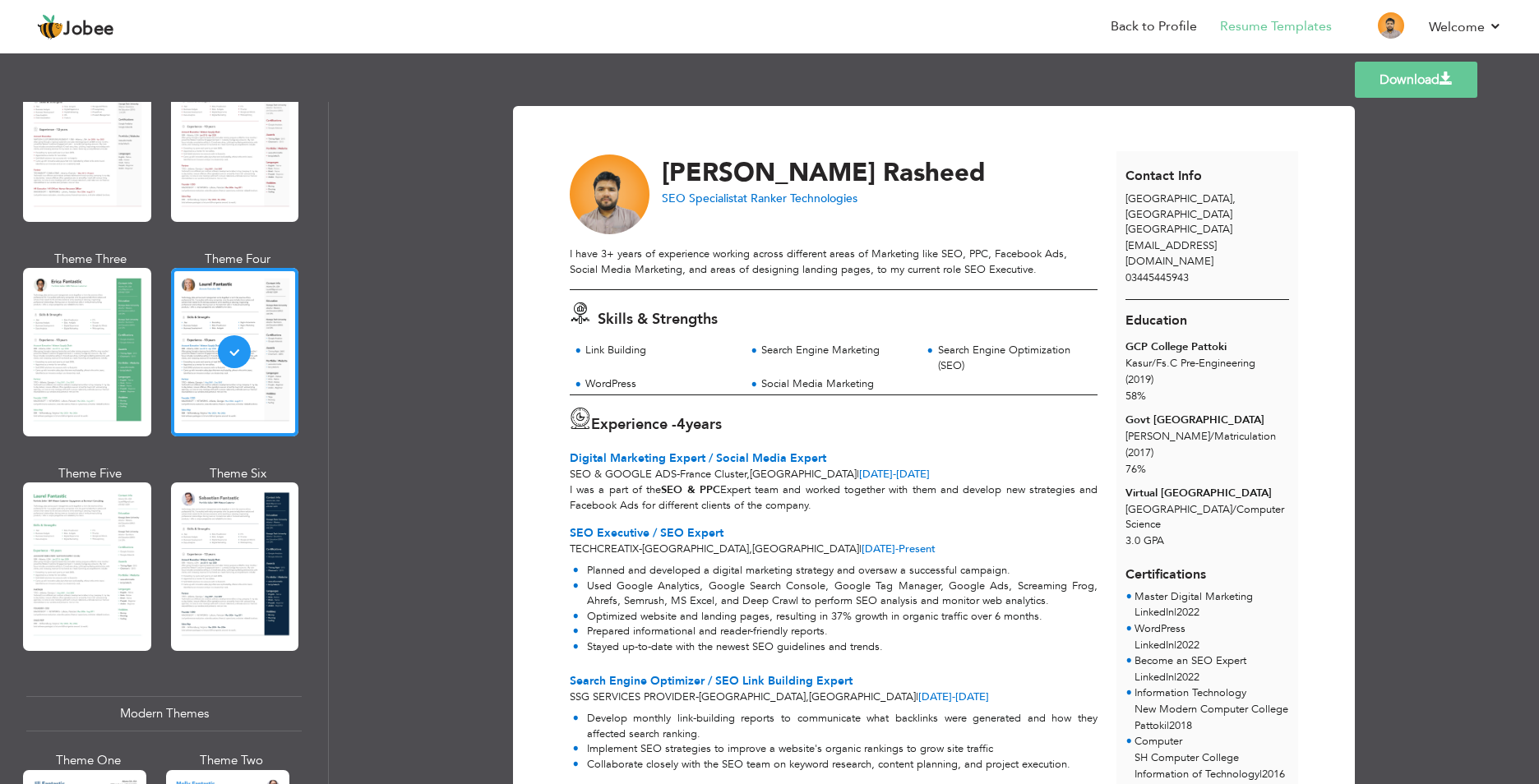 scroll, scrollTop: 1, scrollLeft: 0, axis: vertical 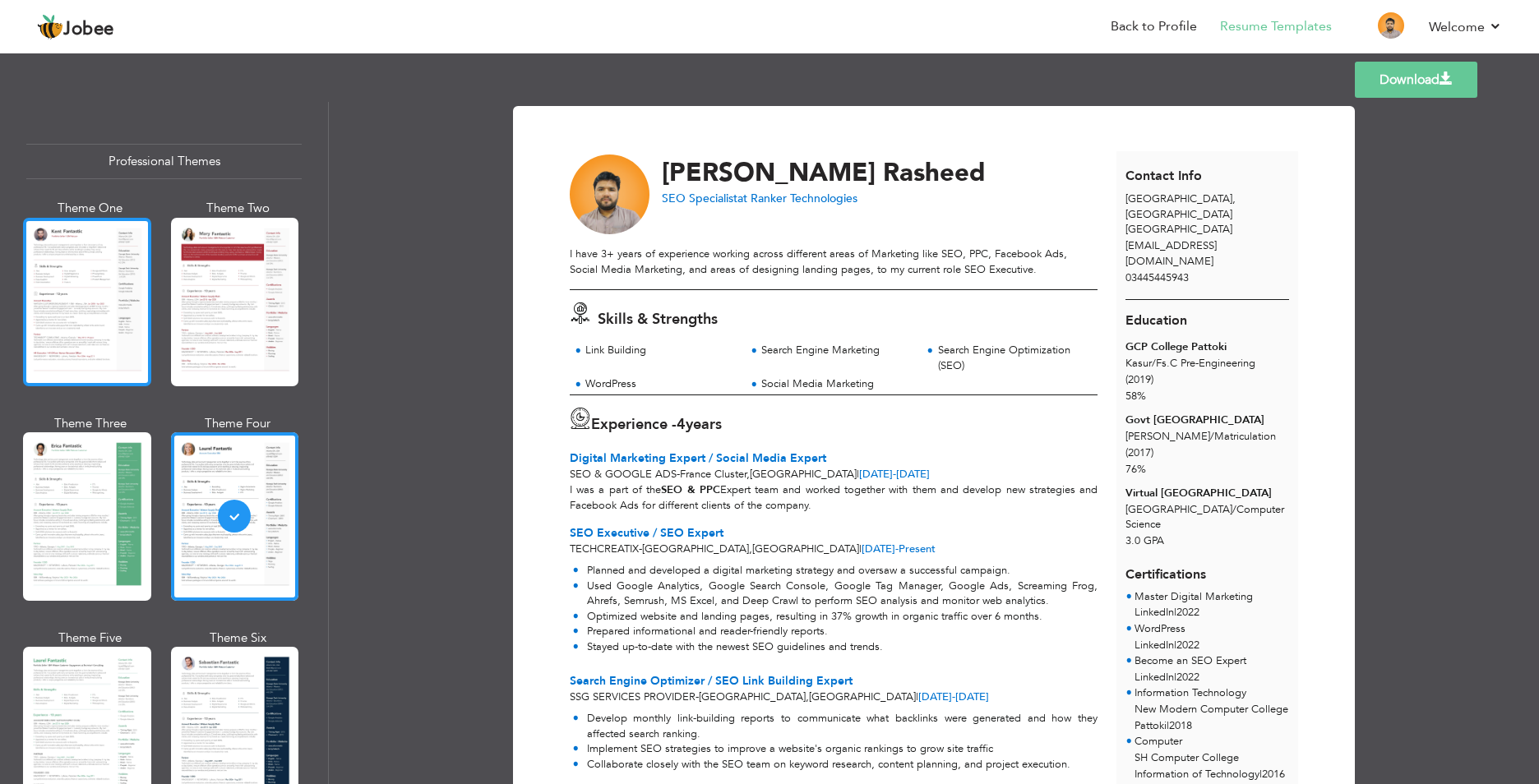 click at bounding box center [87, 302] 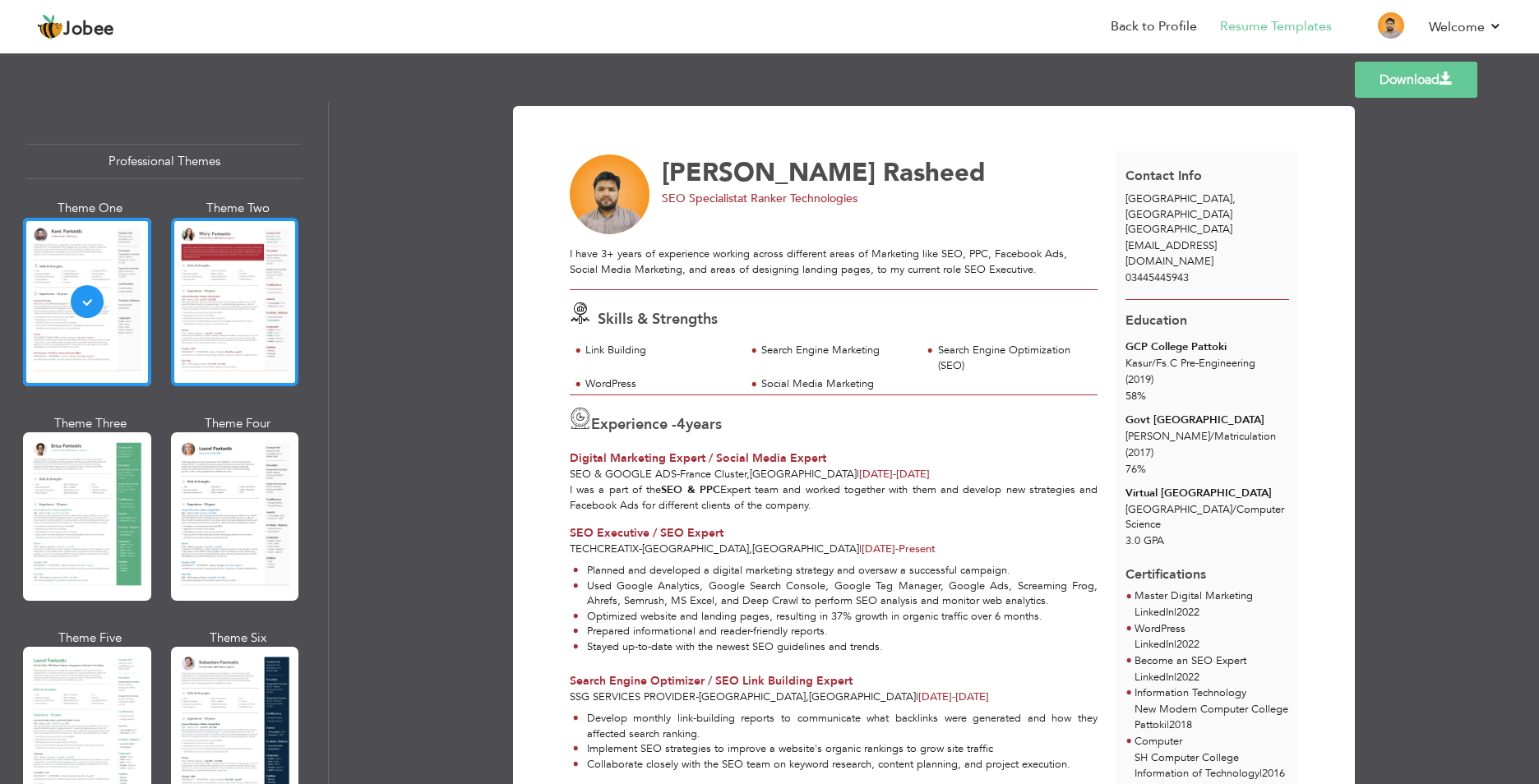 click at bounding box center [235, 302] 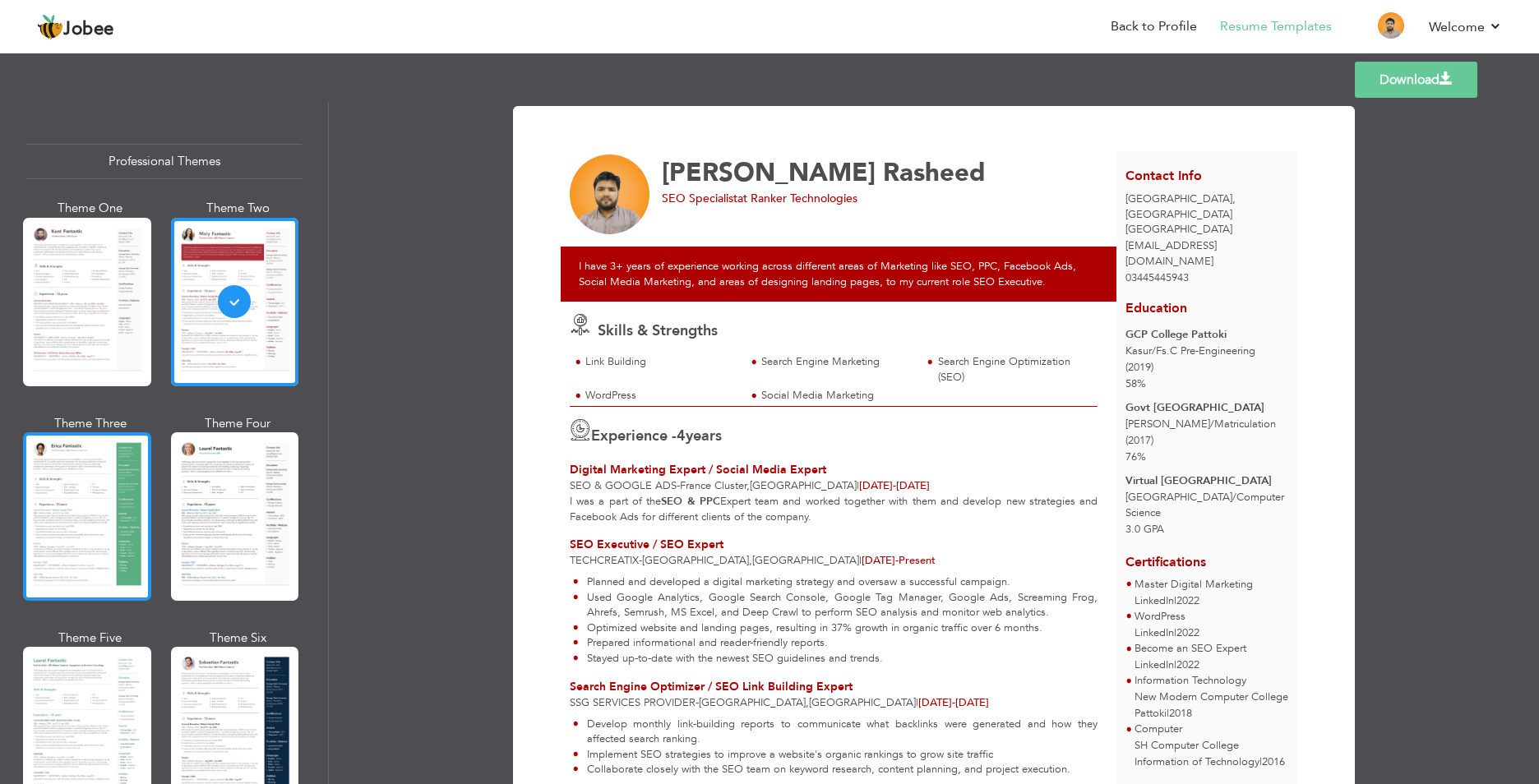 click at bounding box center (87, 516) 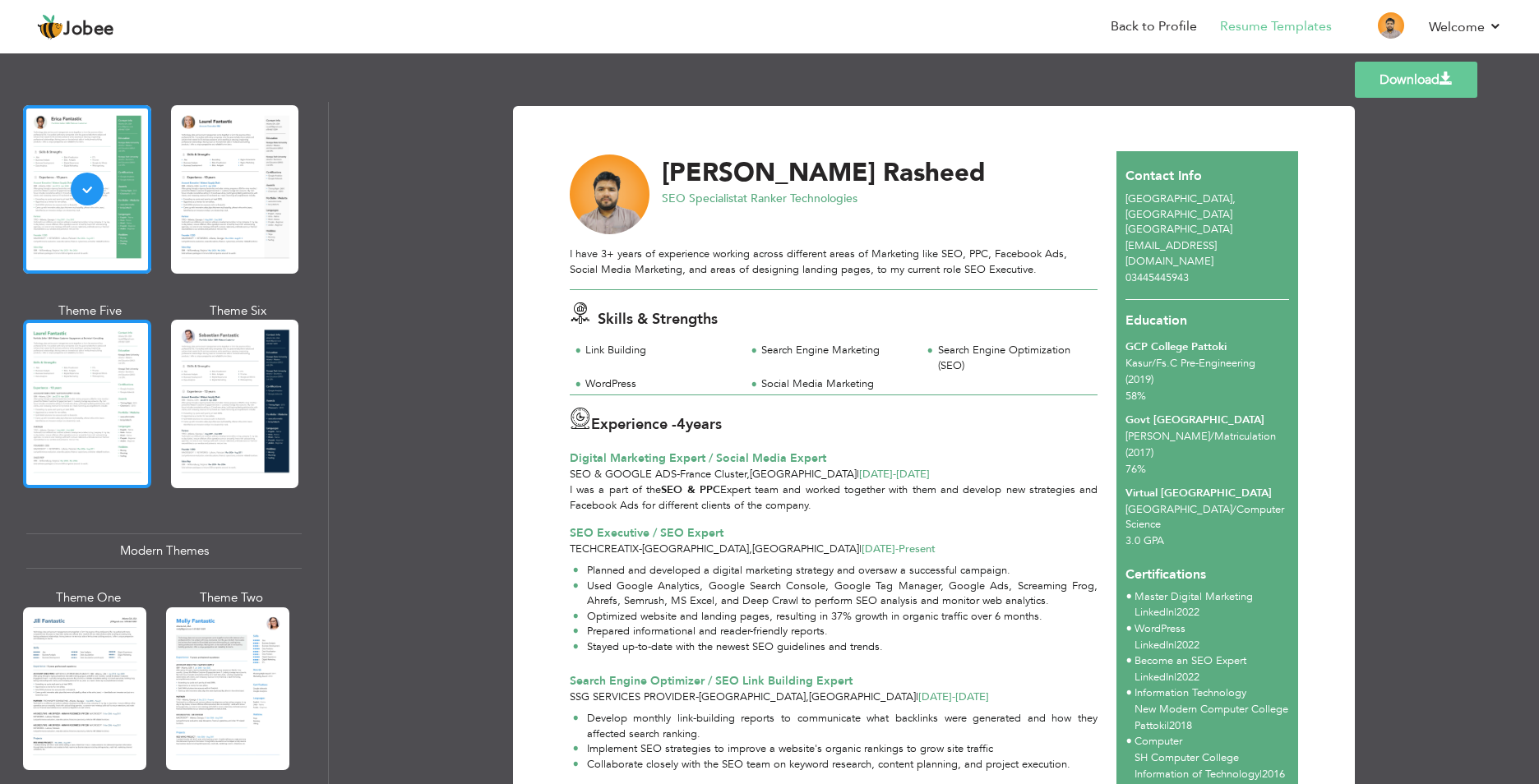 scroll, scrollTop: 330, scrollLeft: 0, axis: vertical 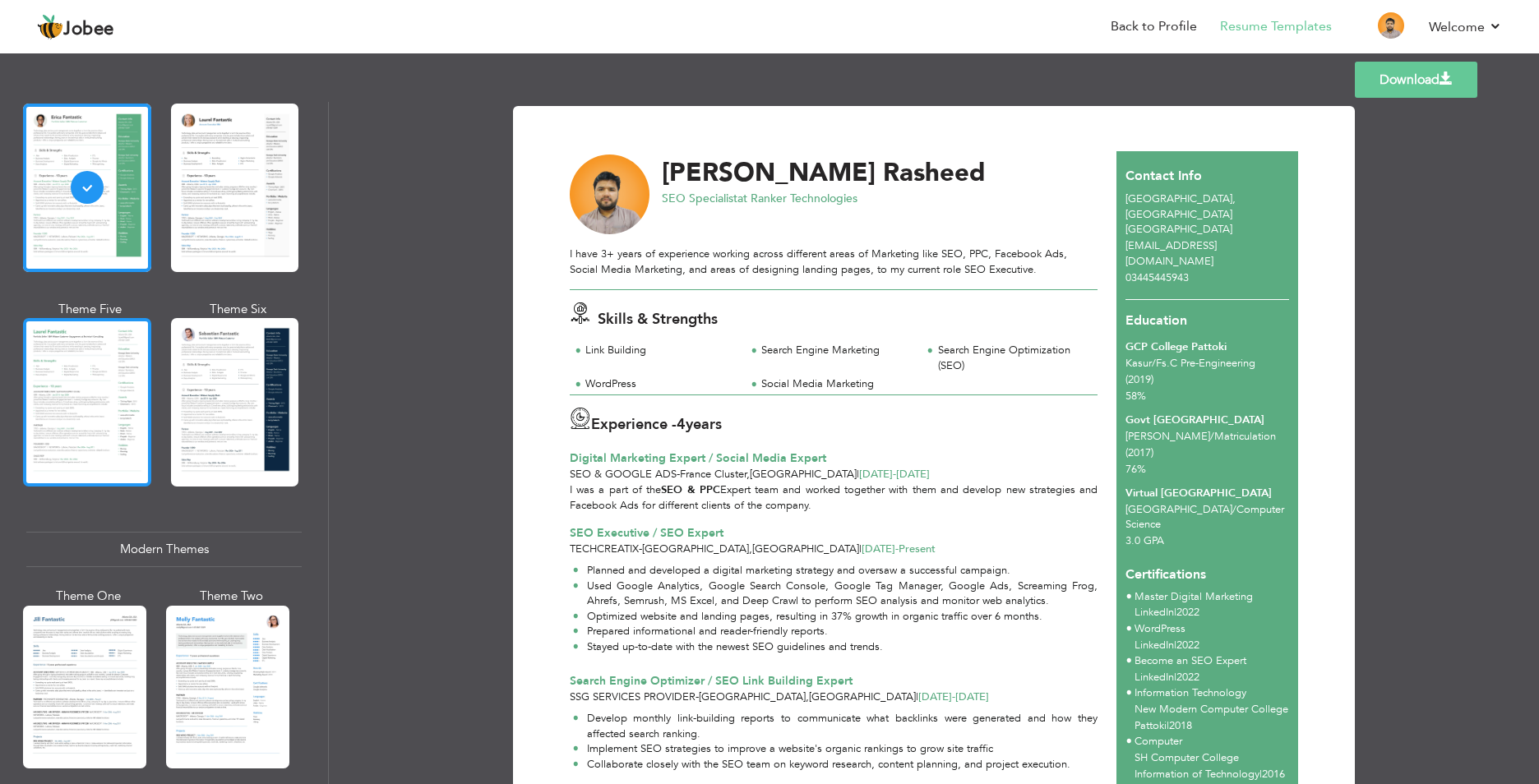 click at bounding box center [87, 402] 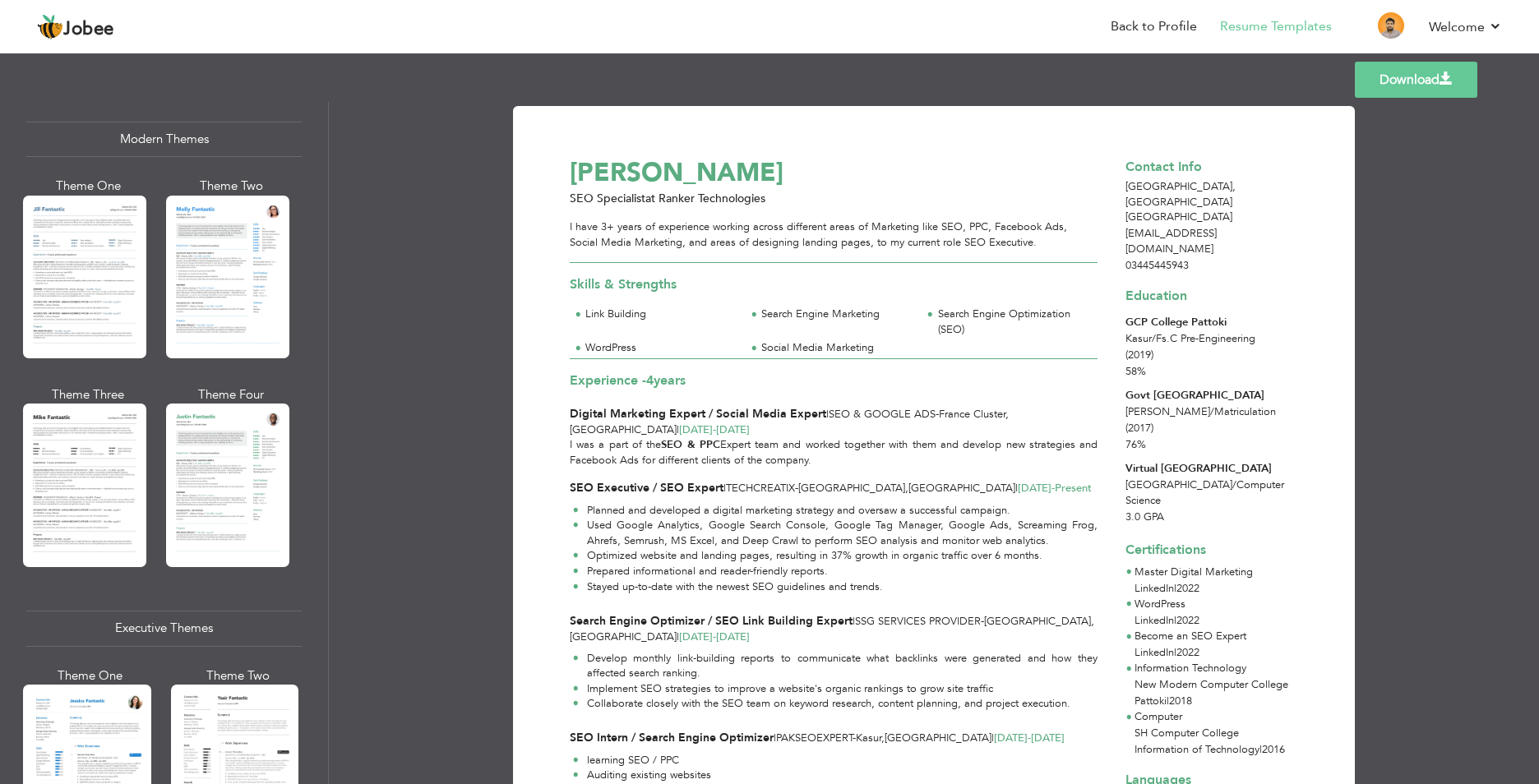 scroll, scrollTop: 740, scrollLeft: 0, axis: vertical 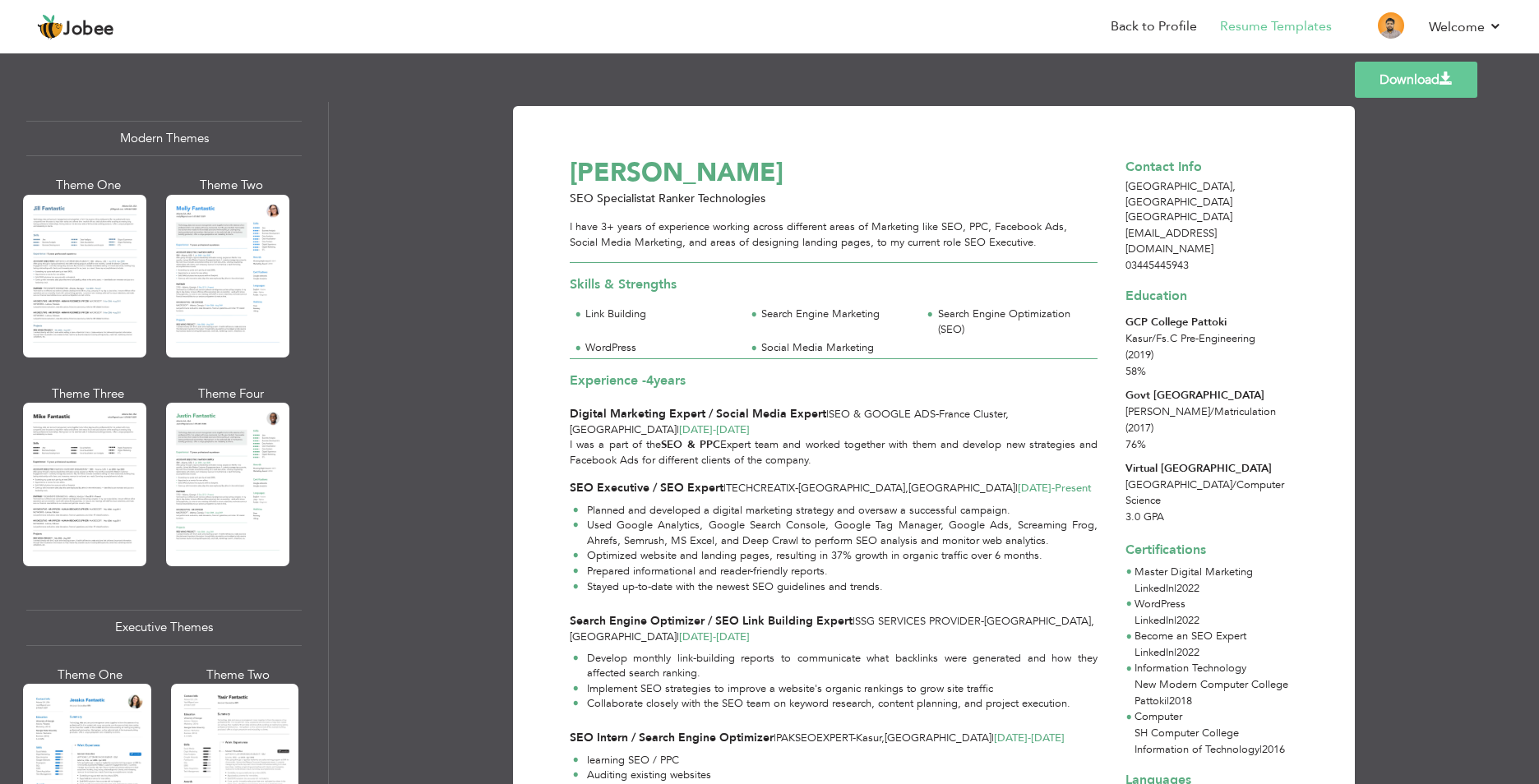 click at bounding box center (85, 484) 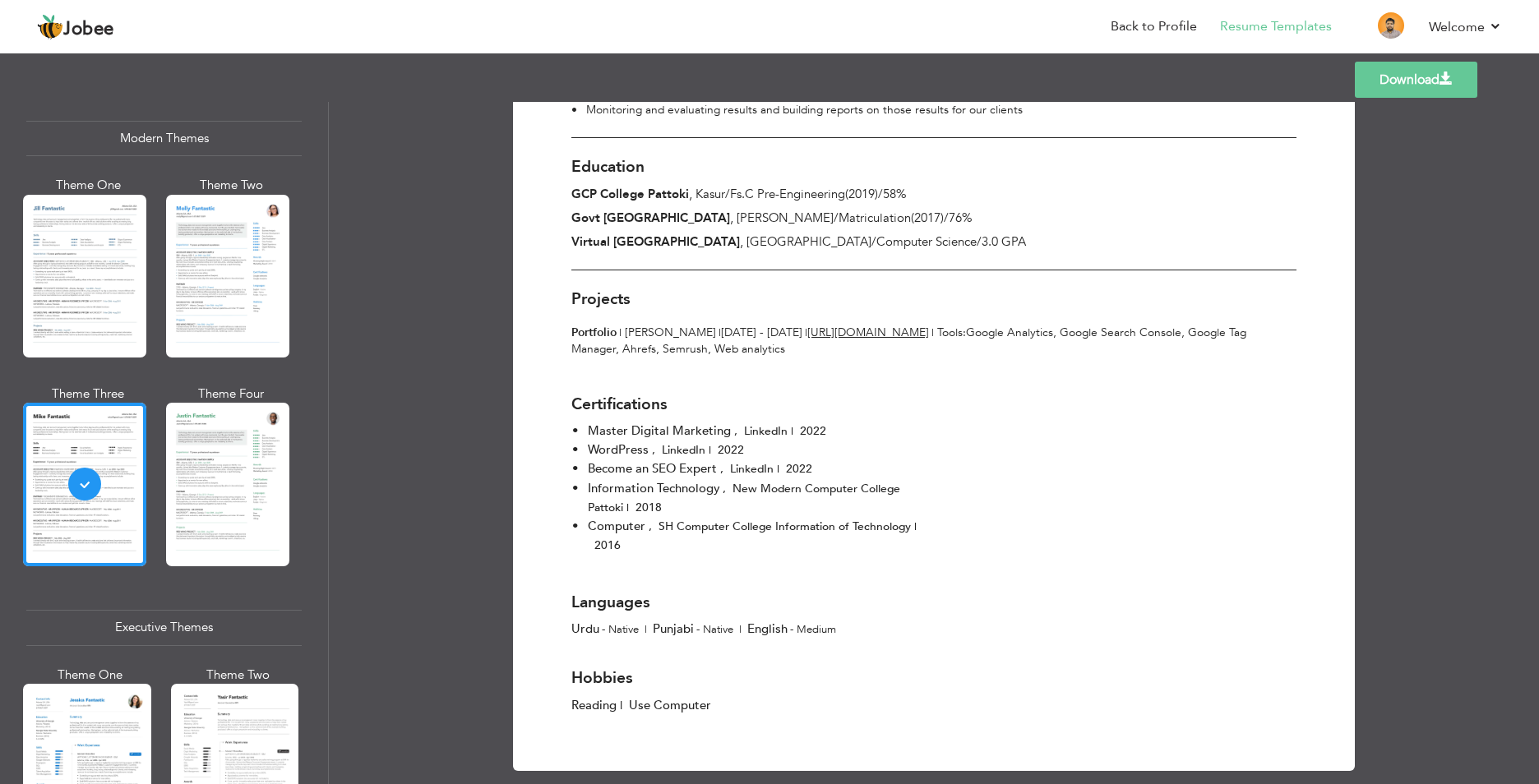 scroll, scrollTop: 940, scrollLeft: 0, axis: vertical 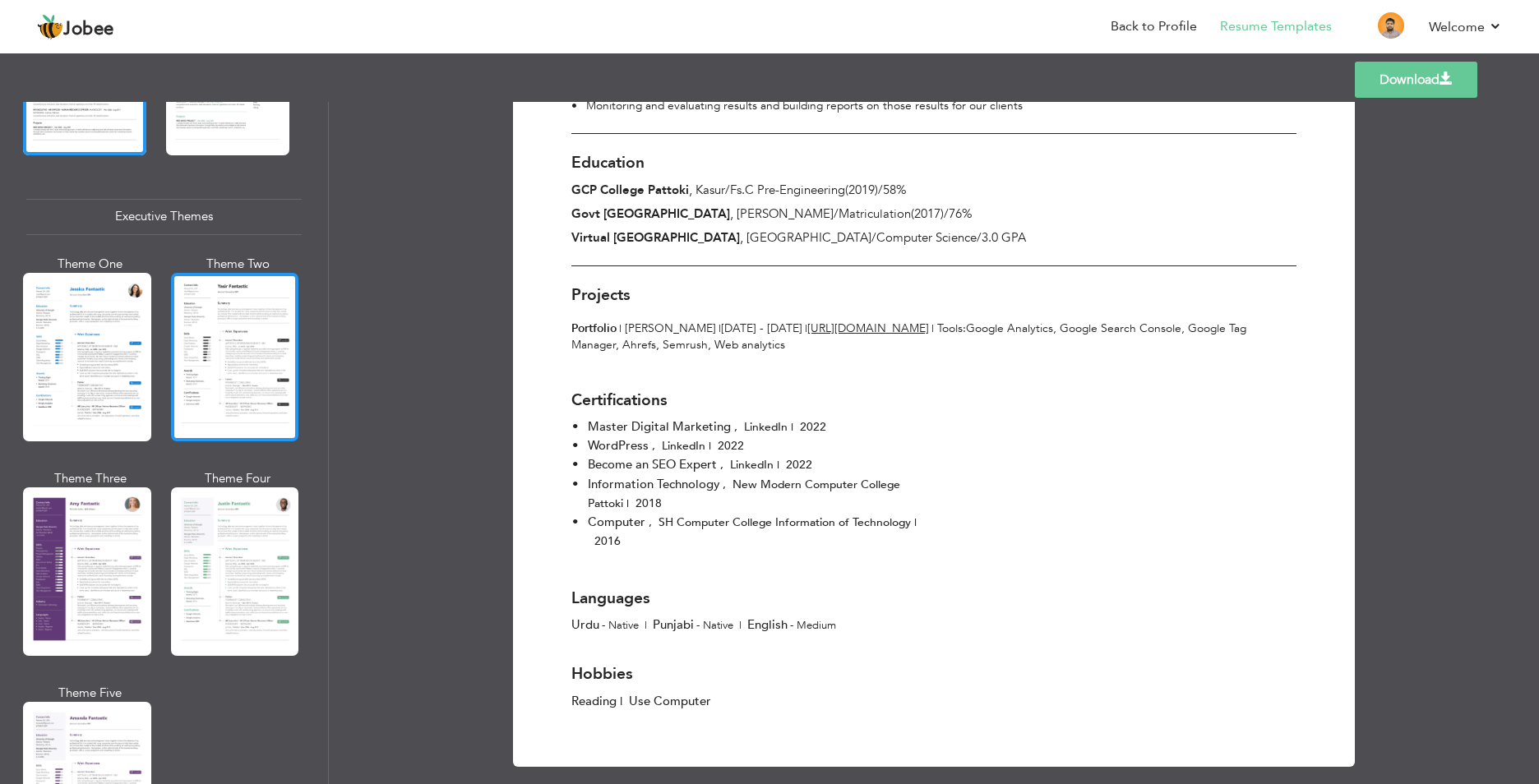 click at bounding box center [235, 357] 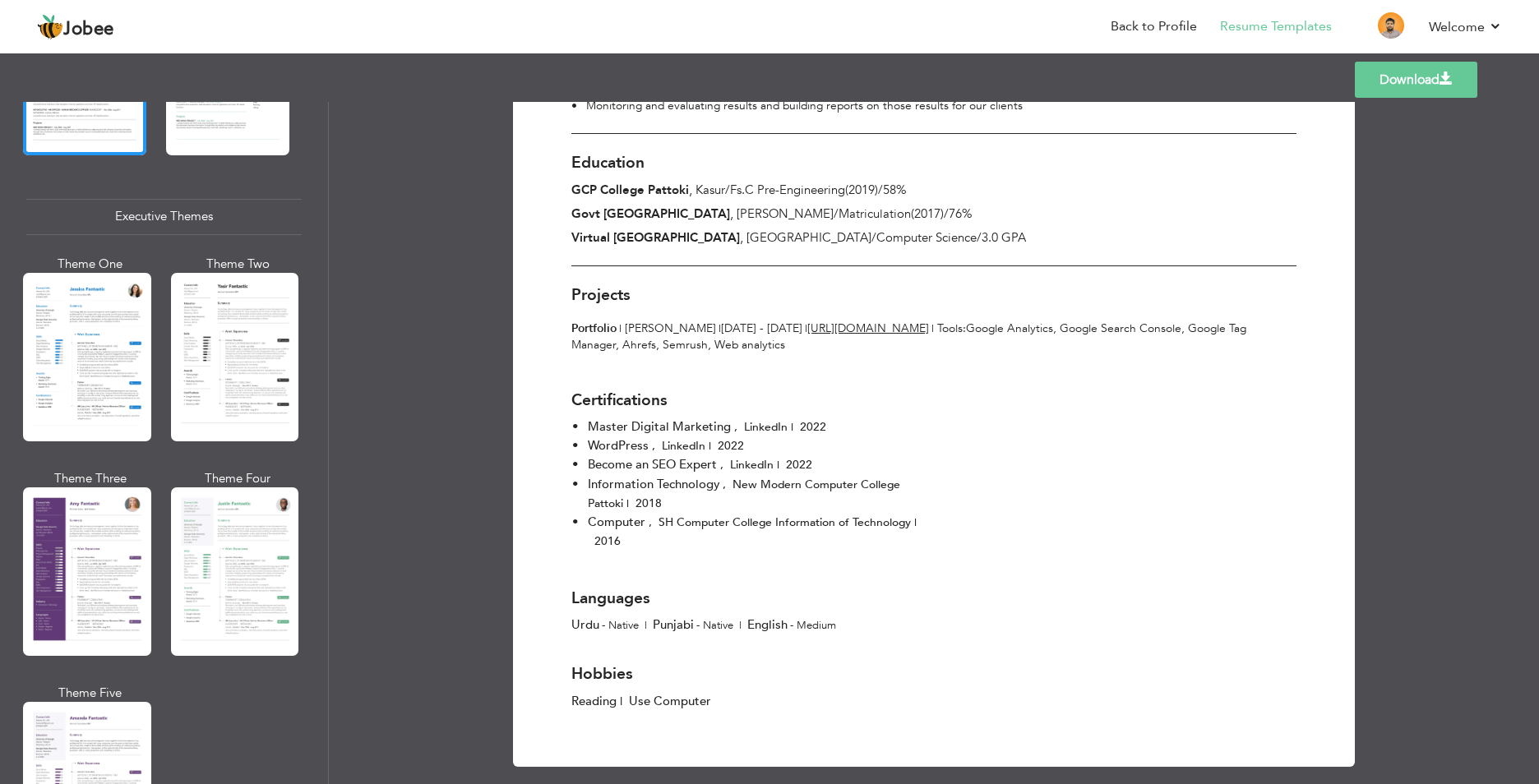 scroll, scrollTop: 0, scrollLeft: 0, axis: both 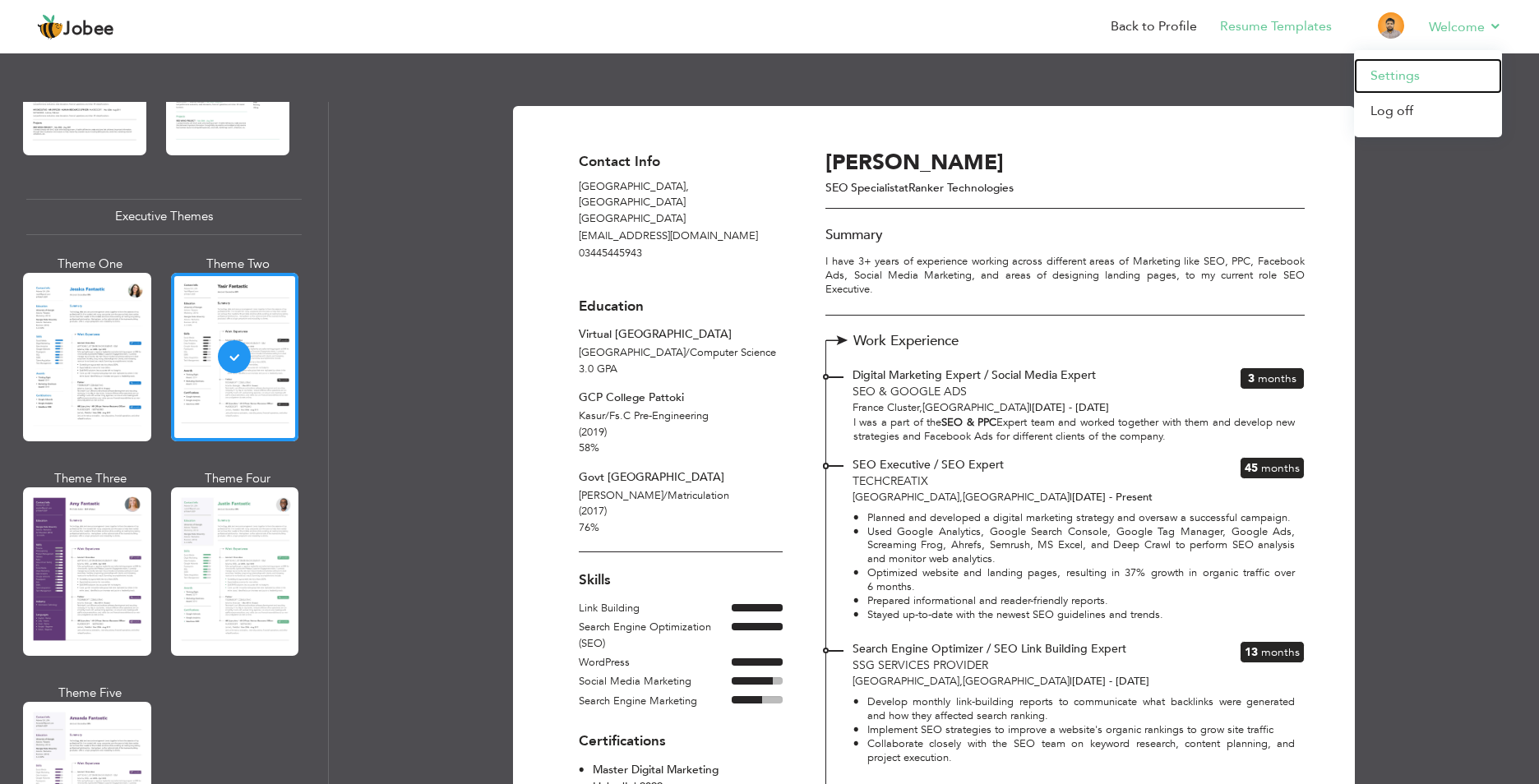 click on "Settings" at bounding box center (1428, 76) 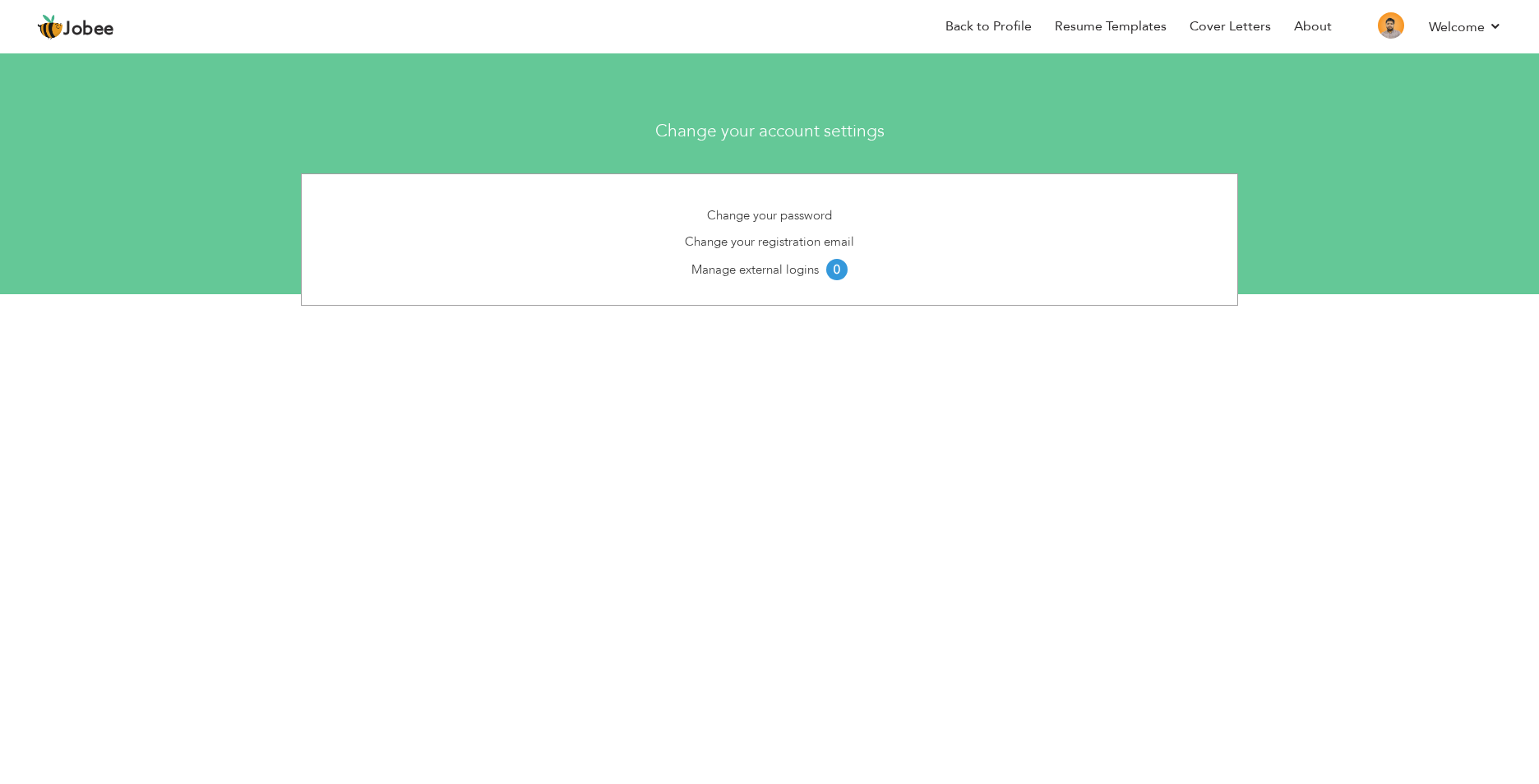 scroll, scrollTop: 0, scrollLeft: 0, axis: both 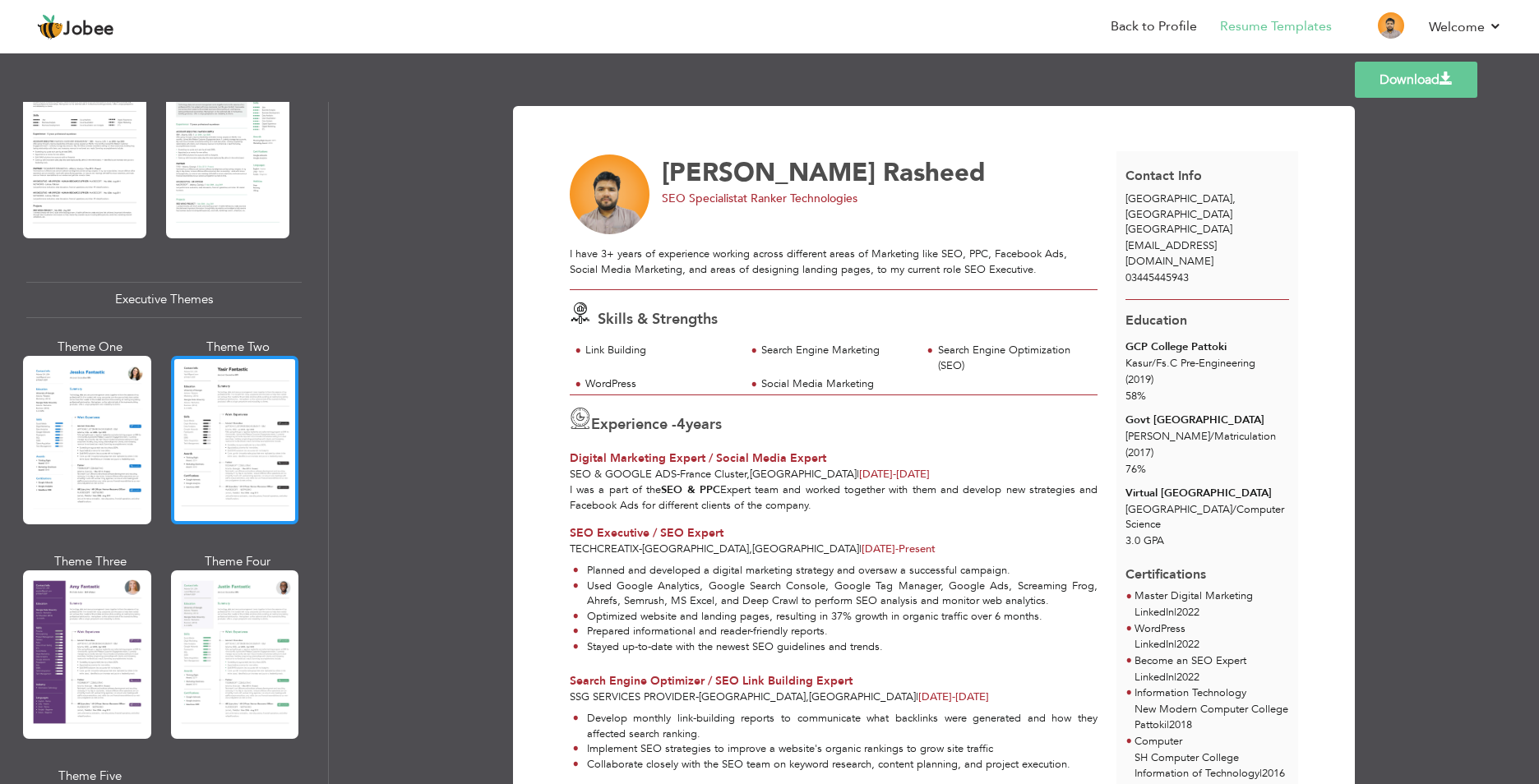 click at bounding box center [235, 440] 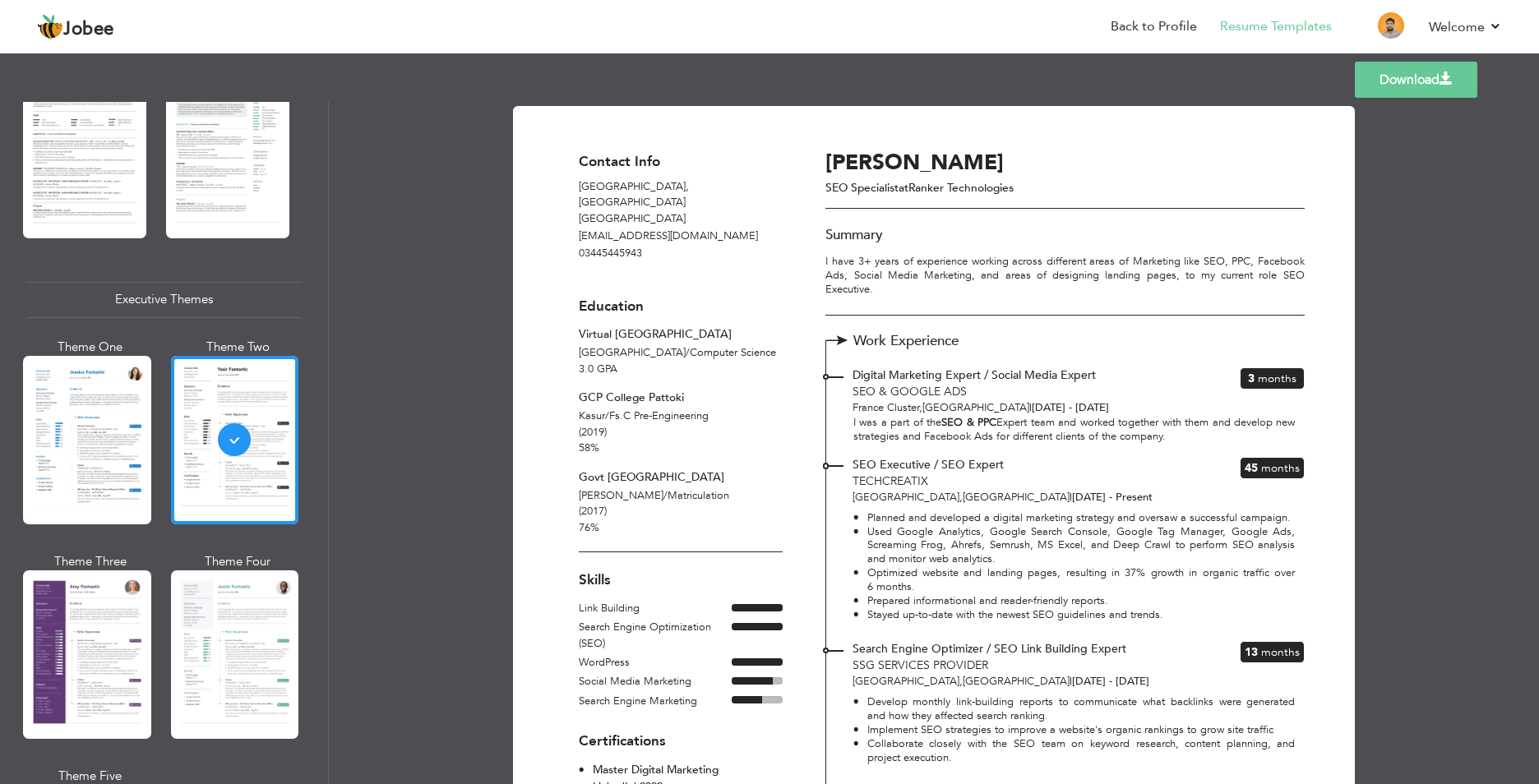 click on "Download" at bounding box center [1416, 80] 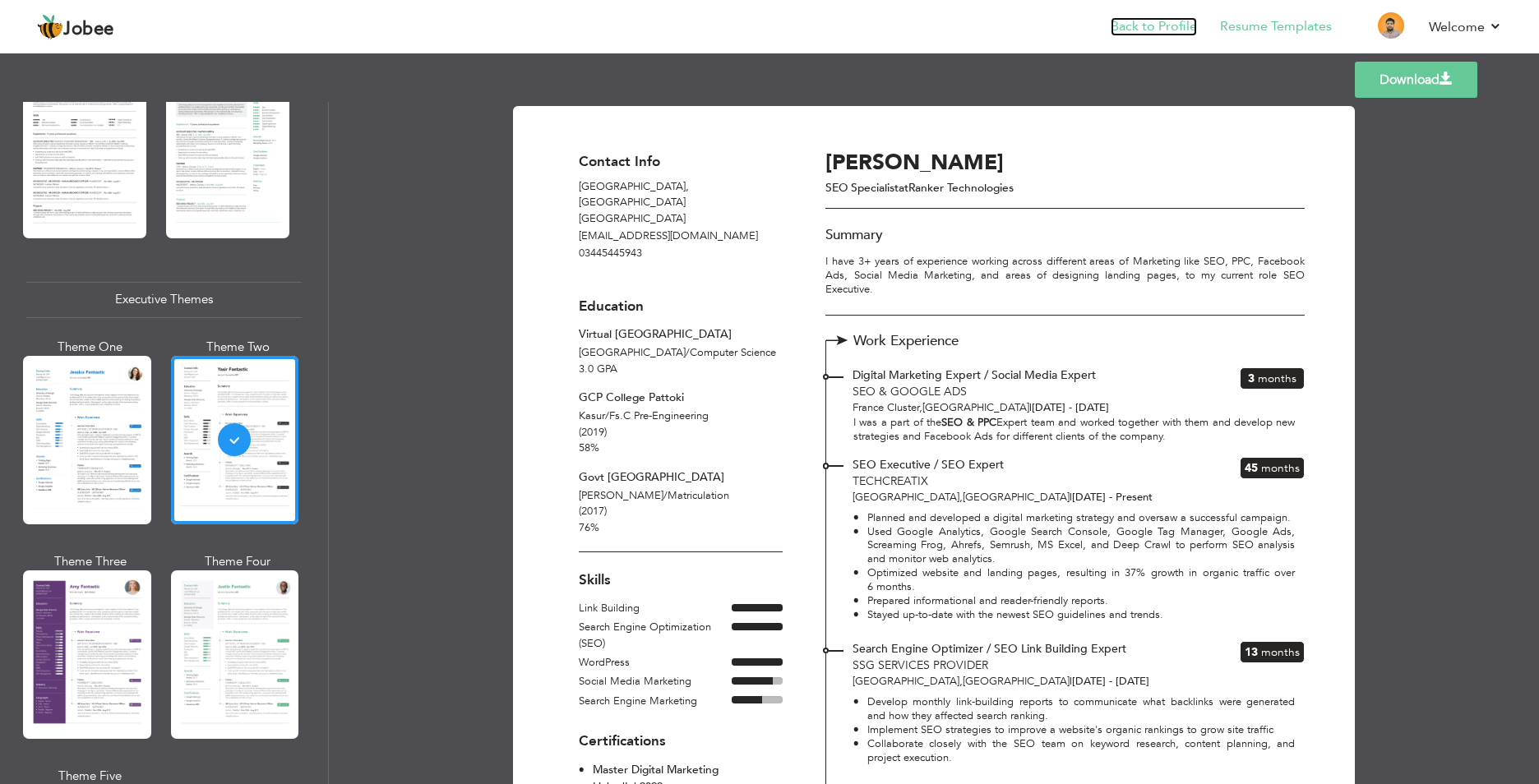 click on "Back to Profile" at bounding box center (1153, 26) 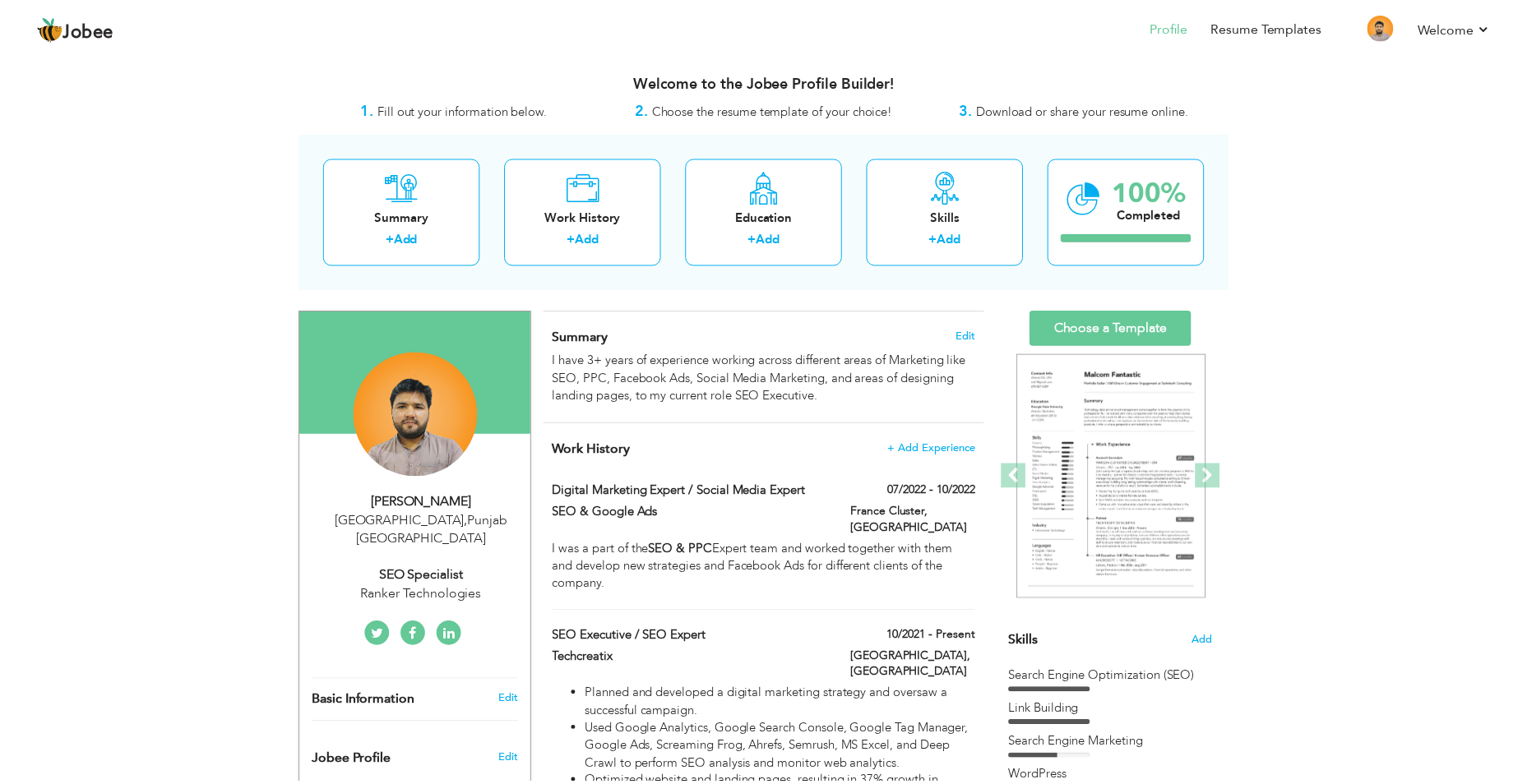 scroll, scrollTop: 0, scrollLeft: 0, axis: both 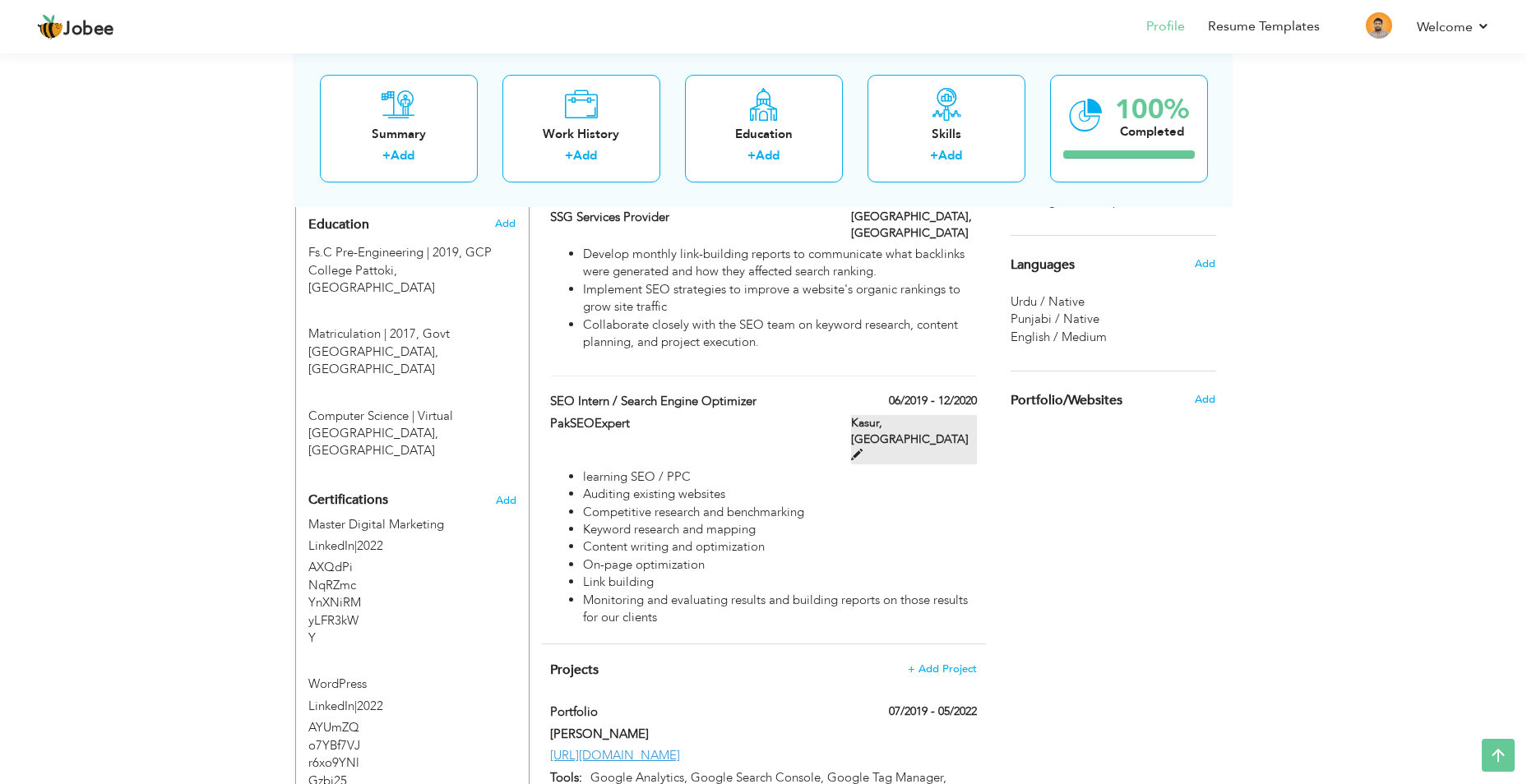 click at bounding box center (857, 454) 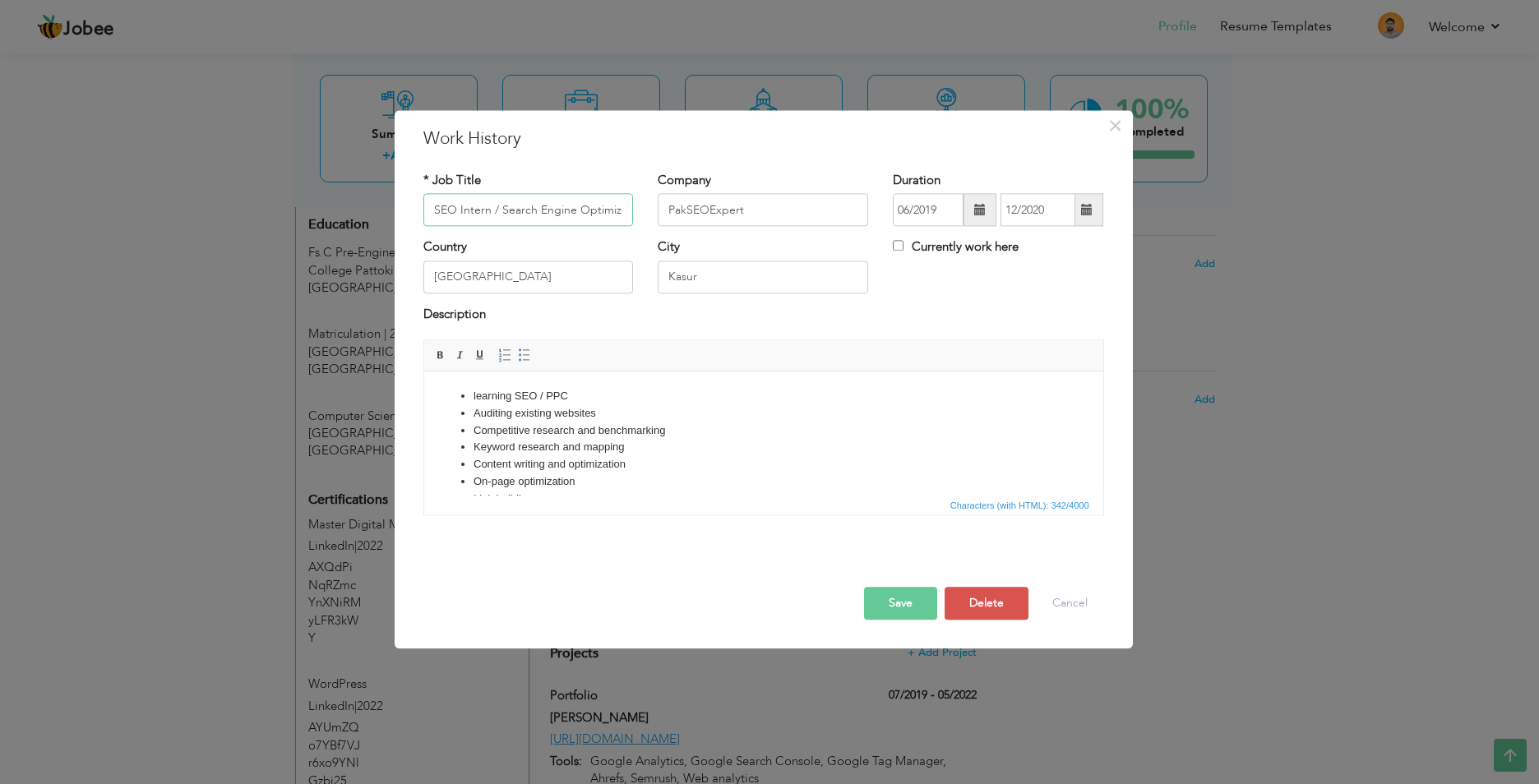 scroll, scrollTop: 0, scrollLeft: 4, axis: horizontal 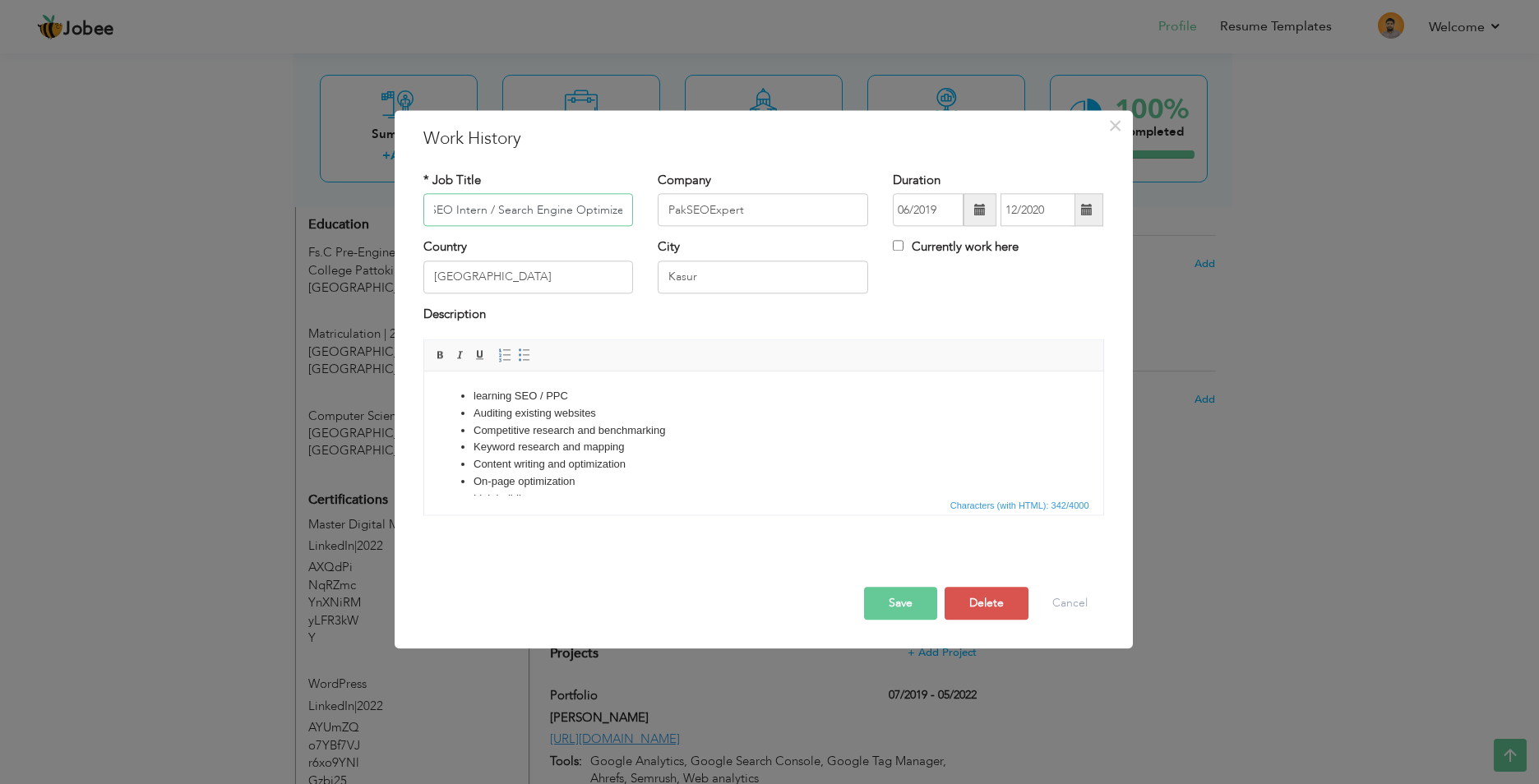 click on "SEO Intern / Search Engine Optimizer" at bounding box center (529, 210) 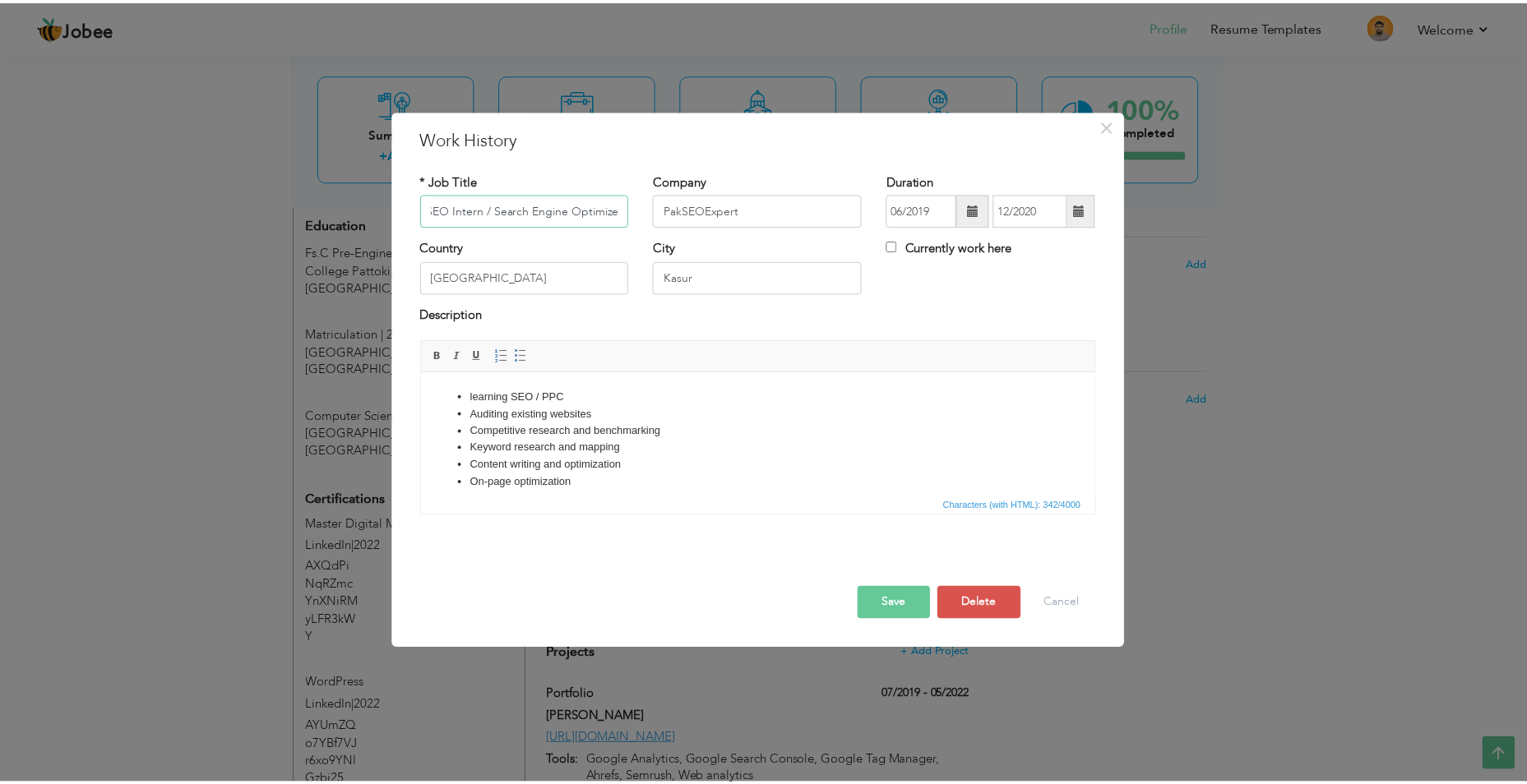 scroll, scrollTop: 0, scrollLeft: 0, axis: both 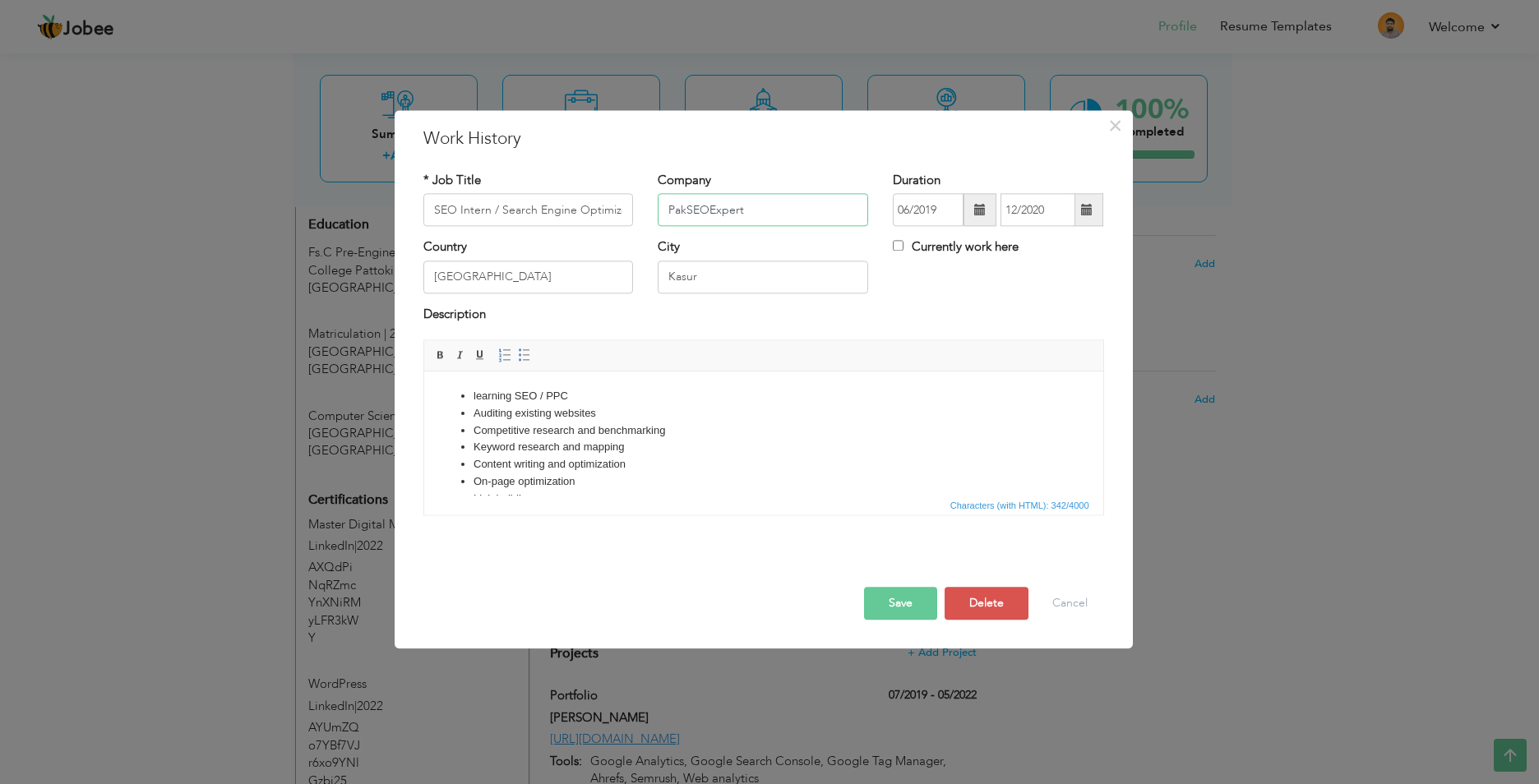 click on "PakSEOExpert" at bounding box center (763, 210) 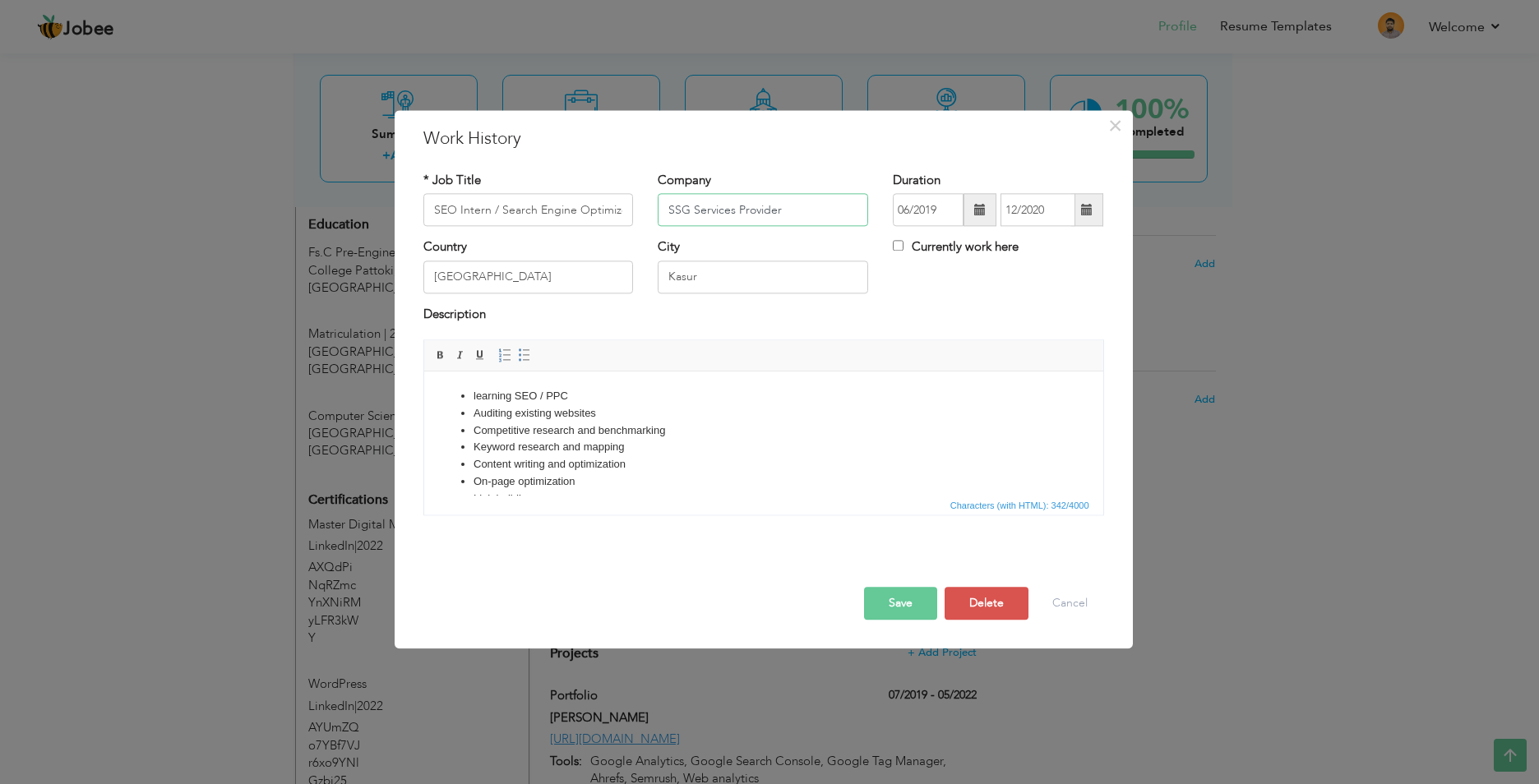 type on "SSG Services Provider" 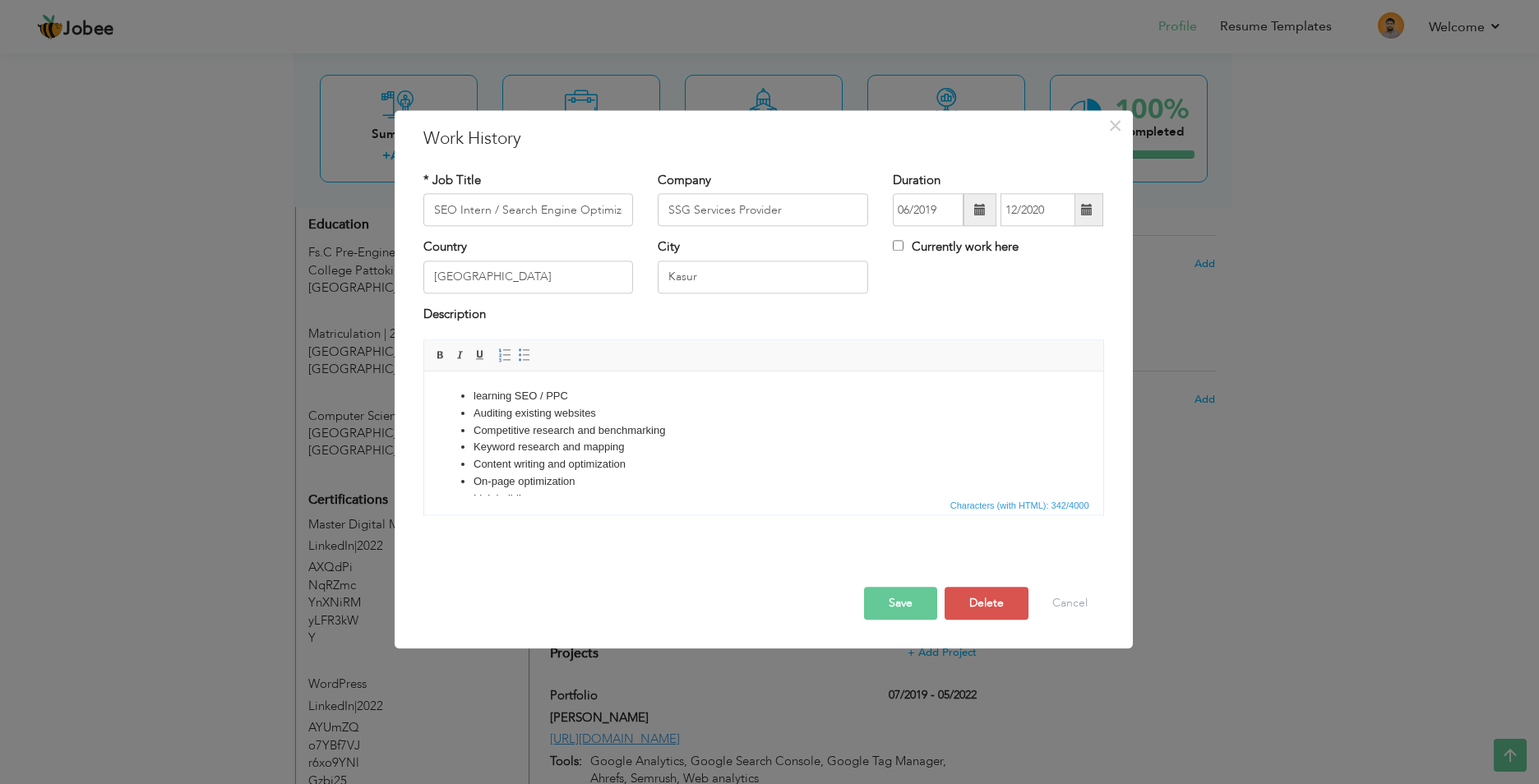 click on "Company
SSG Services Provider" at bounding box center (763, 199) 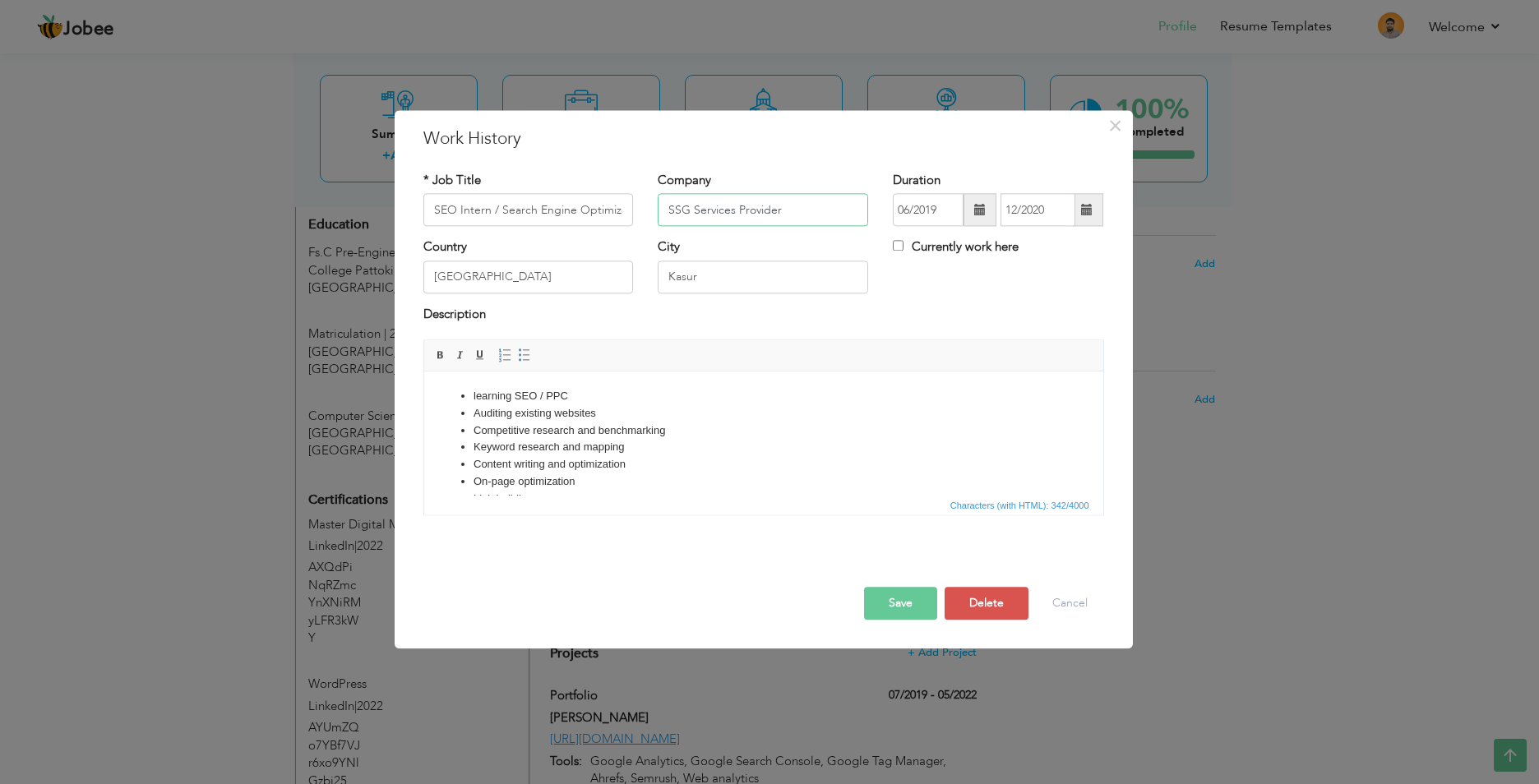 click on "SSG Services Provider" at bounding box center [763, 210] 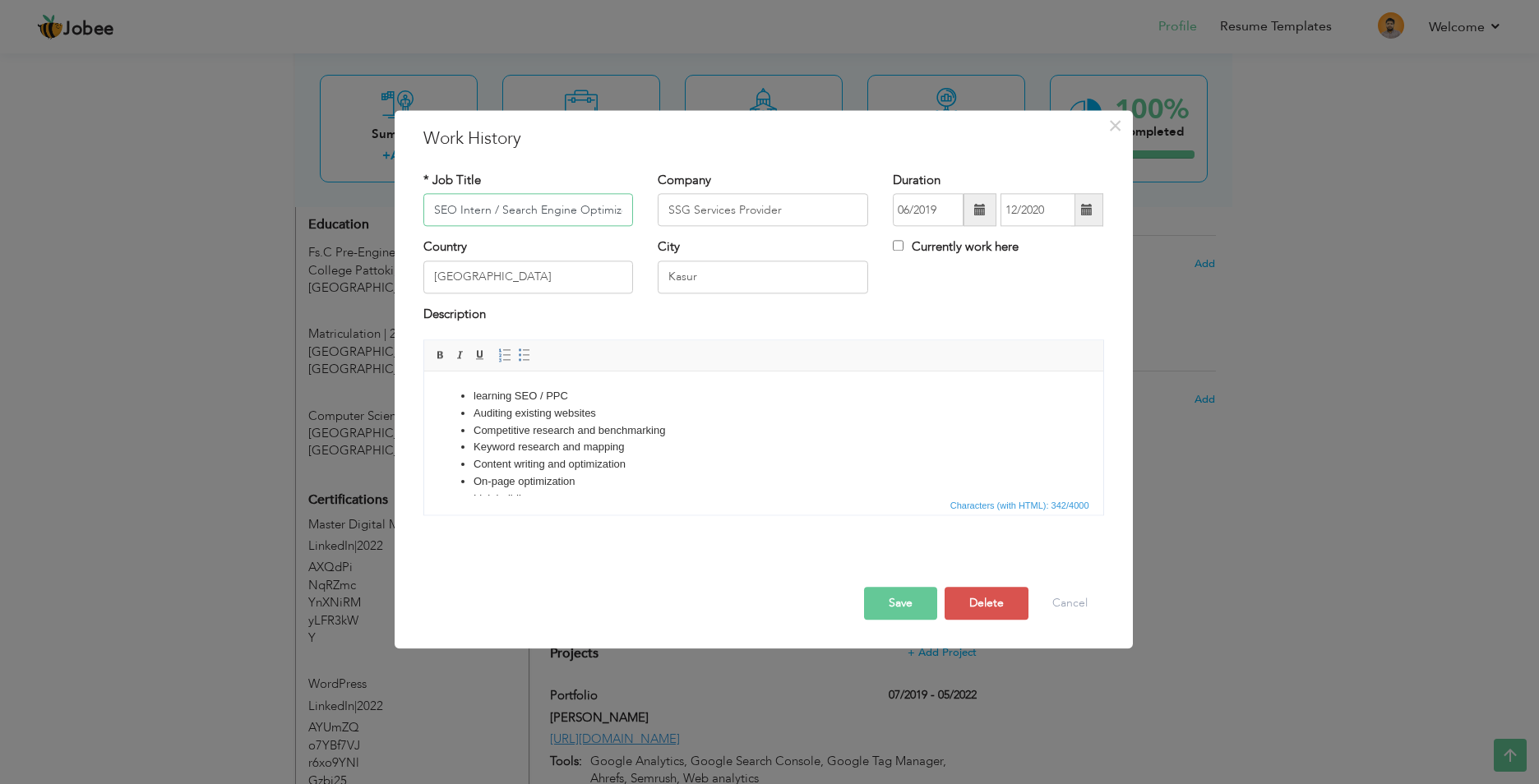 click on "SEO Intern / Search Engine Optimizer" at bounding box center [529, 210] 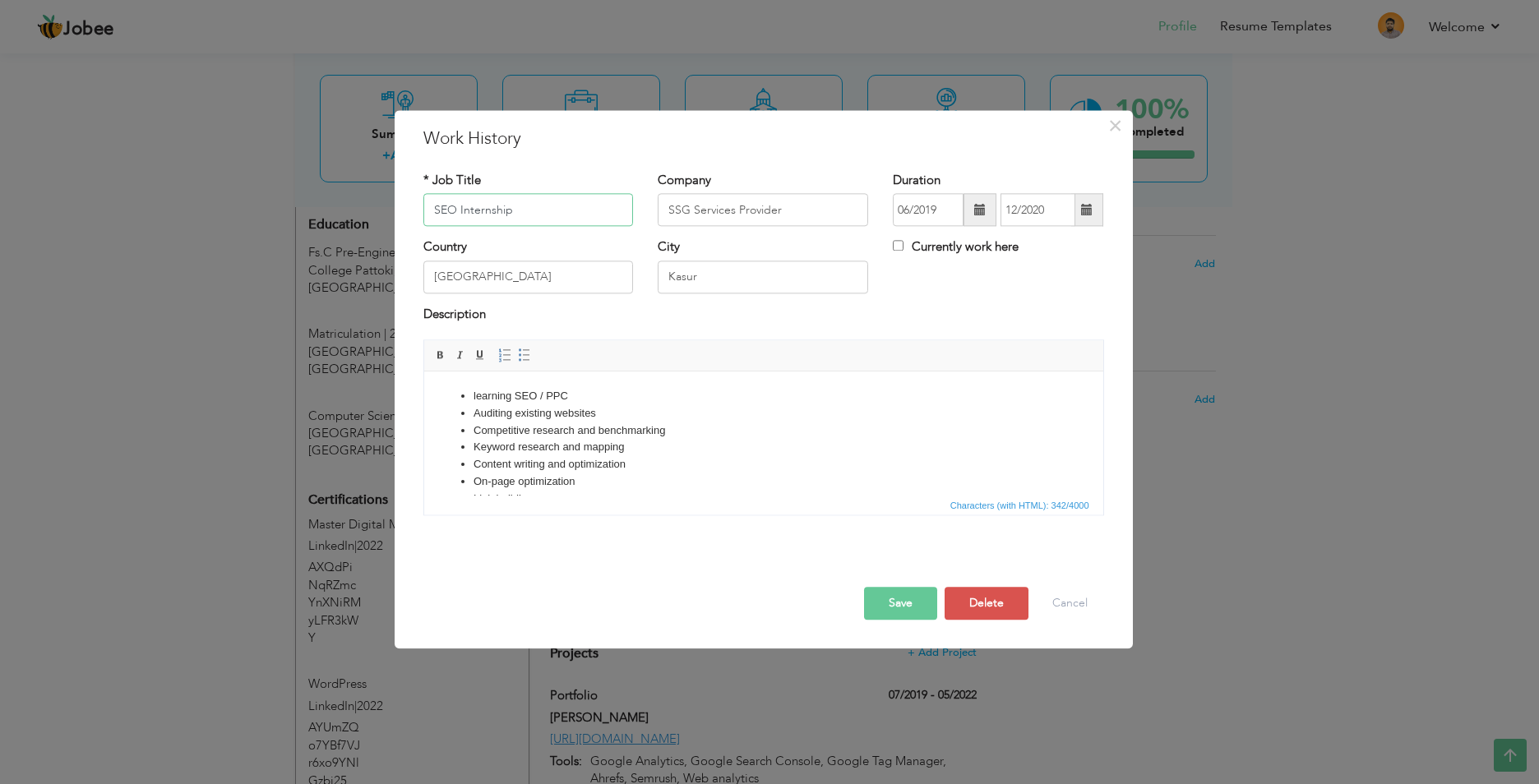 type on "SEO Internship" 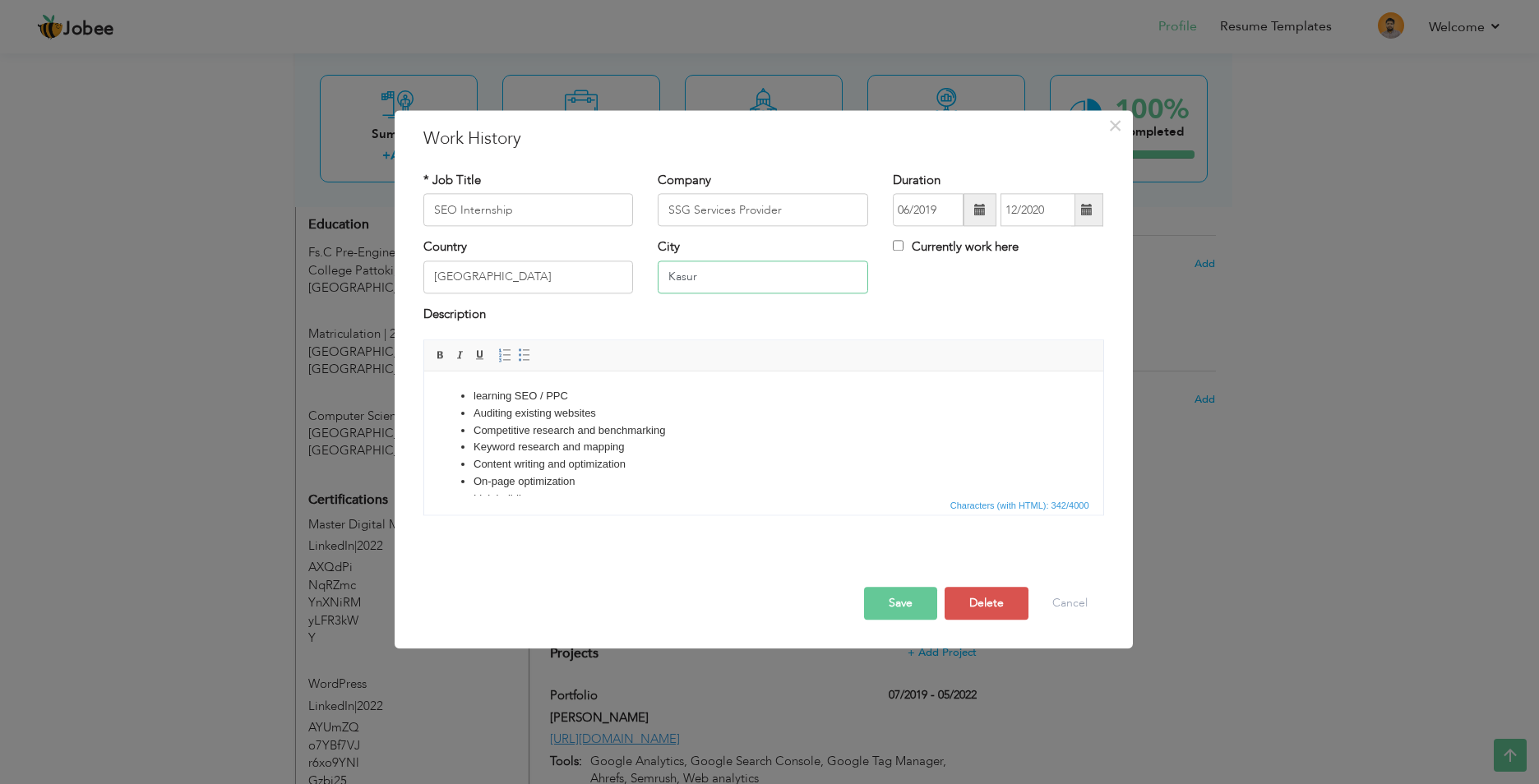 click on "Kasur" at bounding box center [763, 277] 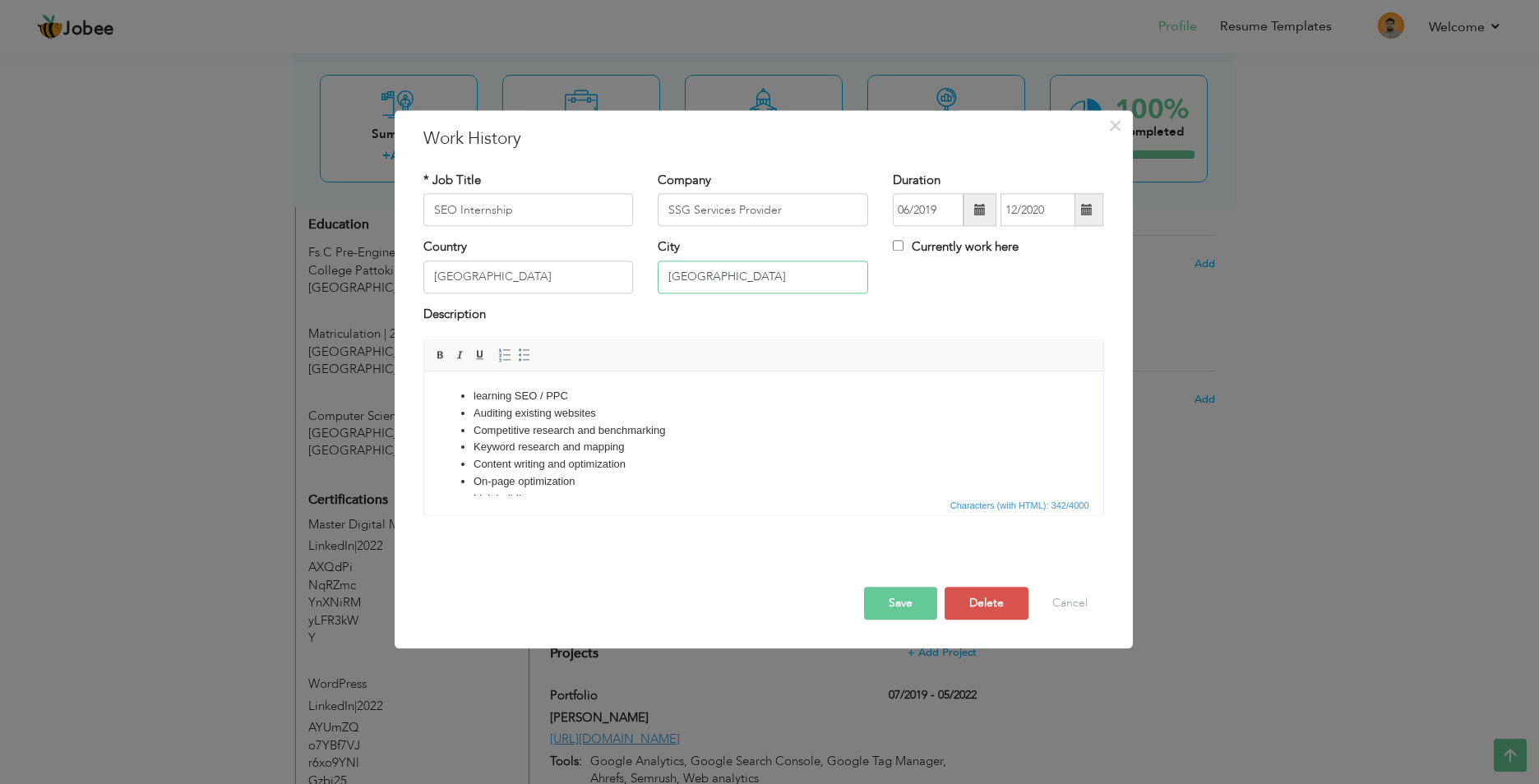 type on "[GEOGRAPHIC_DATA]" 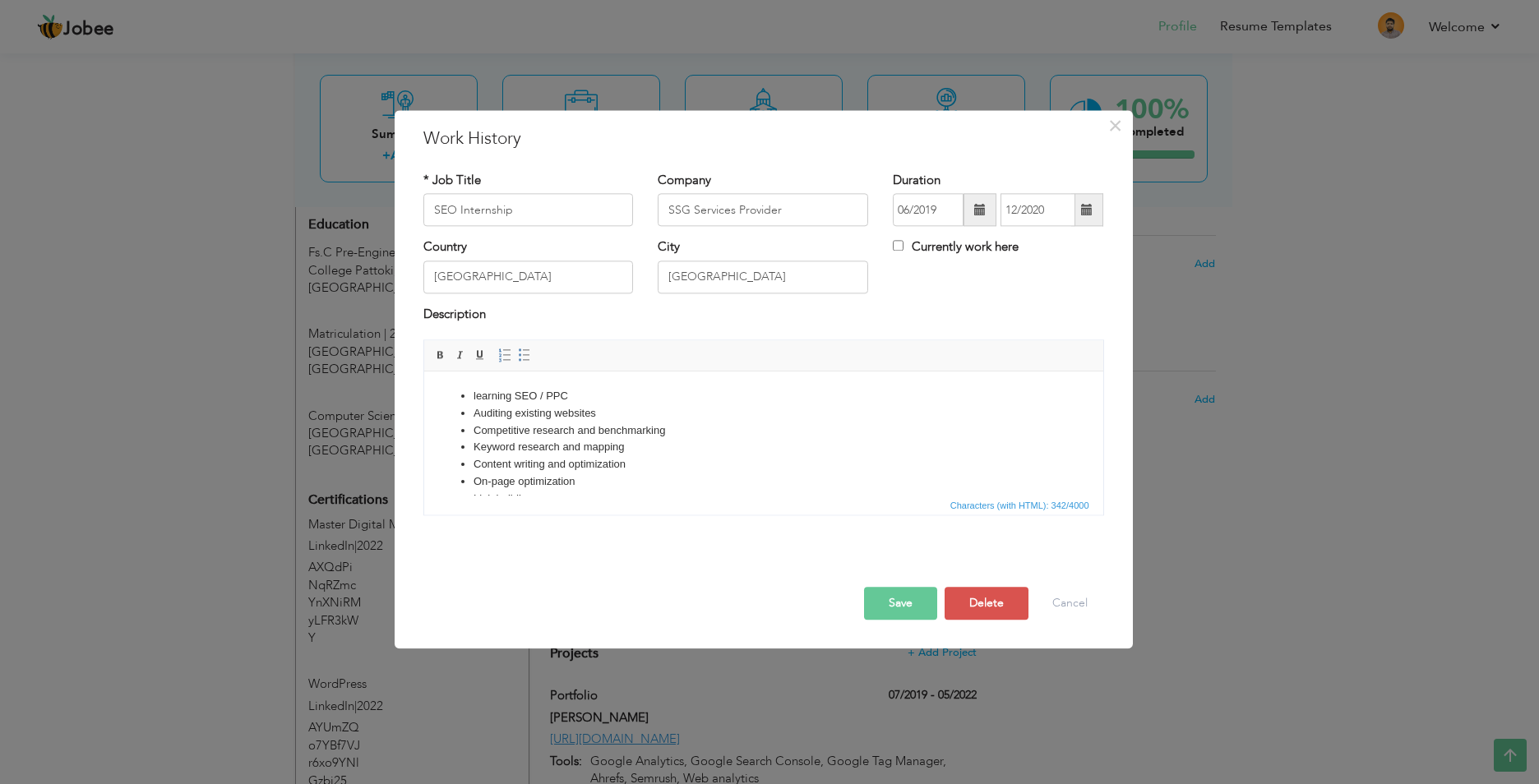 click on "Keyword research and mapping" at bounding box center (763, 447) 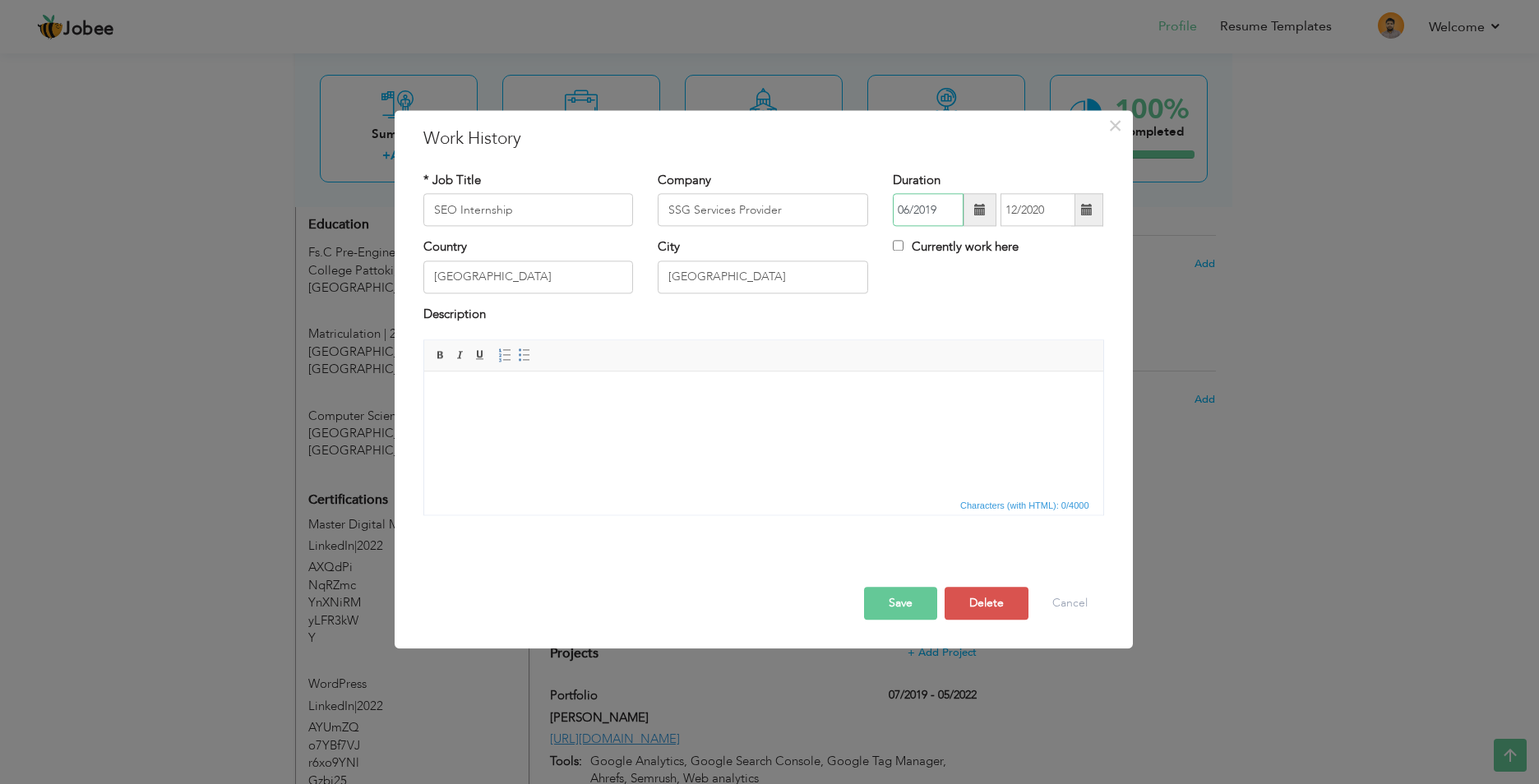 click on "06/2019" at bounding box center (928, 210) 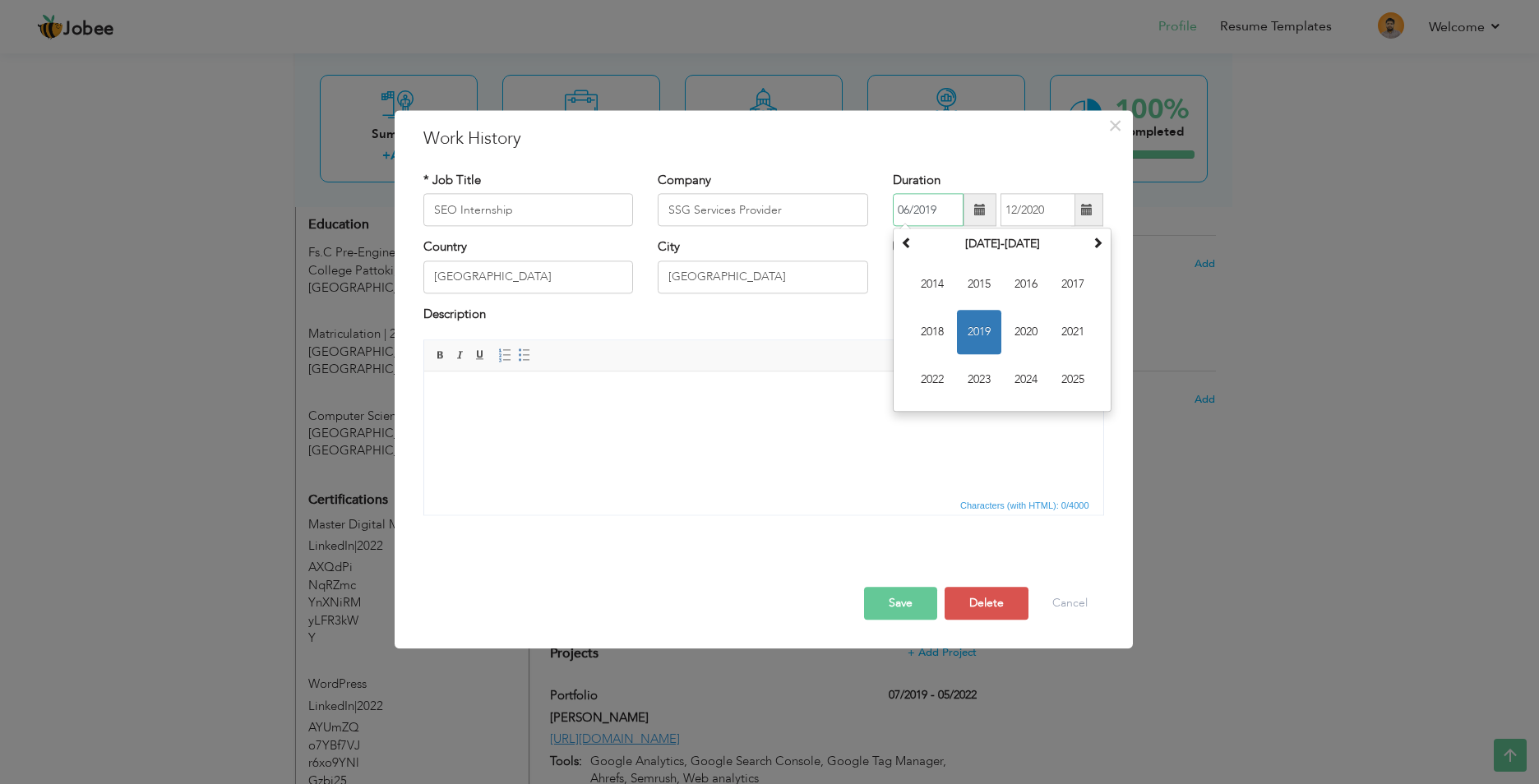 click on "2019" at bounding box center [979, 333] 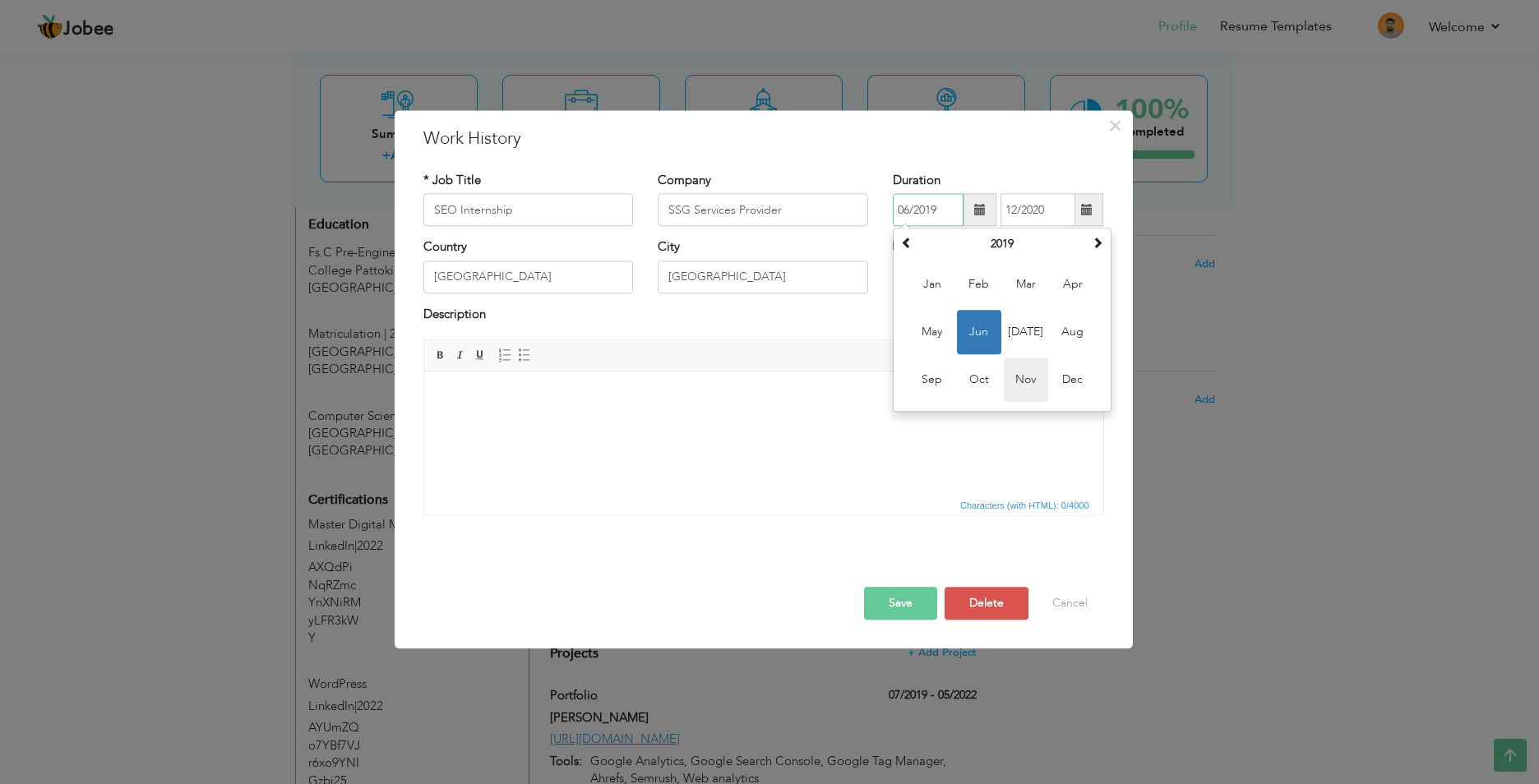 click on "Nov" at bounding box center (1026, 380) 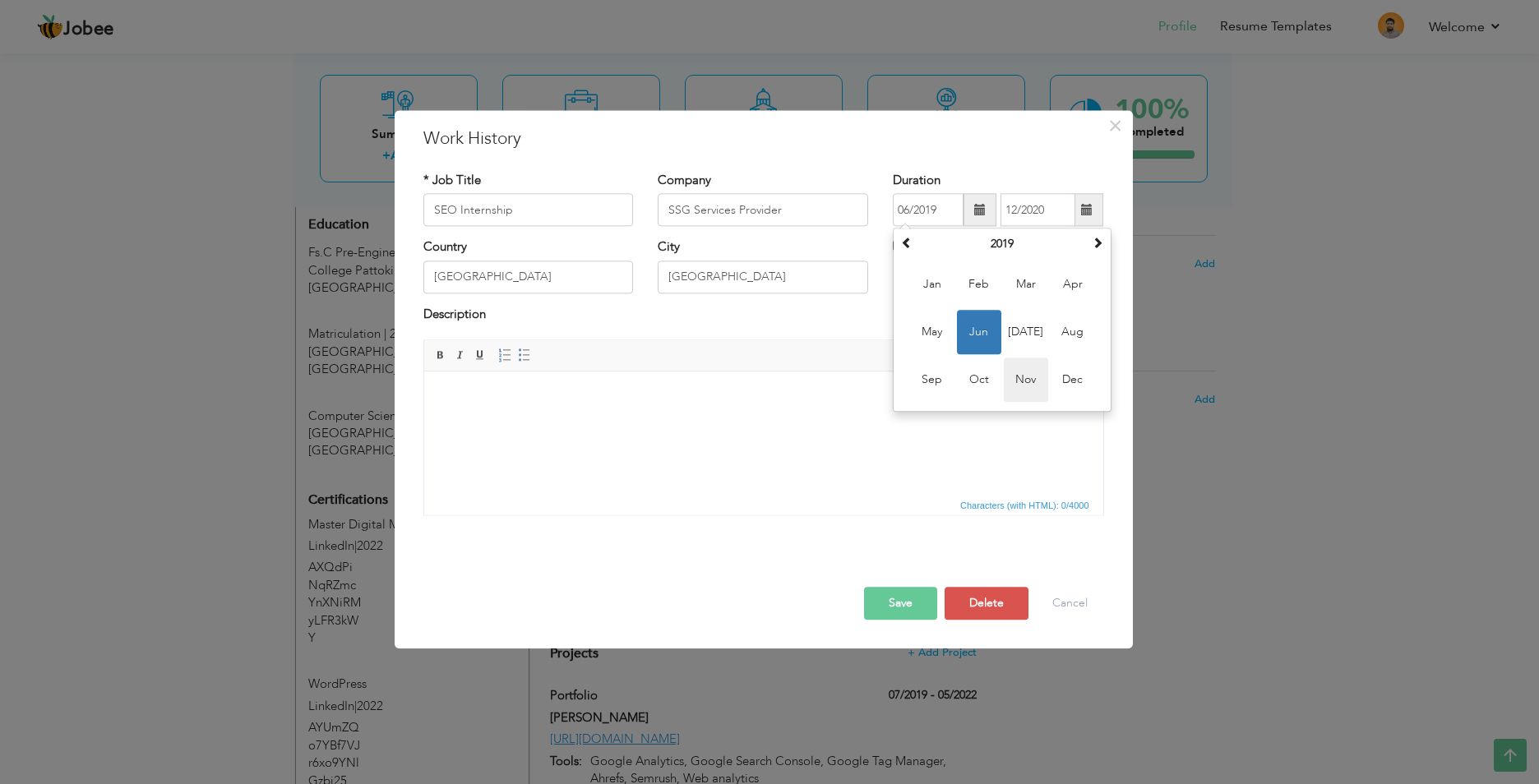 type on "11/2019" 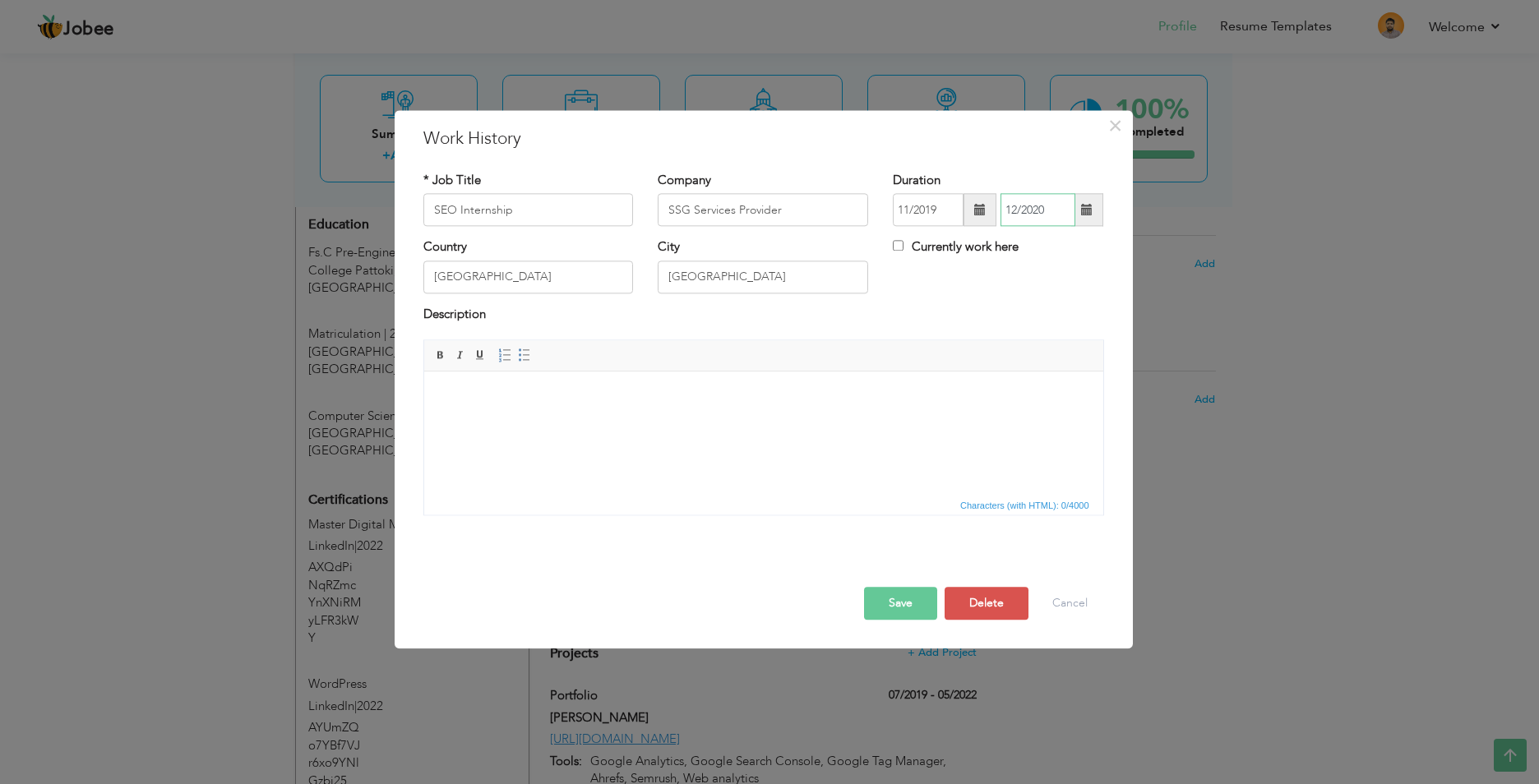 click on "12/2020" at bounding box center (1038, 210) 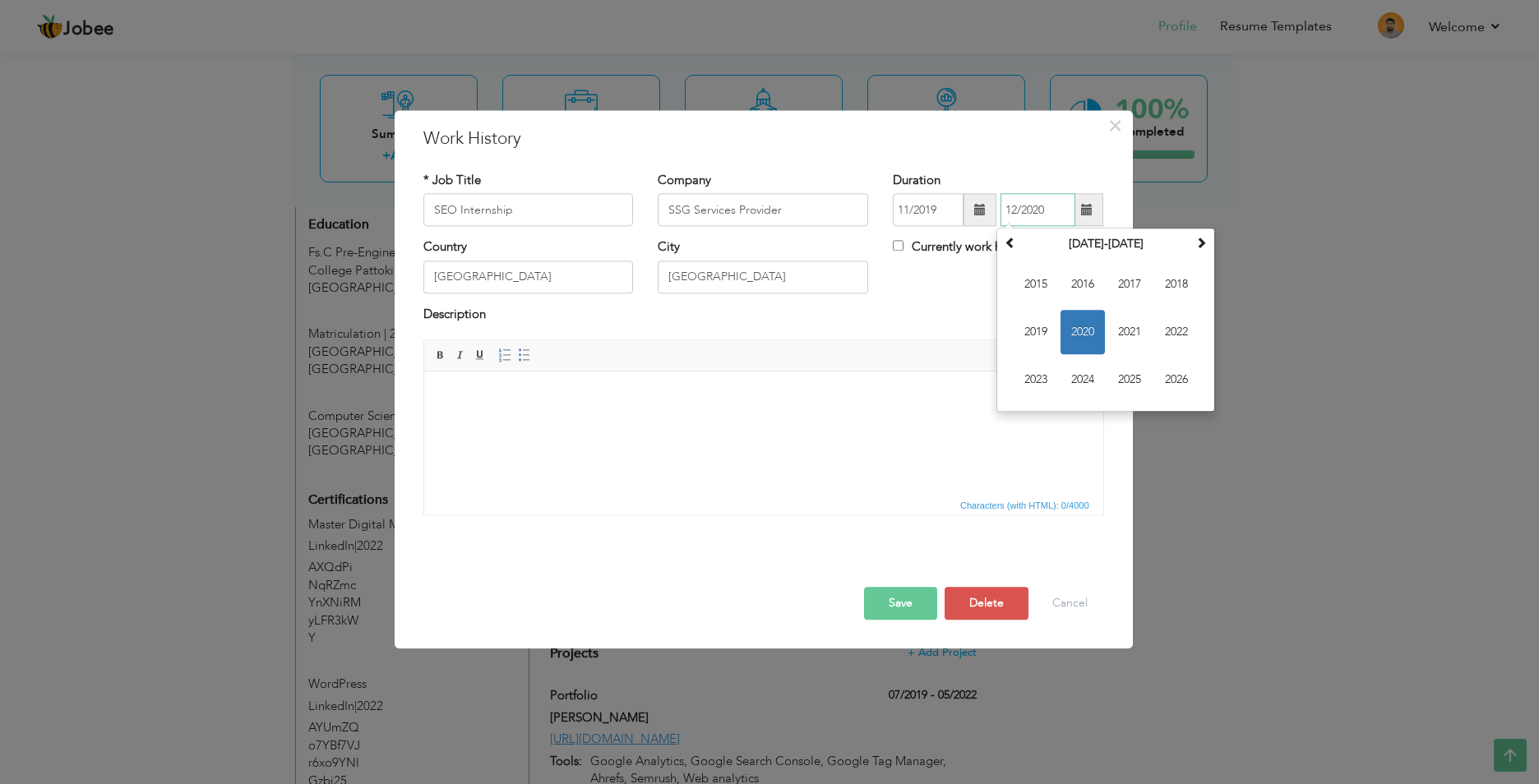 click on "2020" at bounding box center (1083, 333) 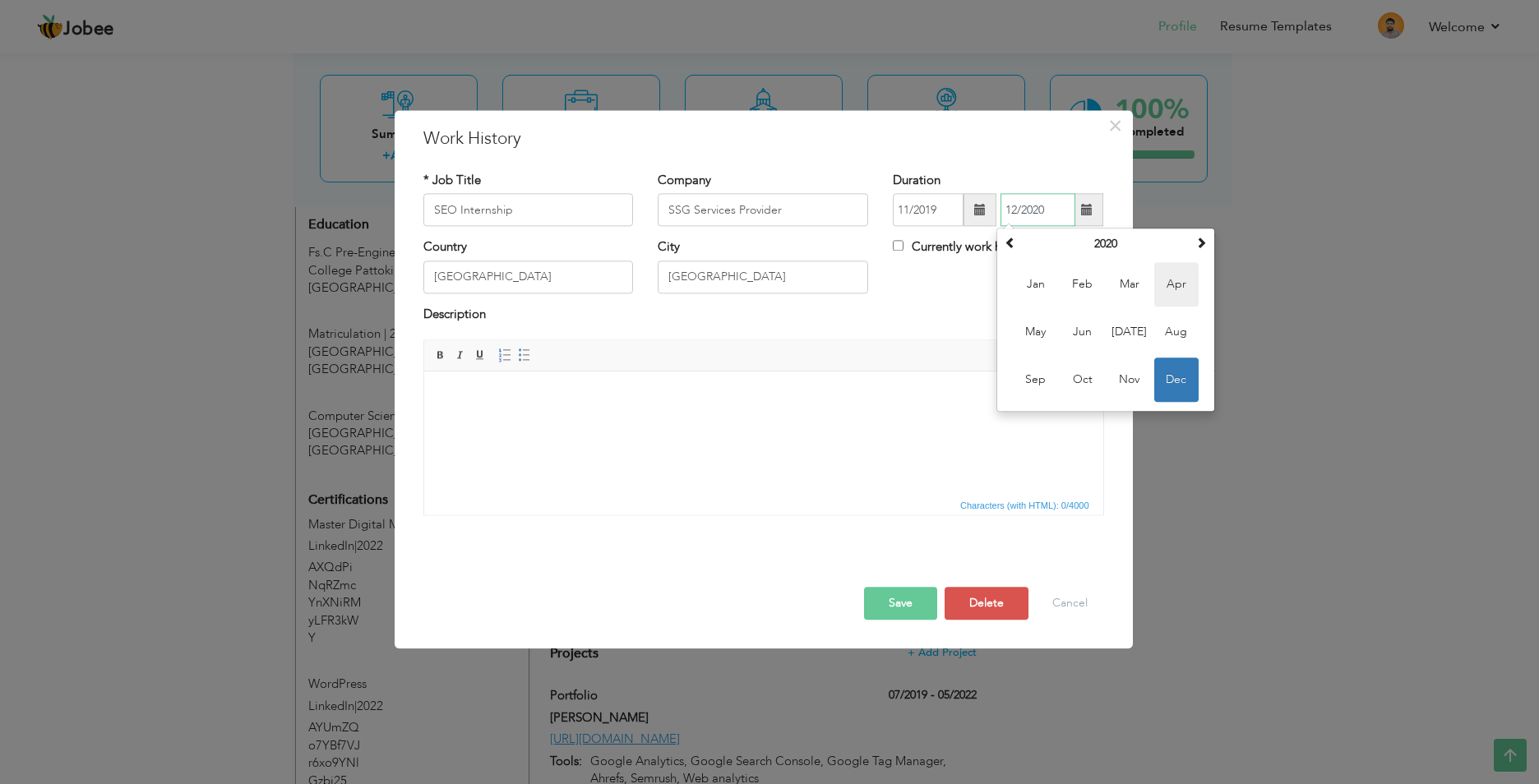 click on "Apr" at bounding box center (1176, 285) 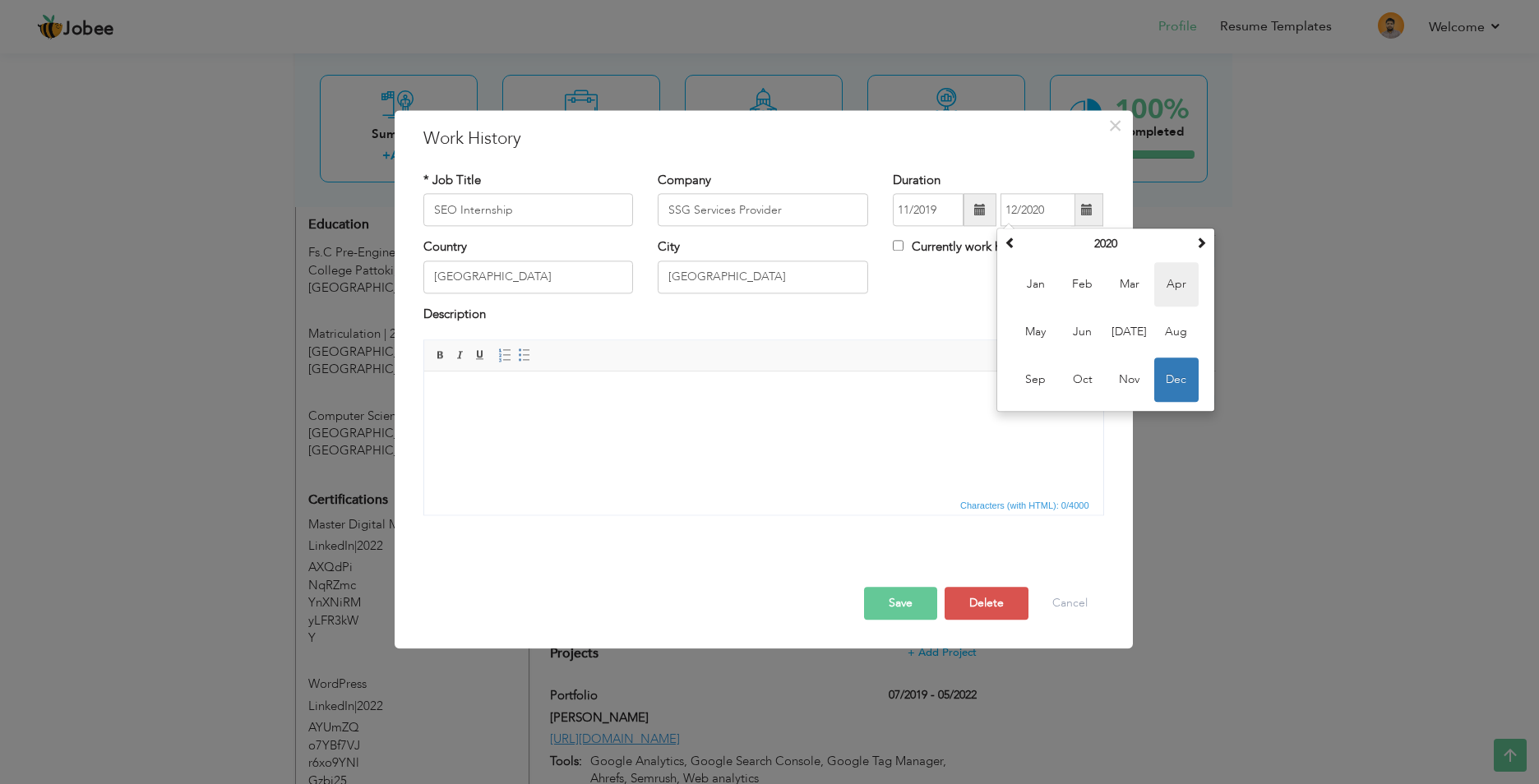 type on "04/2020" 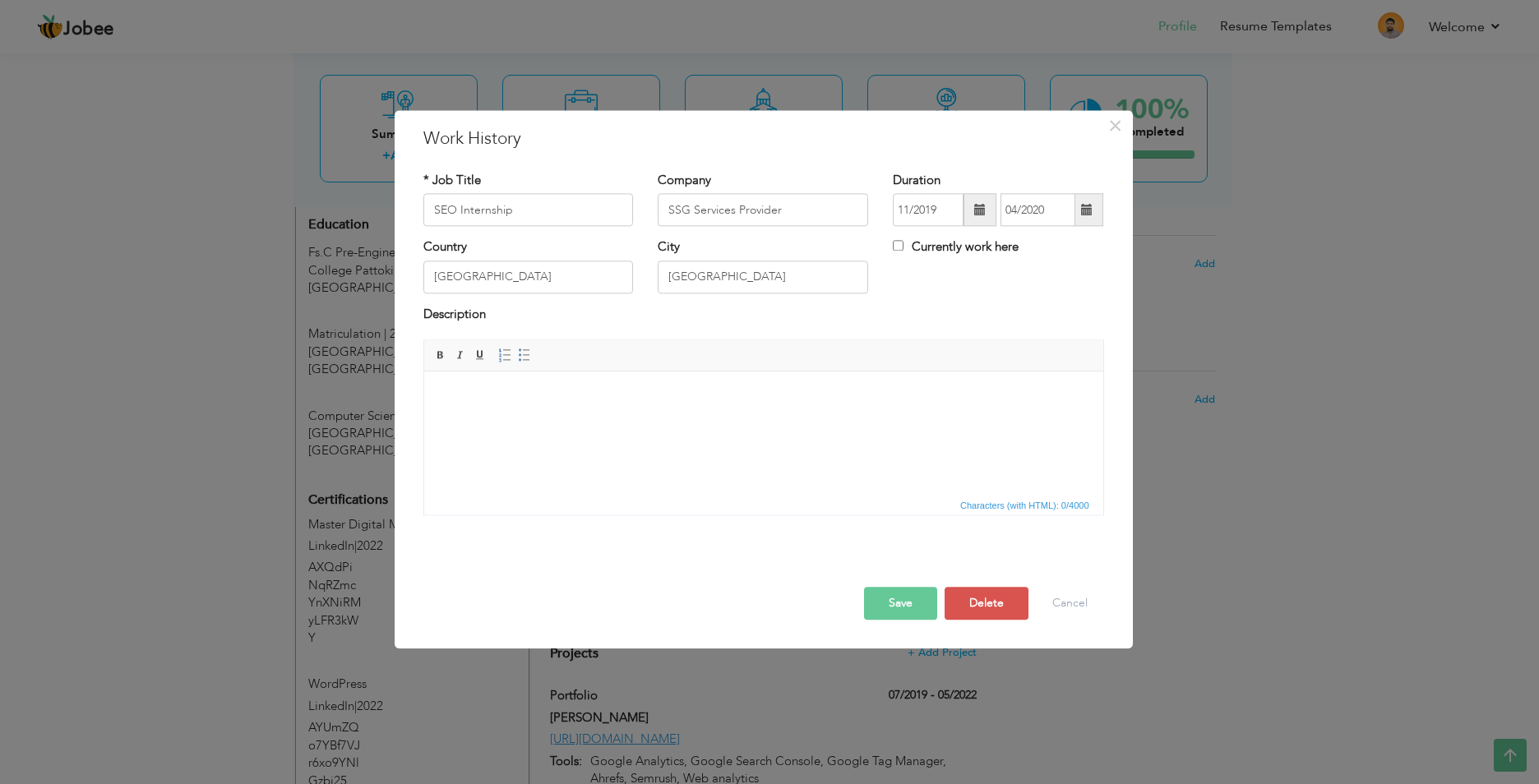 click on "​​​​​​​" at bounding box center (763, 396) 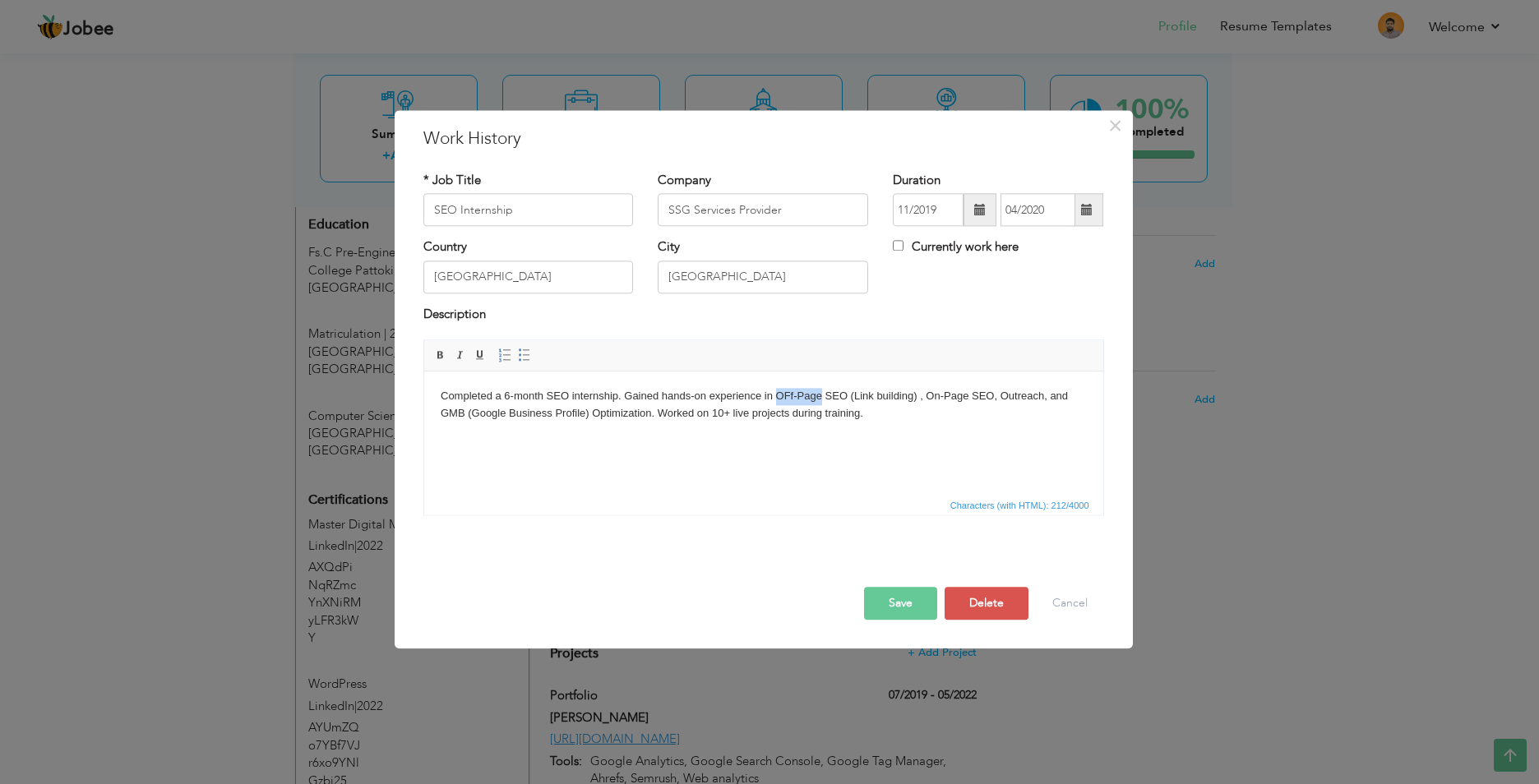 type 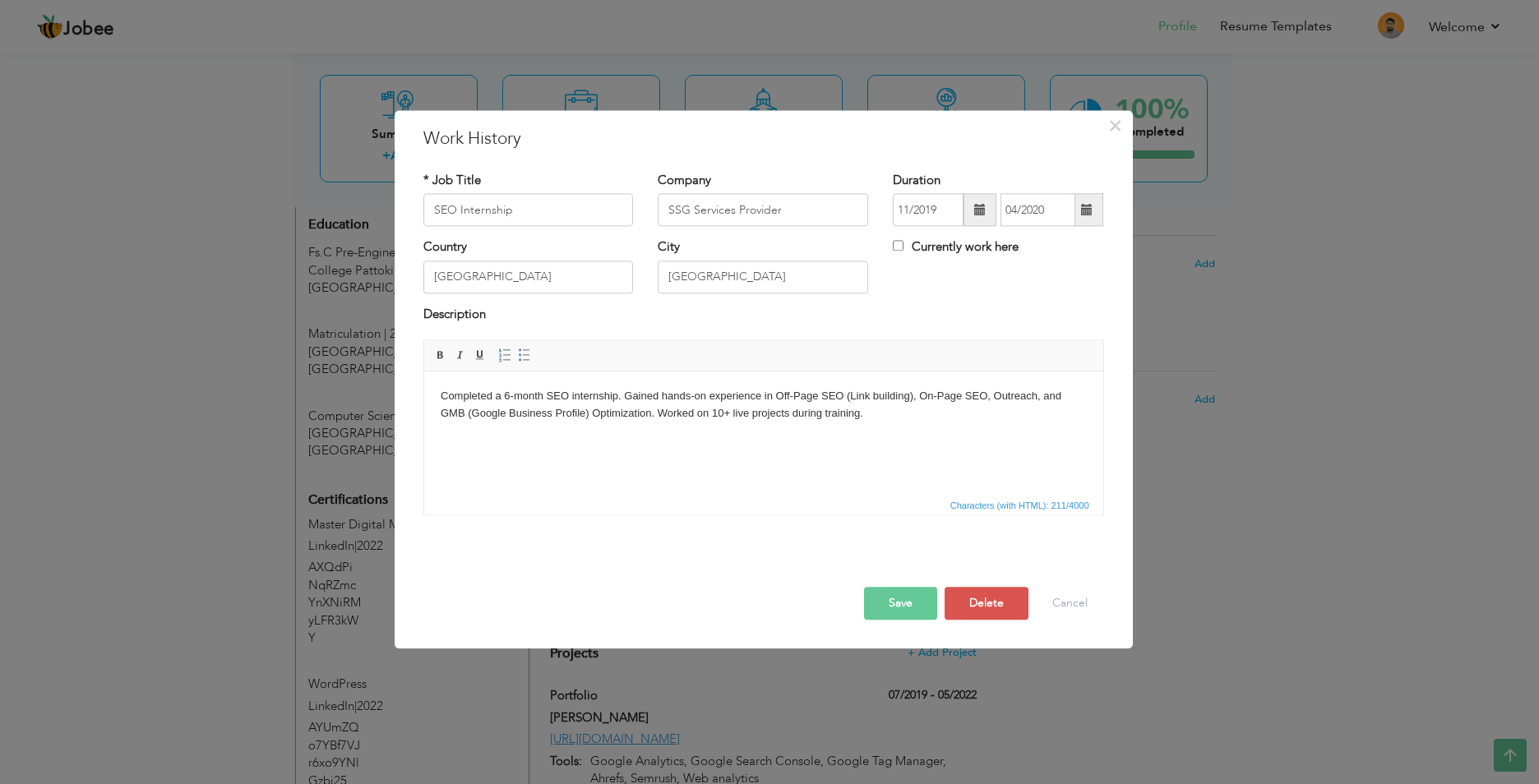 click on "Save" at bounding box center (900, 604) 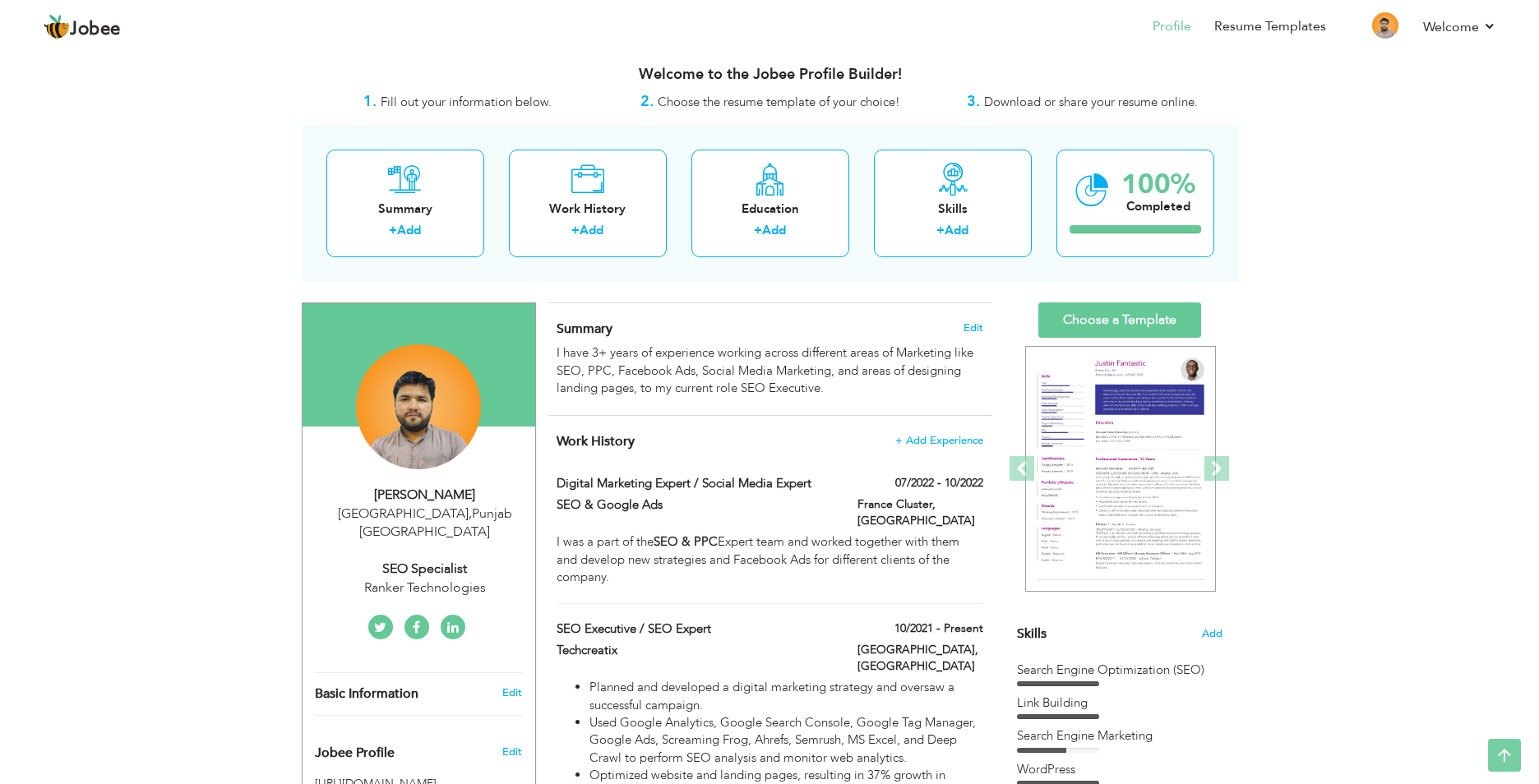 scroll, scrollTop: 0, scrollLeft: 0, axis: both 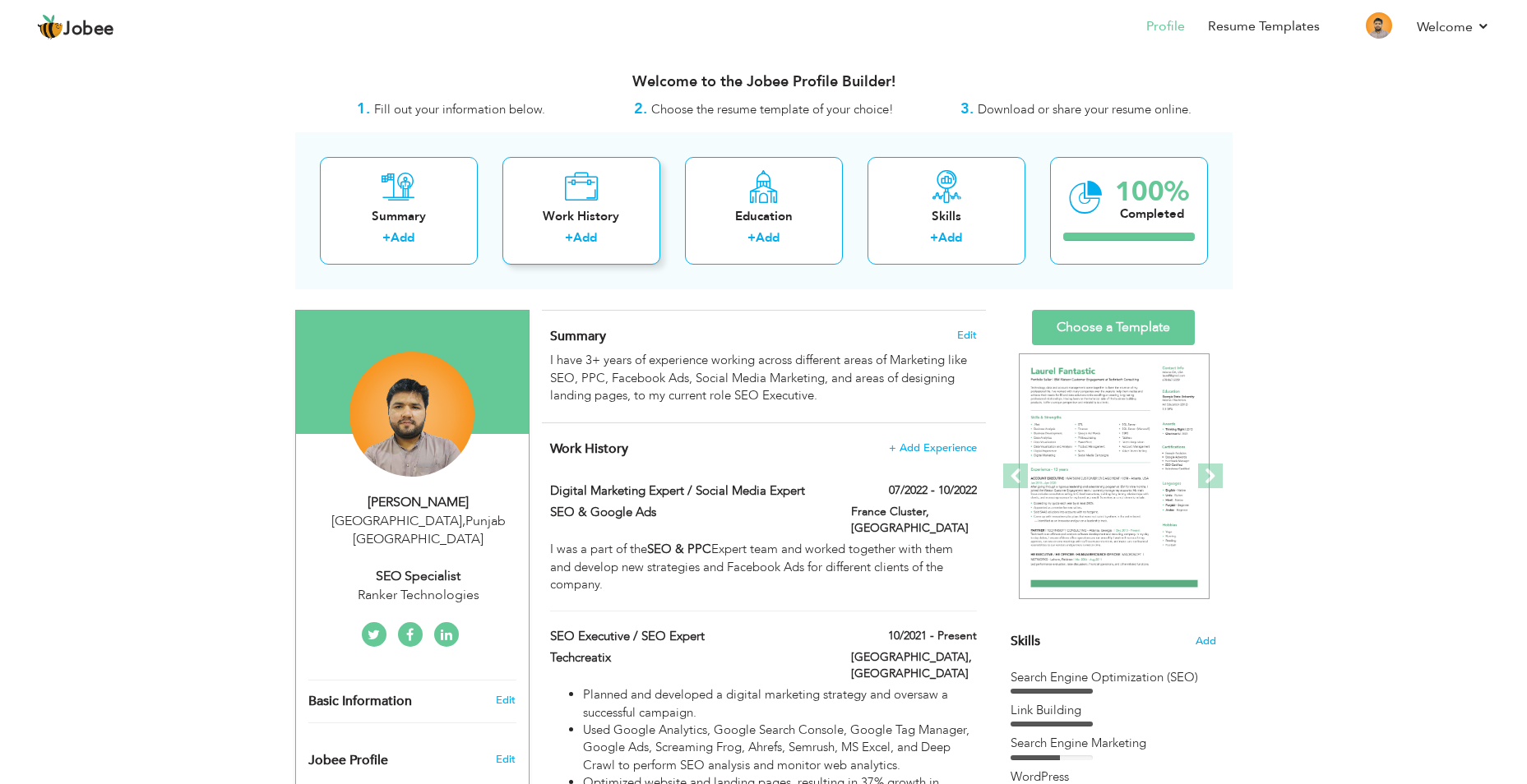click on "Add" at bounding box center [585, 238] 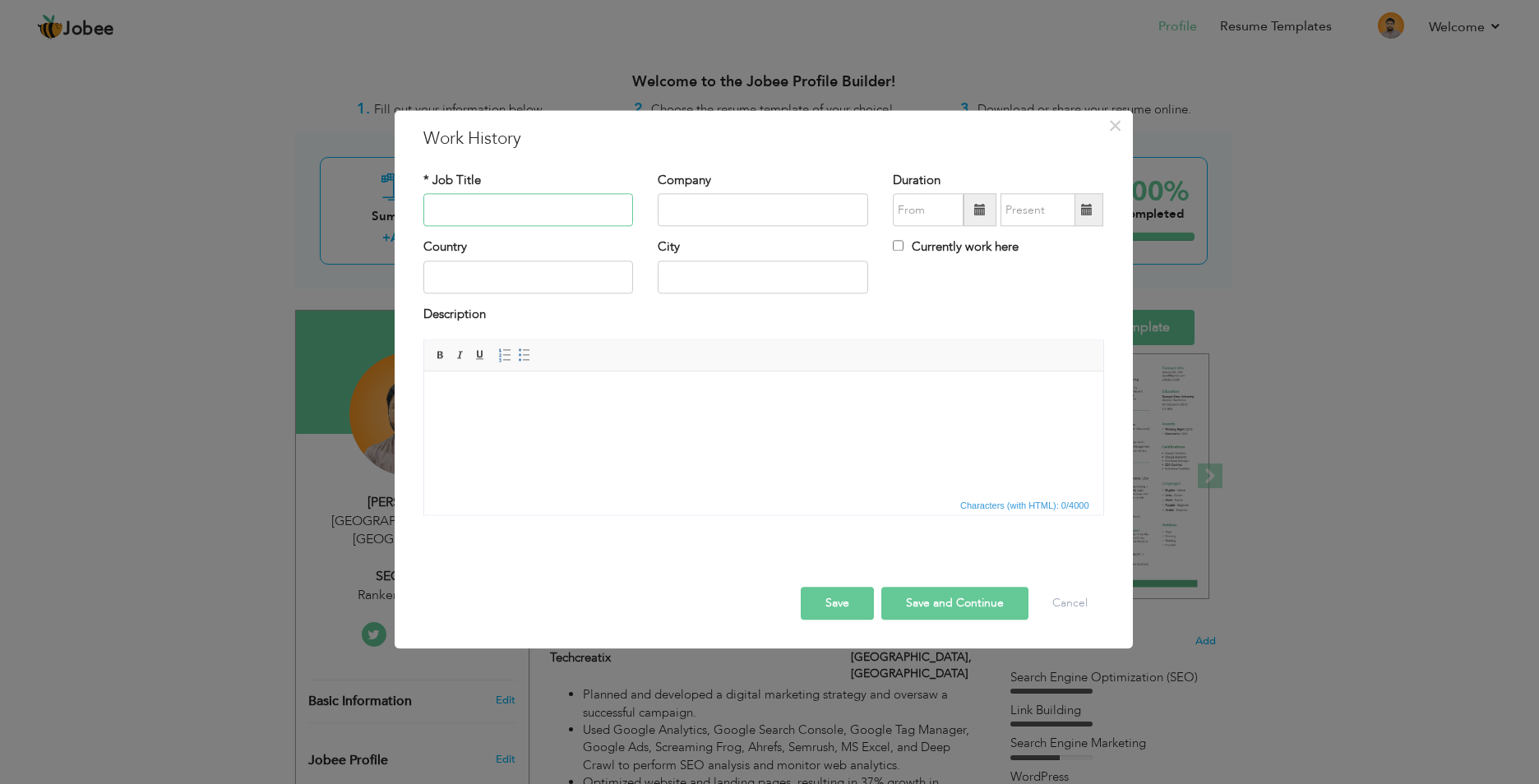 paste on "Search Engine Optimization Executive" 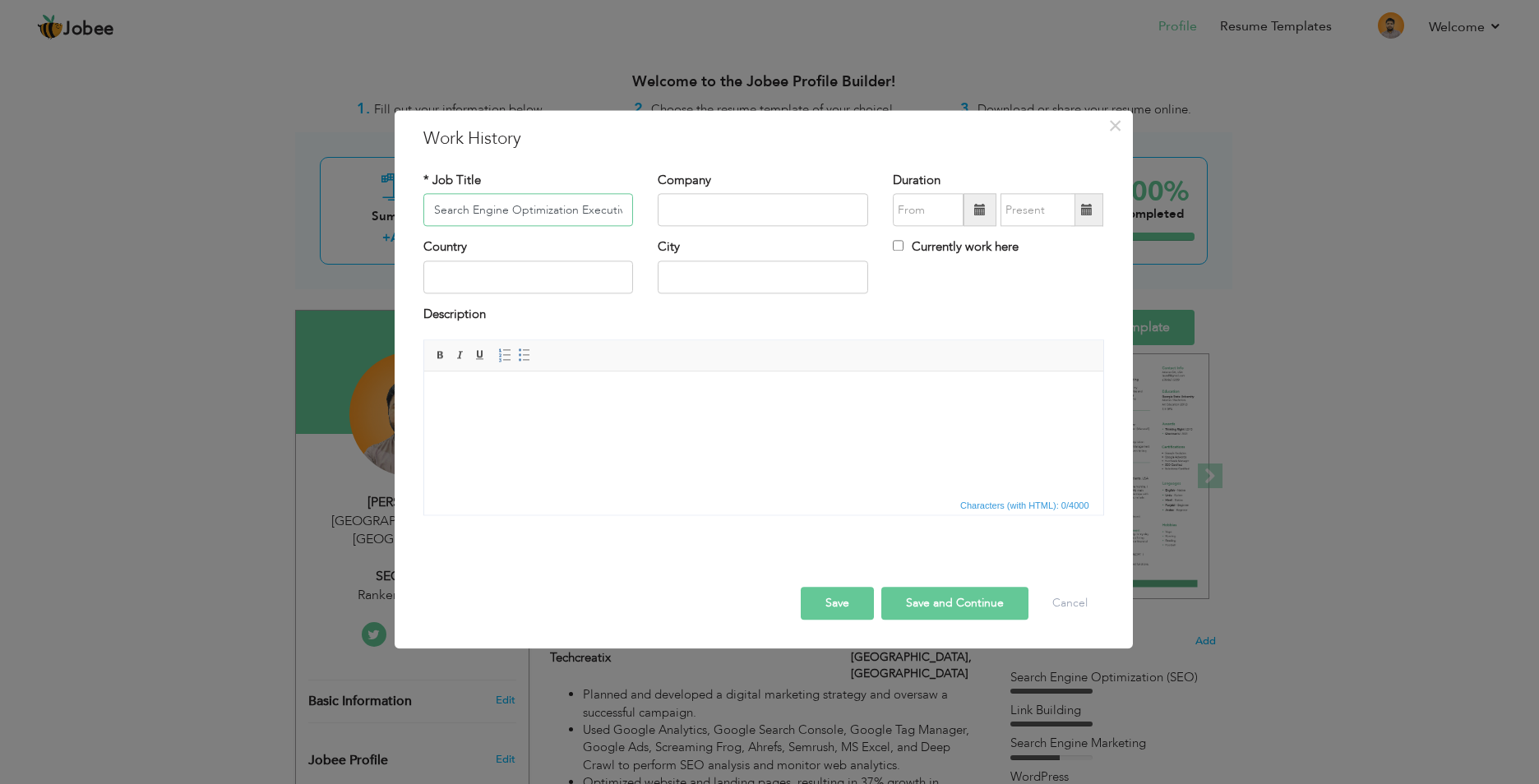 scroll, scrollTop: 0, scrollLeft: 6, axis: horizontal 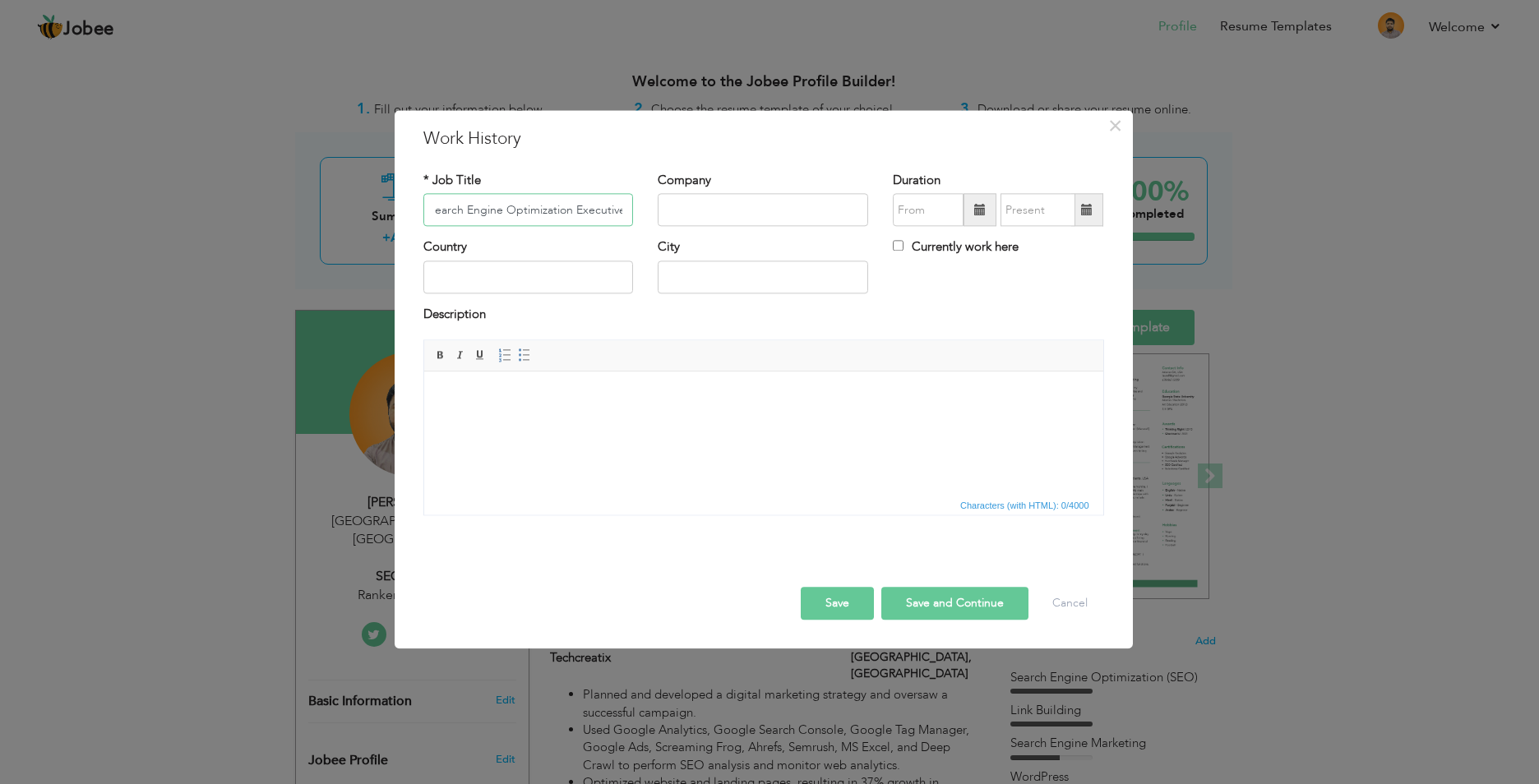 type on "Search Engine Optimization Executive" 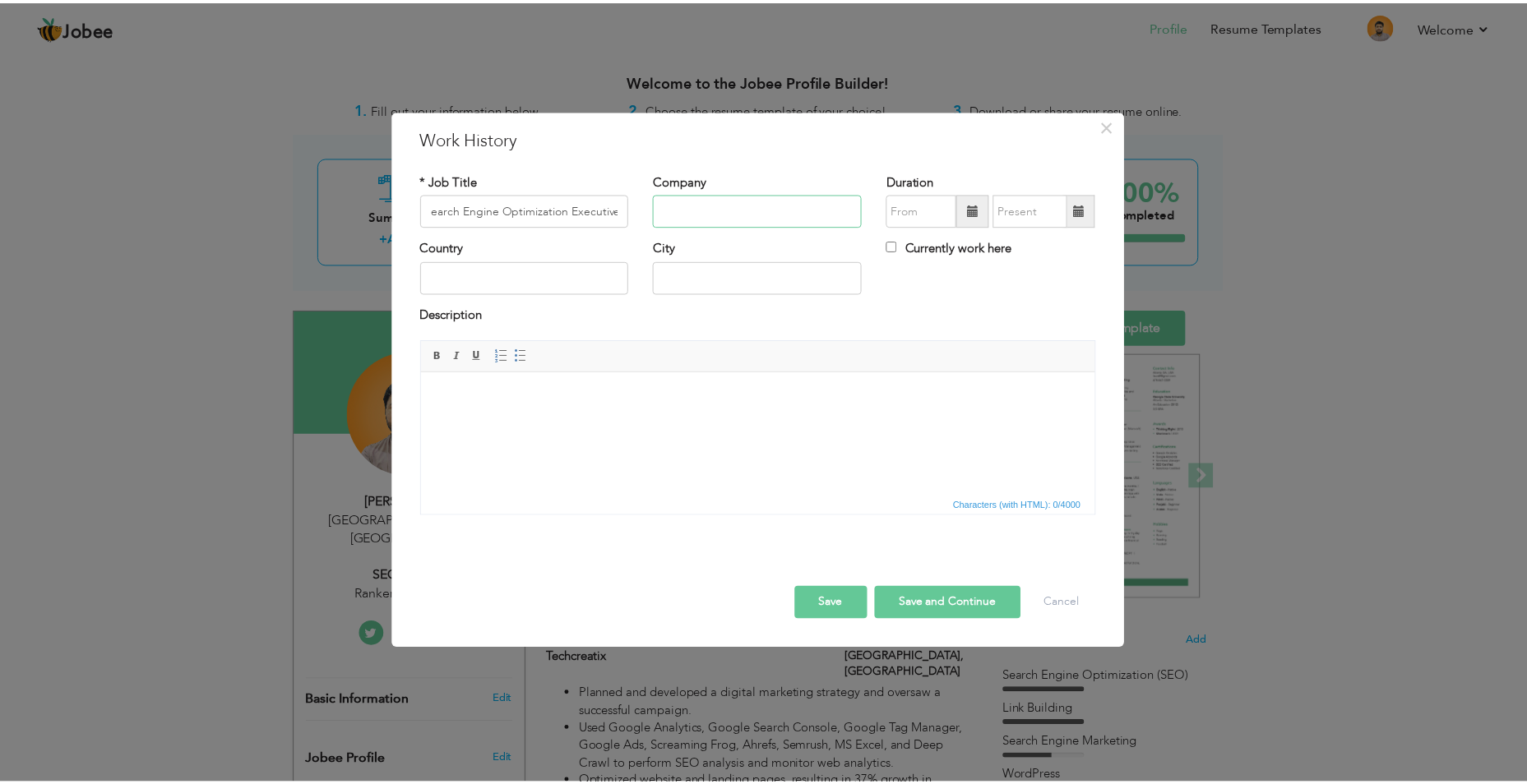 scroll, scrollTop: 0, scrollLeft: 0, axis: both 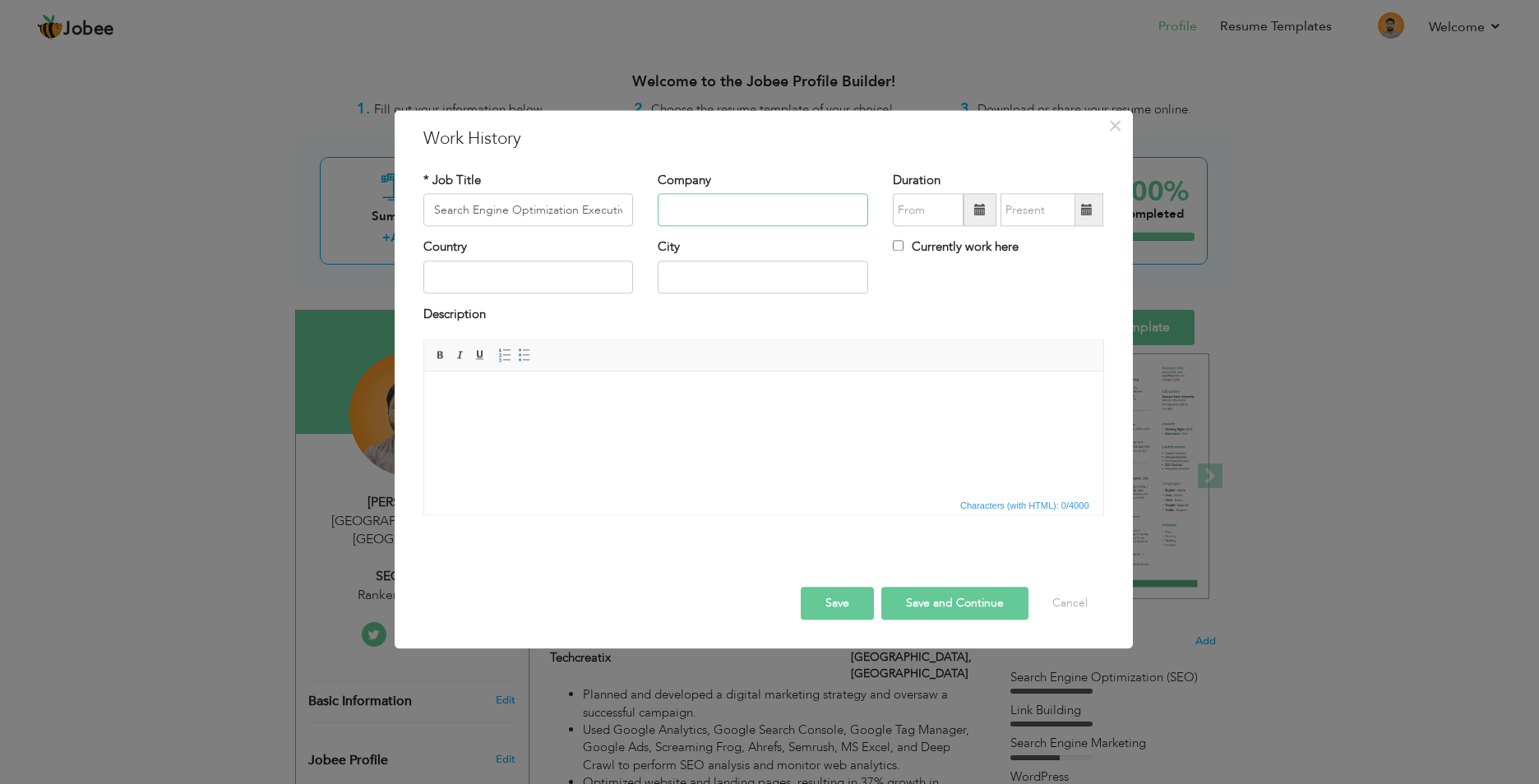 click at bounding box center (763, 210) 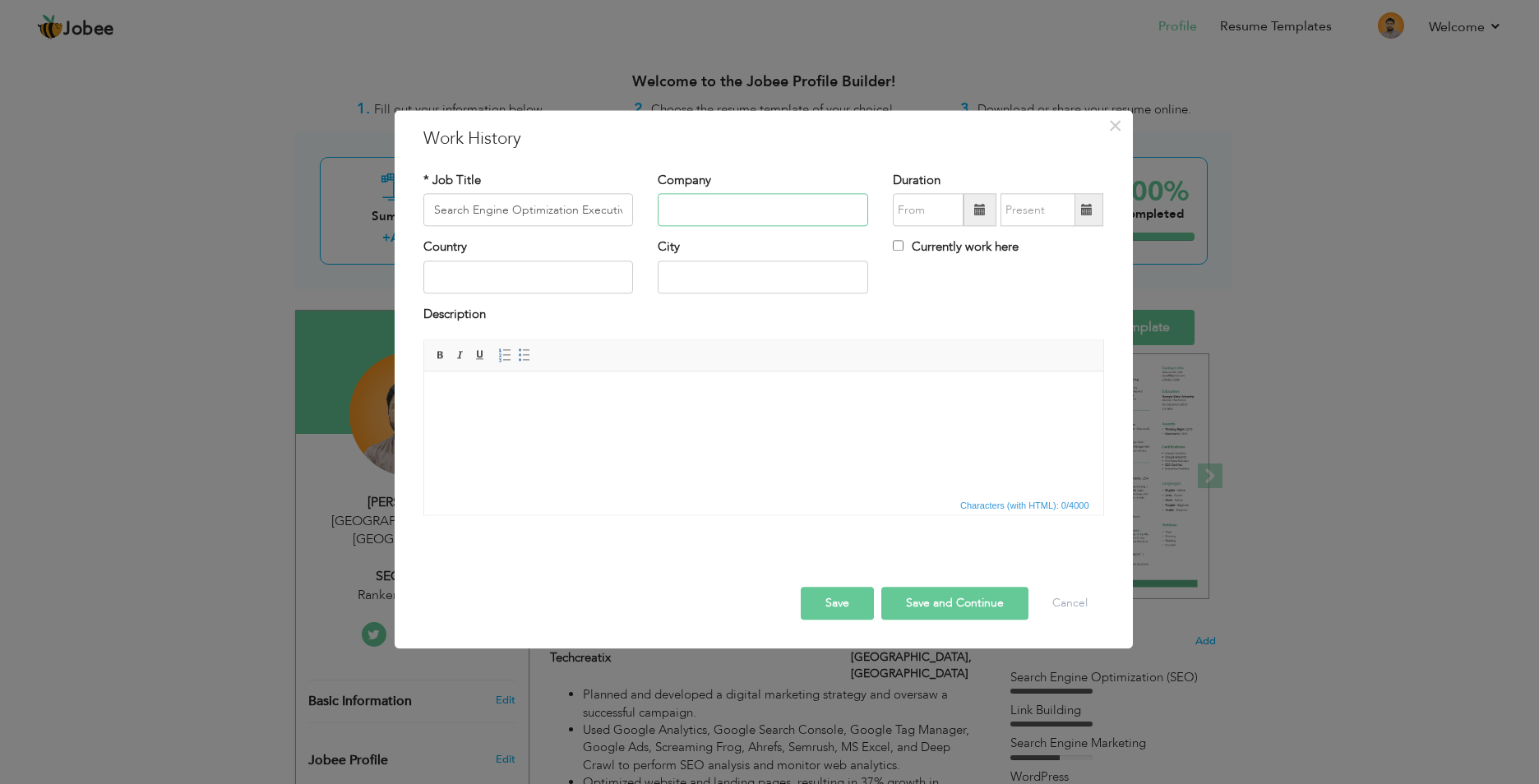 paste on "SSG Services Provider" 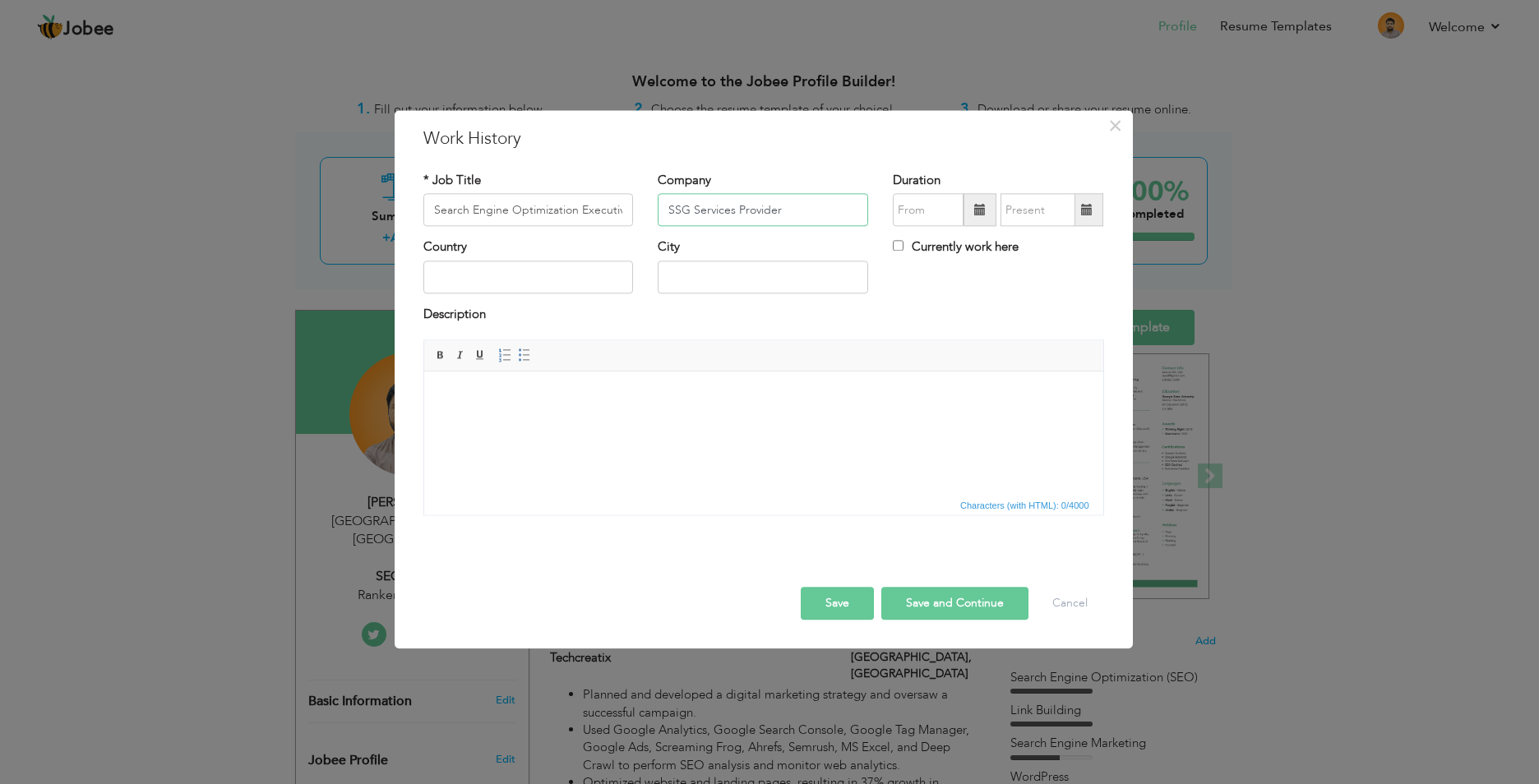 type on "SSG Services Provider" 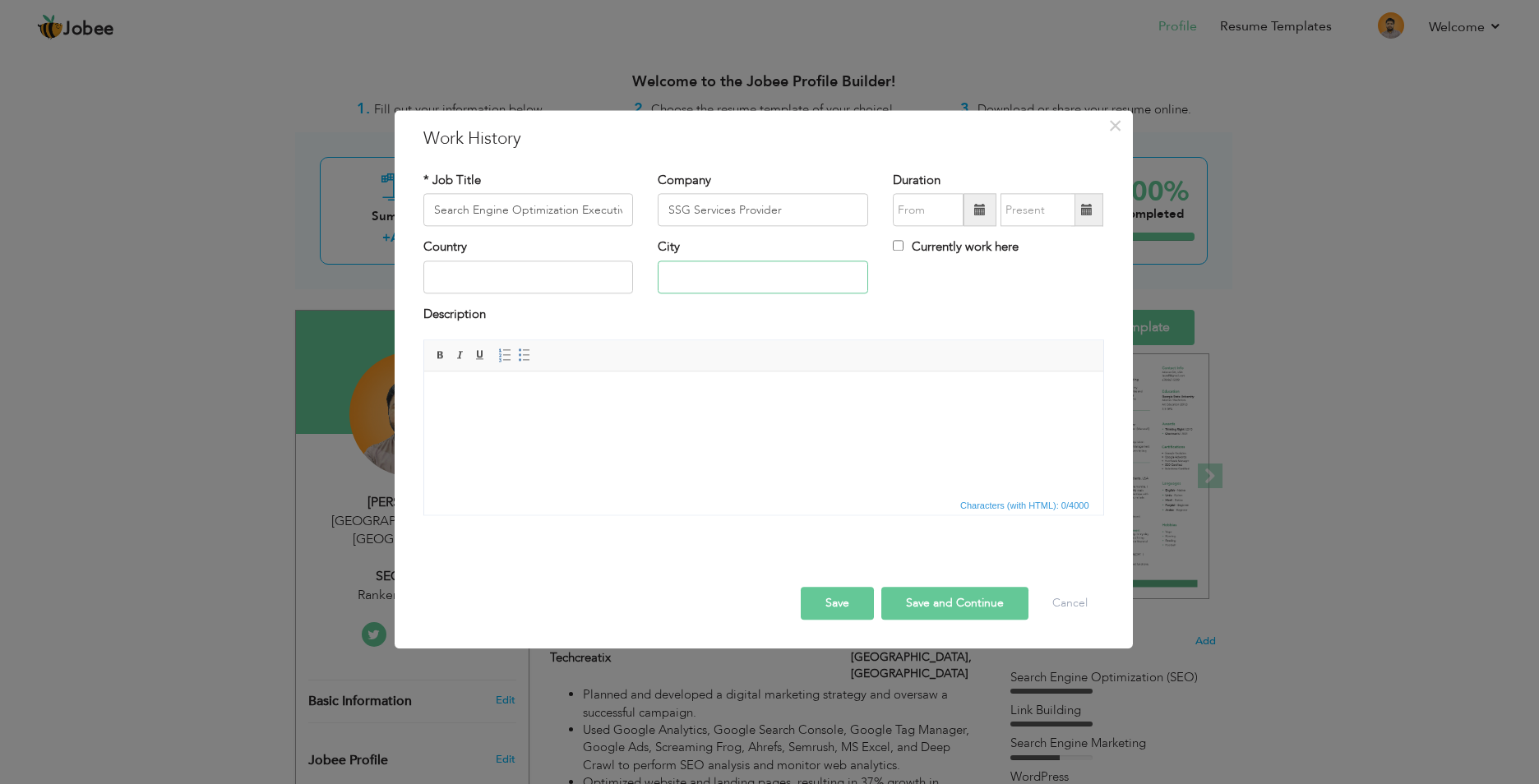 click at bounding box center [763, 277] 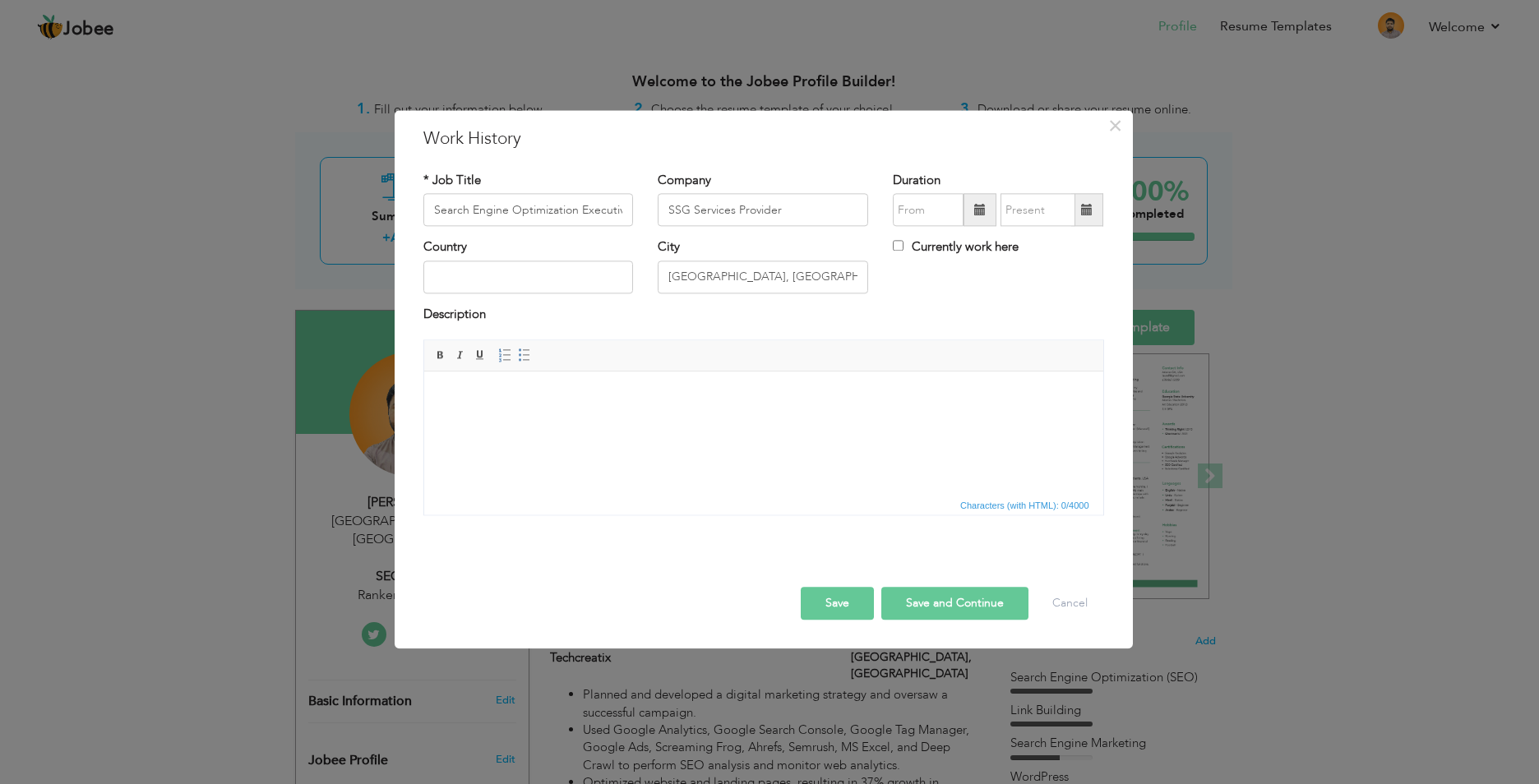 click on "Country
City
[GEOGRAPHIC_DATA], [GEOGRAPHIC_DATA], [GEOGRAPHIC_DATA]
Currently work here" at bounding box center (764, 272) 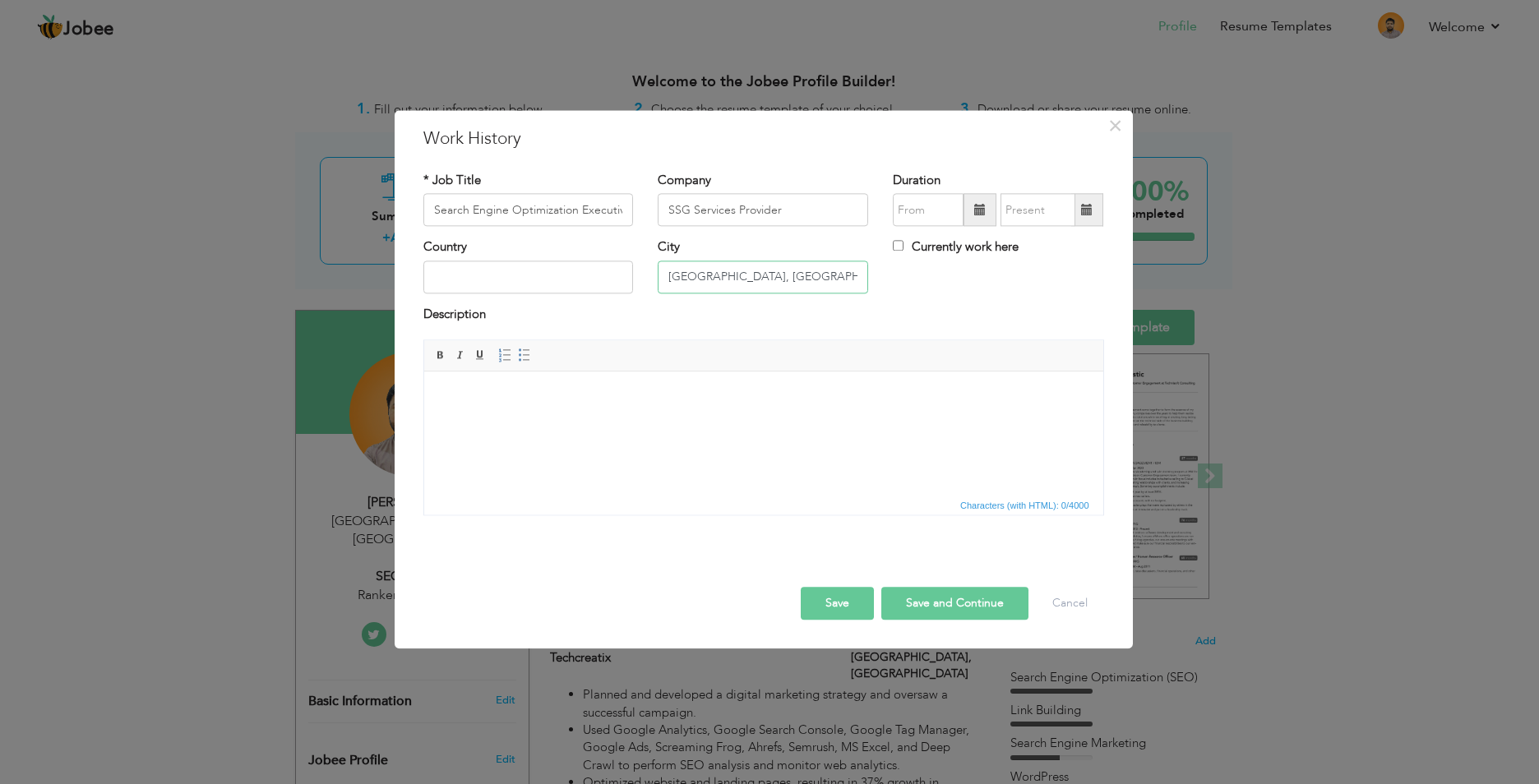 drag, startPoint x: 705, startPoint y: 279, endPoint x: 797, endPoint y: 270, distance: 92.43917 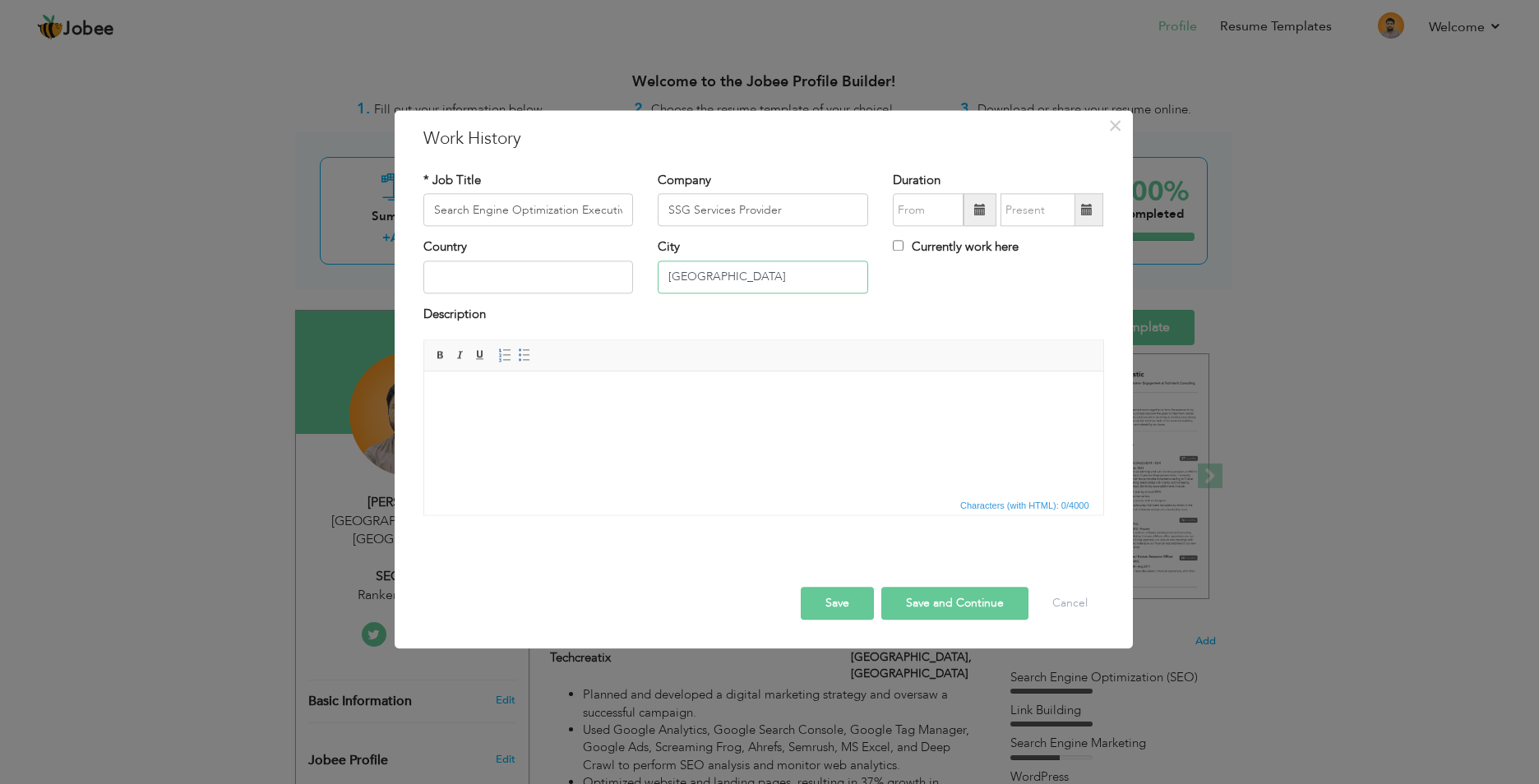 type on "[GEOGRAPHIC_DATA]" 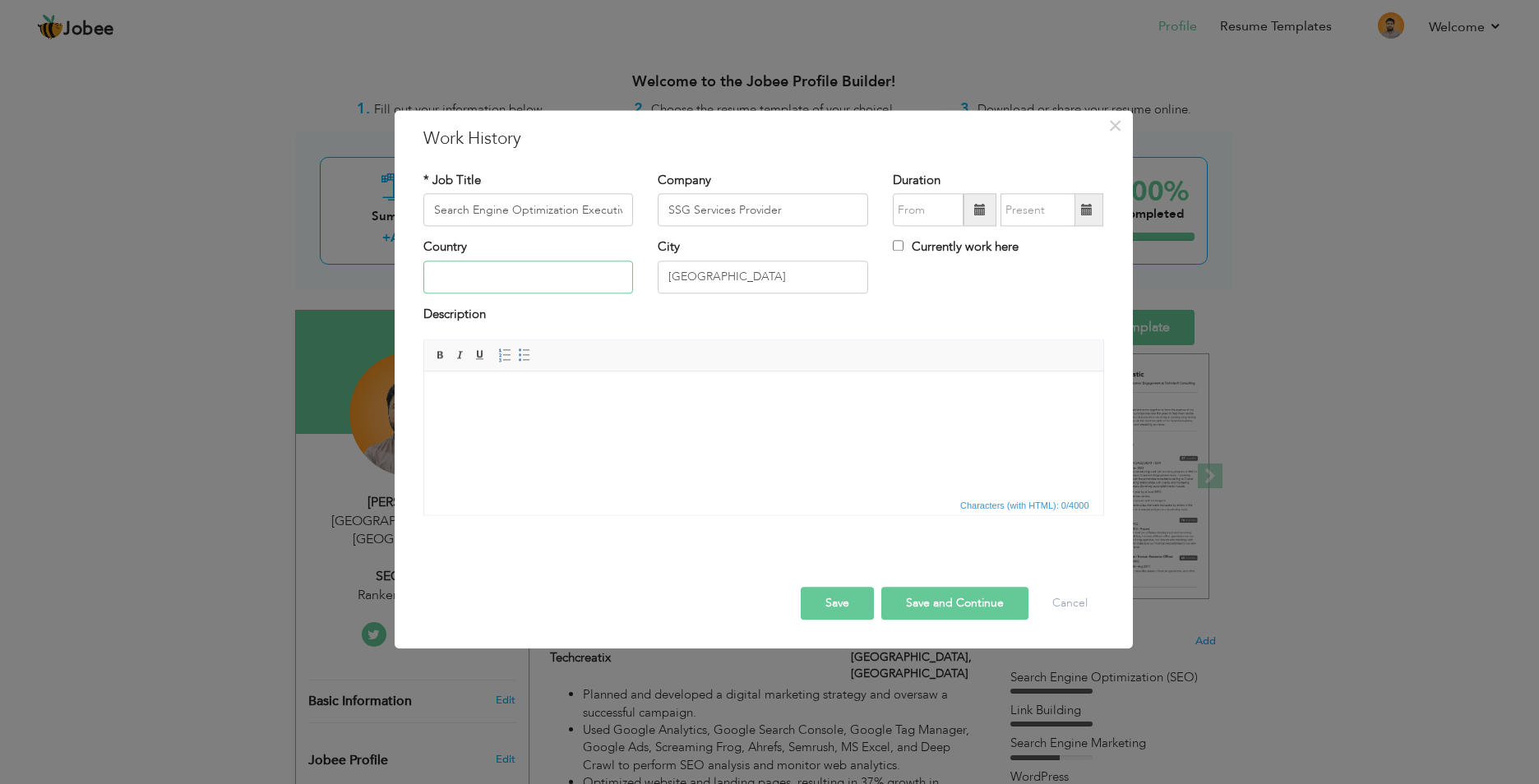 click at bounding box center (529, 277) 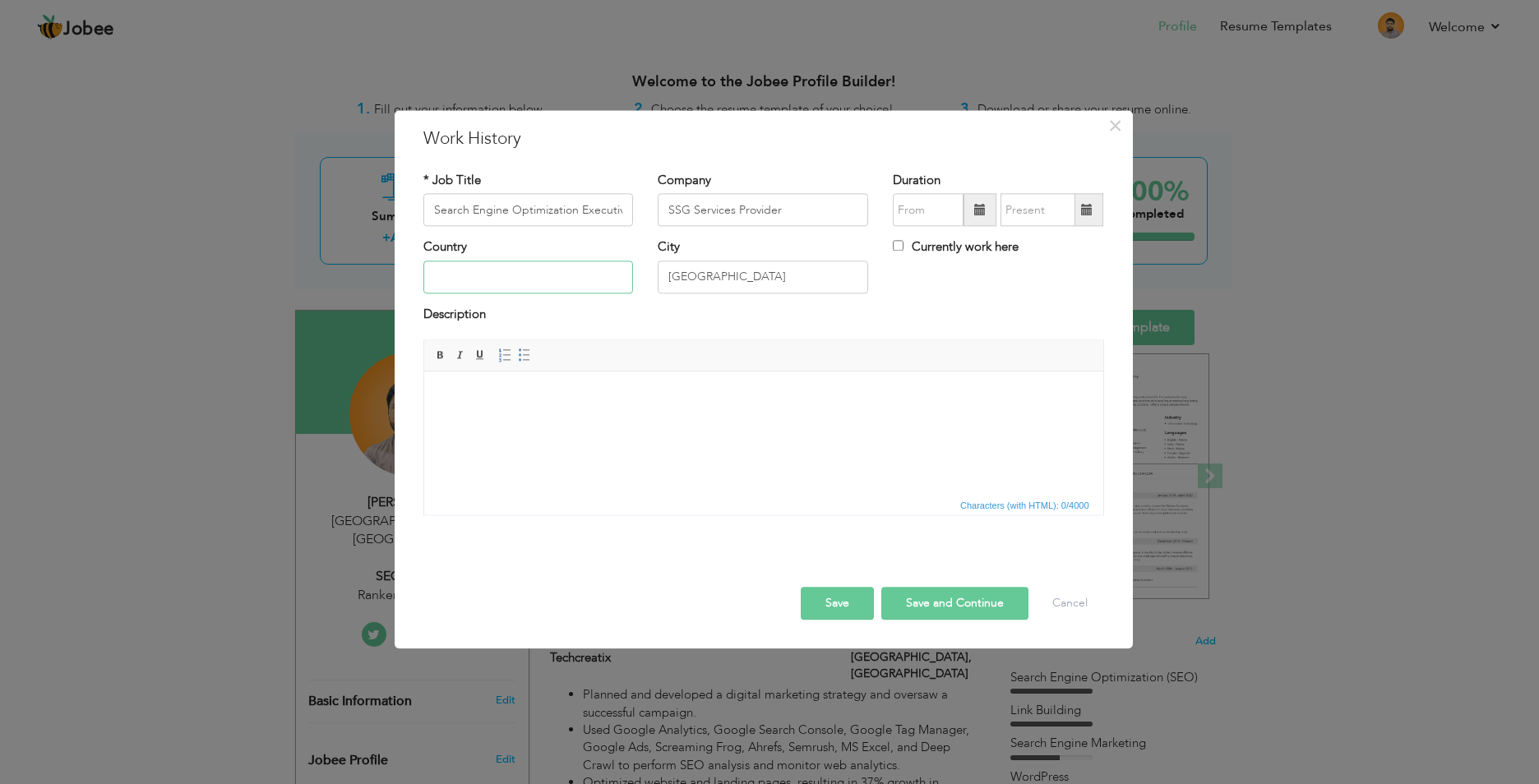 paste on "[GEOGRAPHIC_DATA], [GEOGRAPHIC_DATA], [GEOGRAPHIC_DATA]" 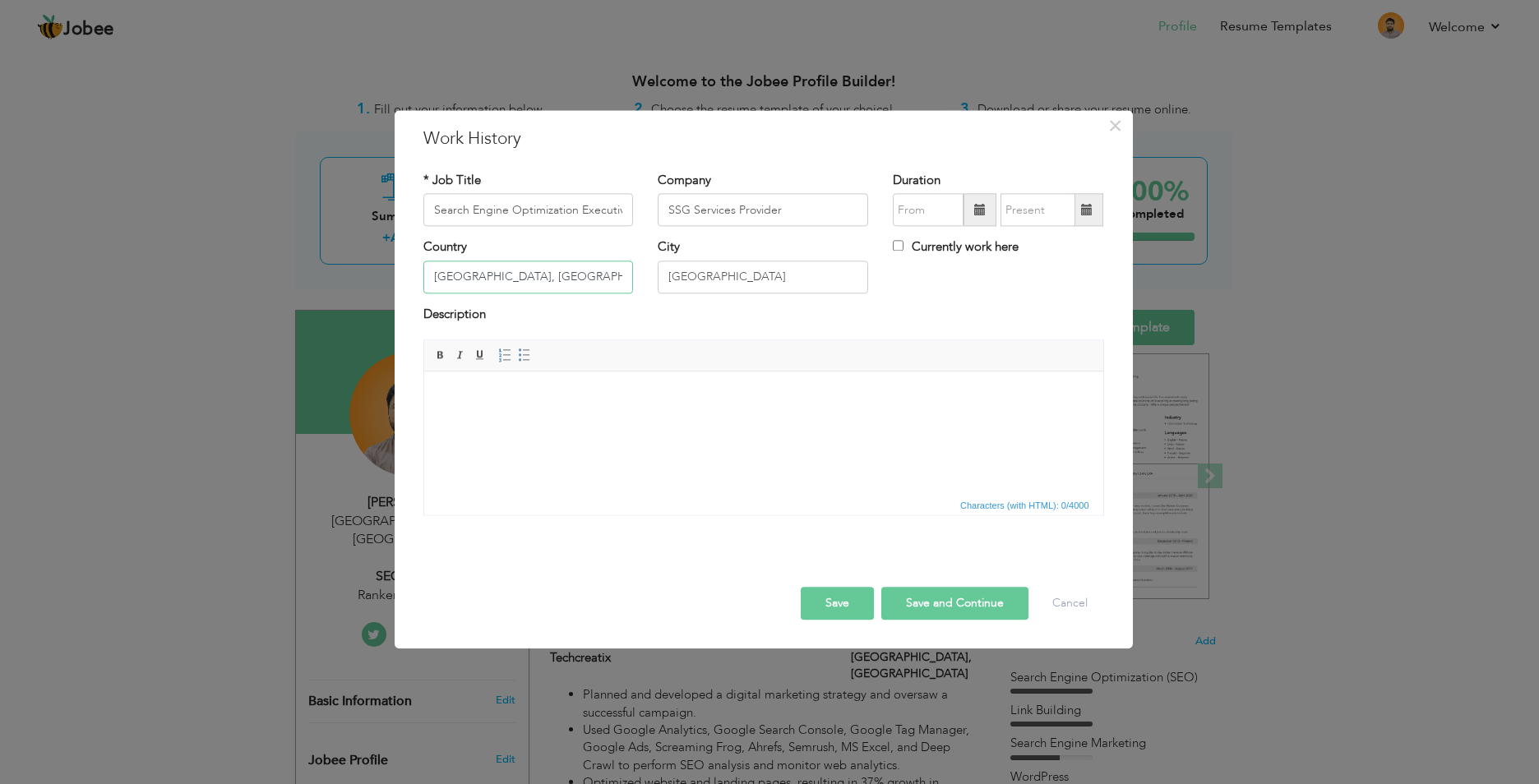 click on "[GEOGRAPHIC_DATA], [GEOGRAPHIC_DATA], [GEOGRAPHIC_DATA]" at bounding box center (529, 277) 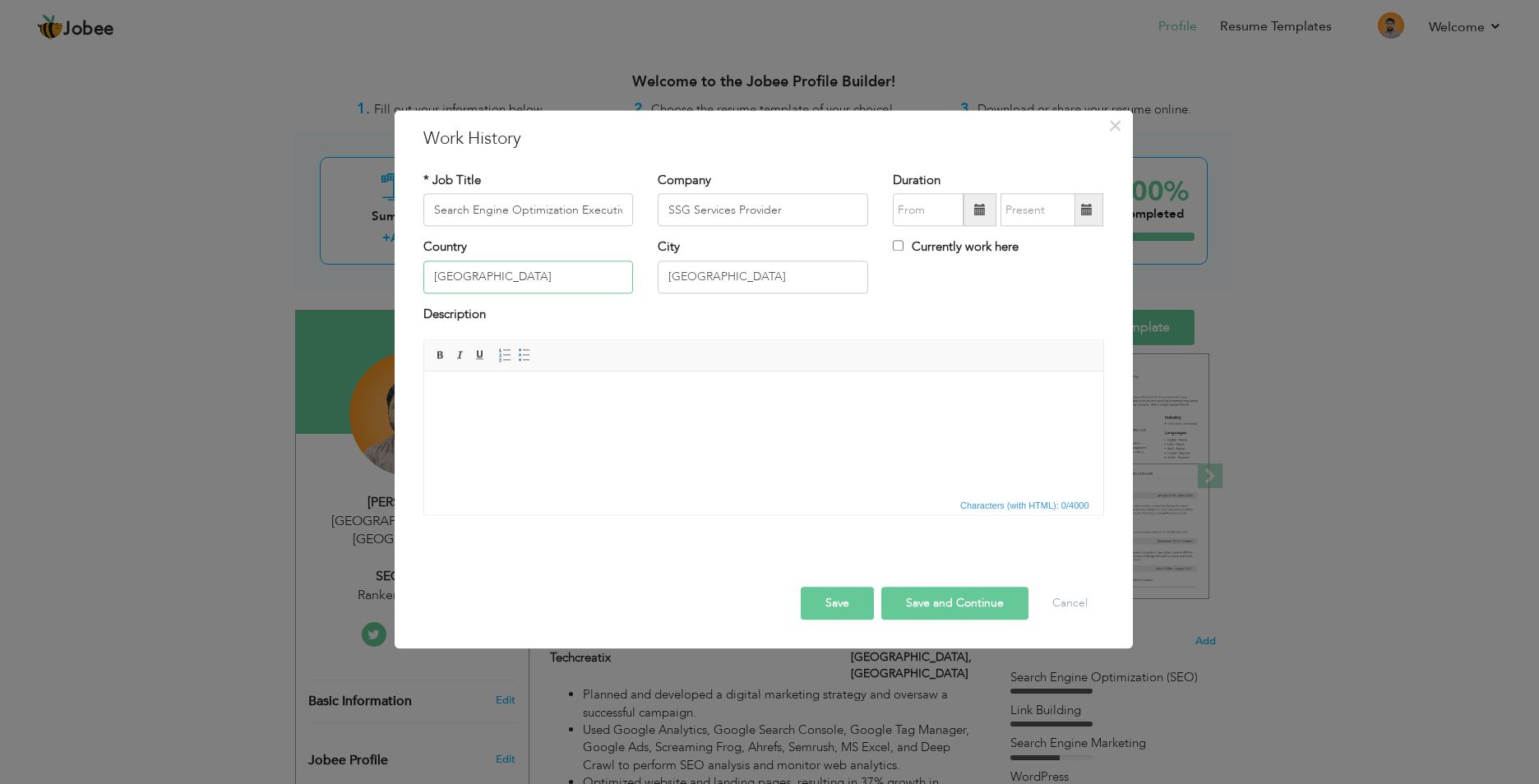 type on "[GEOGRAPHIC_DATA]" 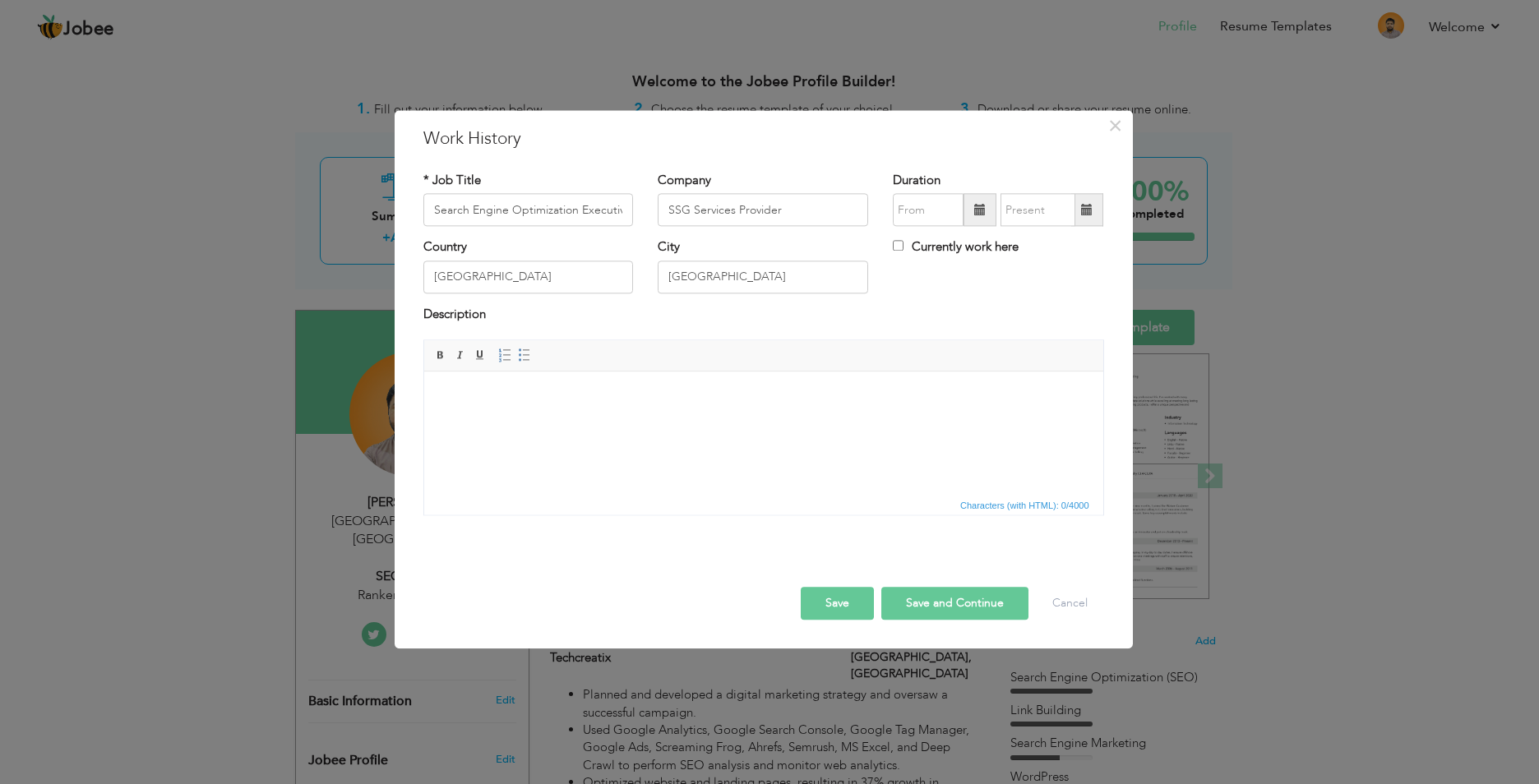 click on "Description" at bounding box center (764, 316) 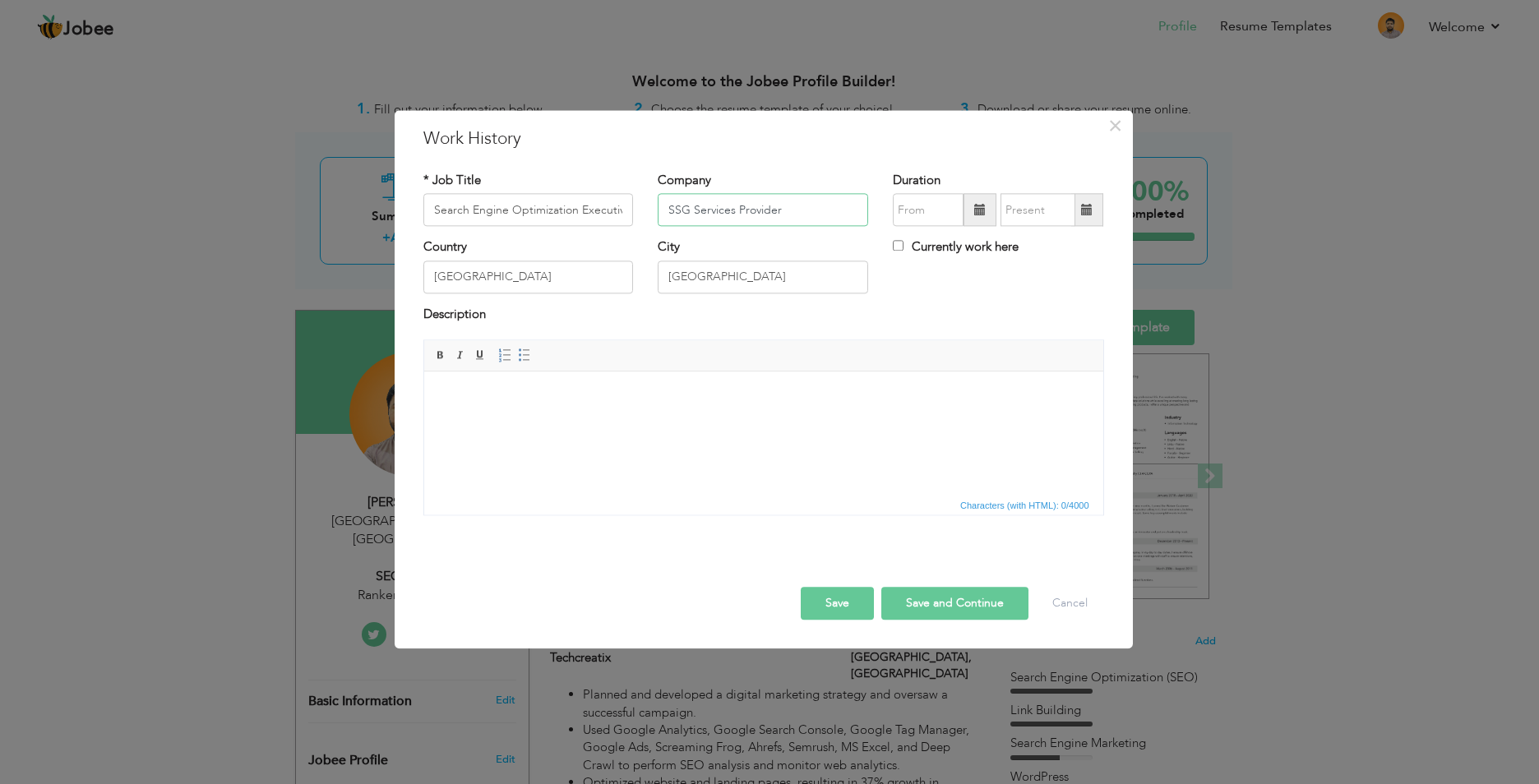 click on "SSG Services Provider" at bounding box center (763, 210) 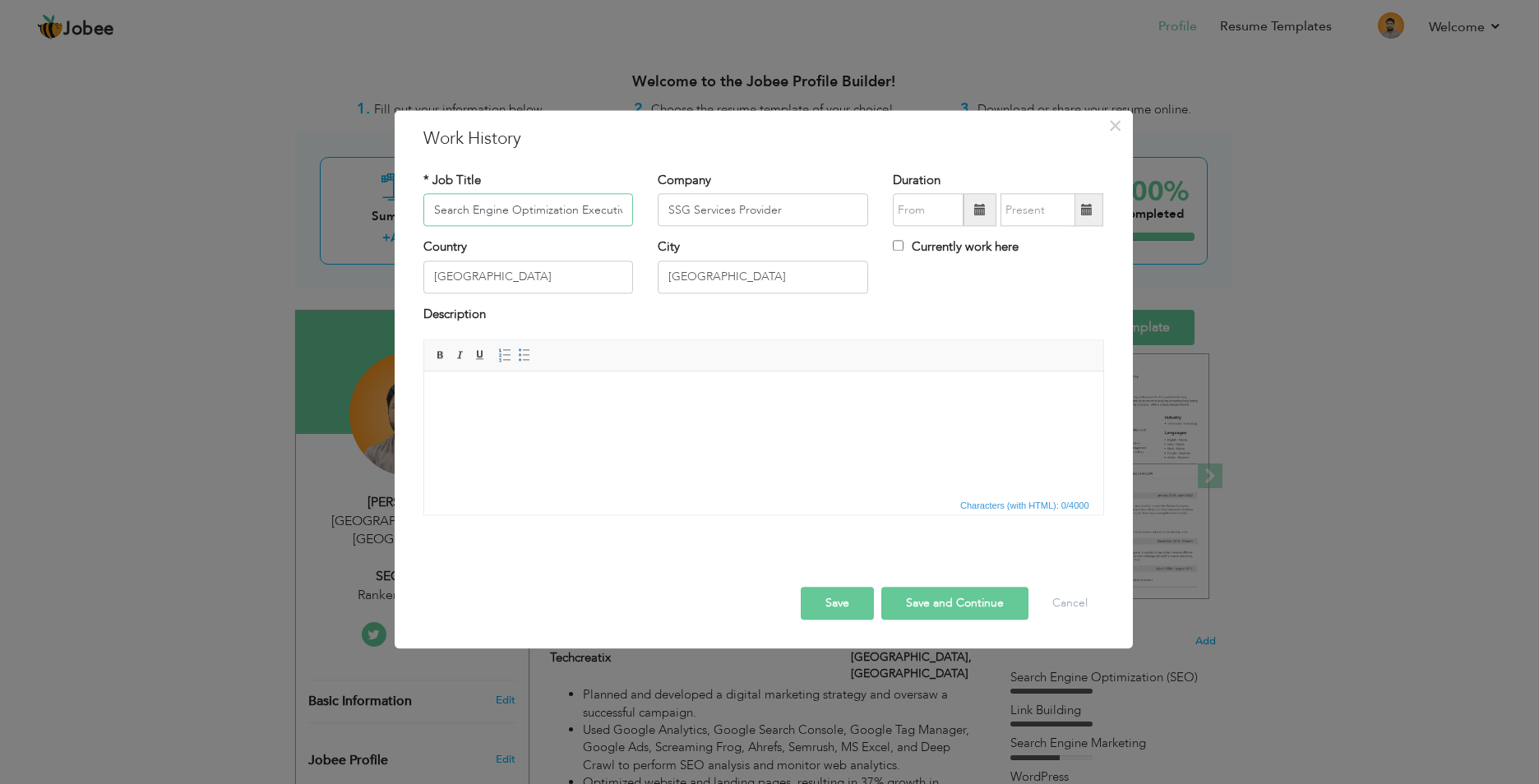 click on "Search Engine Optimization Executive" at bounding box center (529, 210) 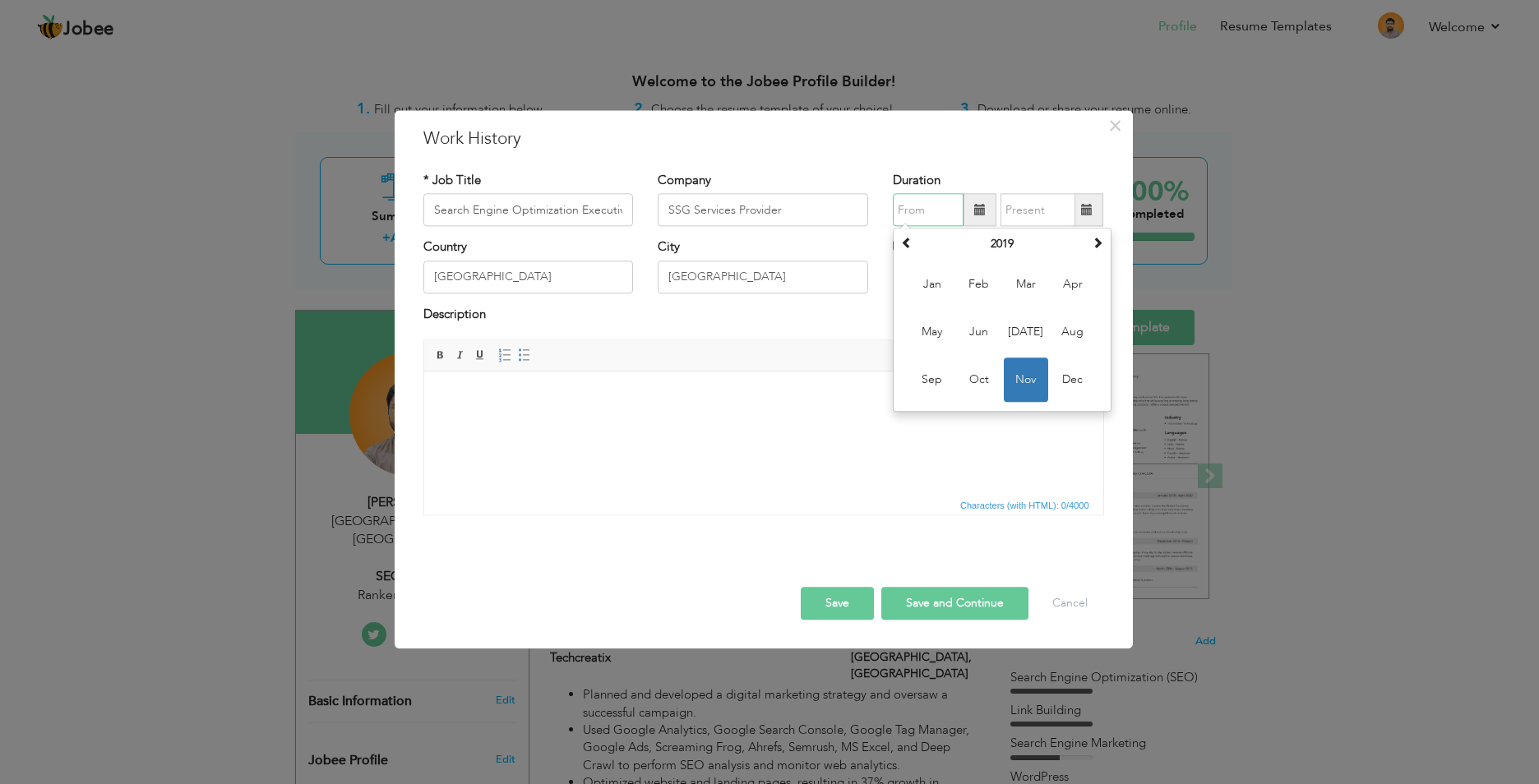 click at bounding box center (928, 210) 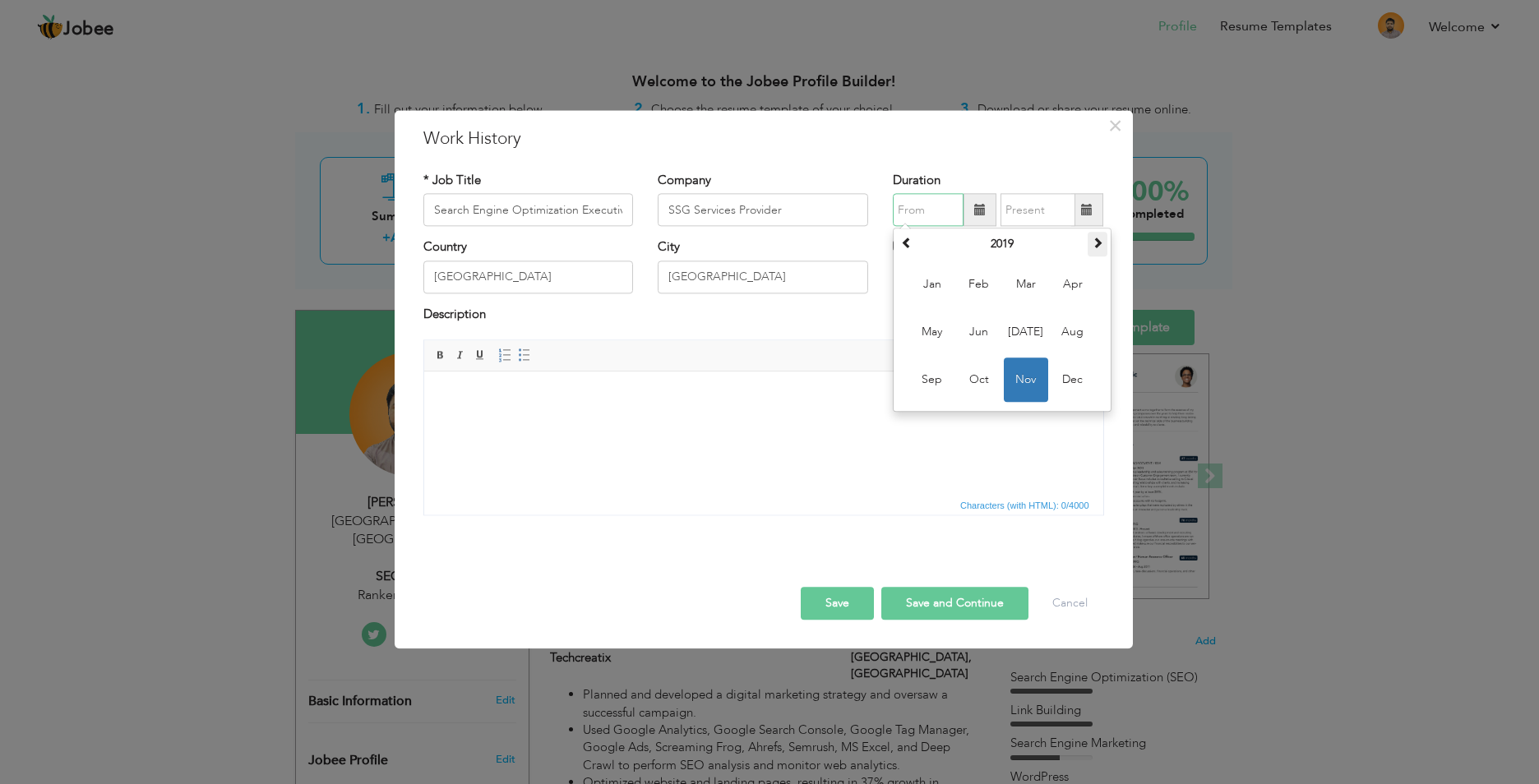 click at bounding box center [1098, 243] 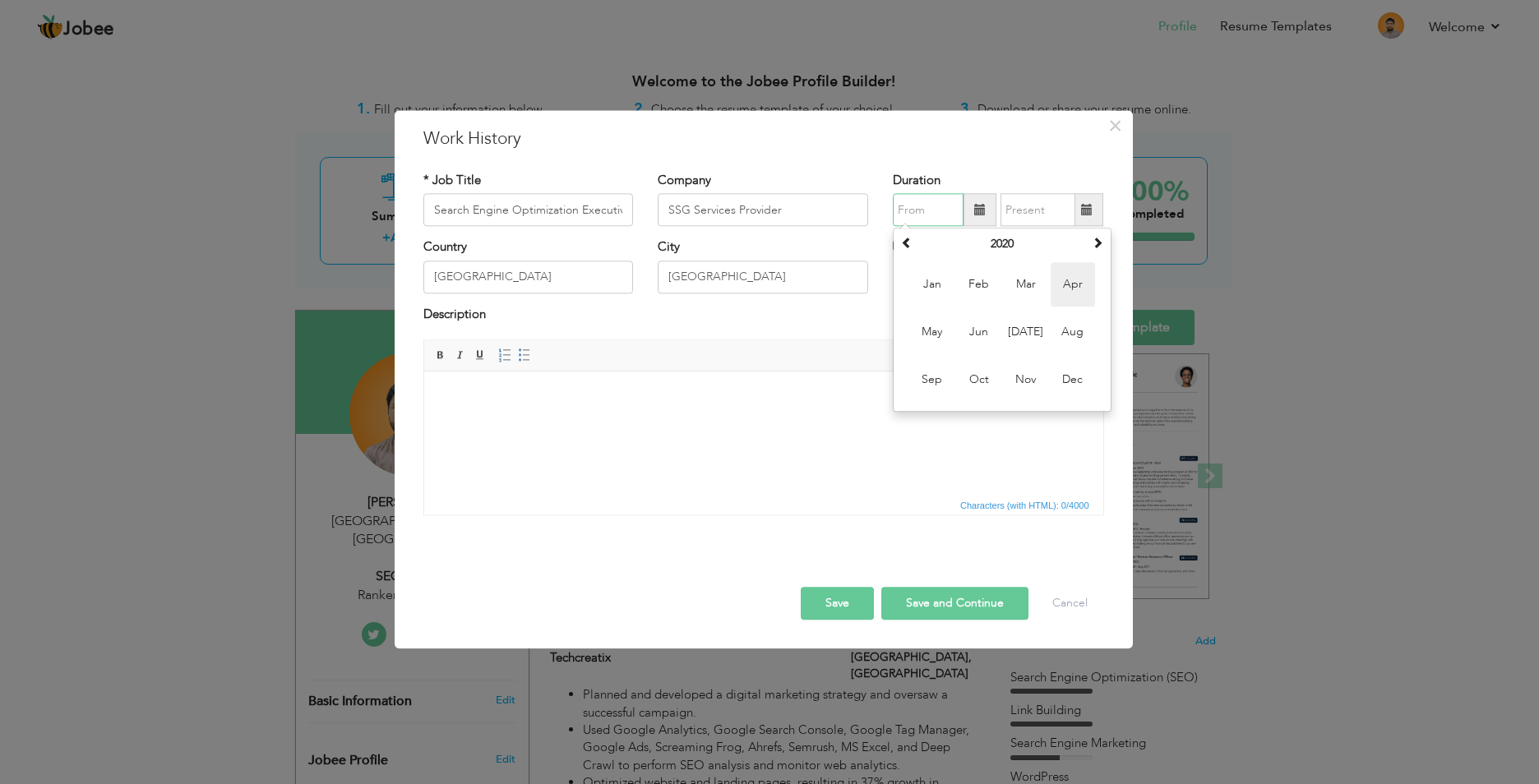 click on "Apr" at bounding box center [1073, 285] 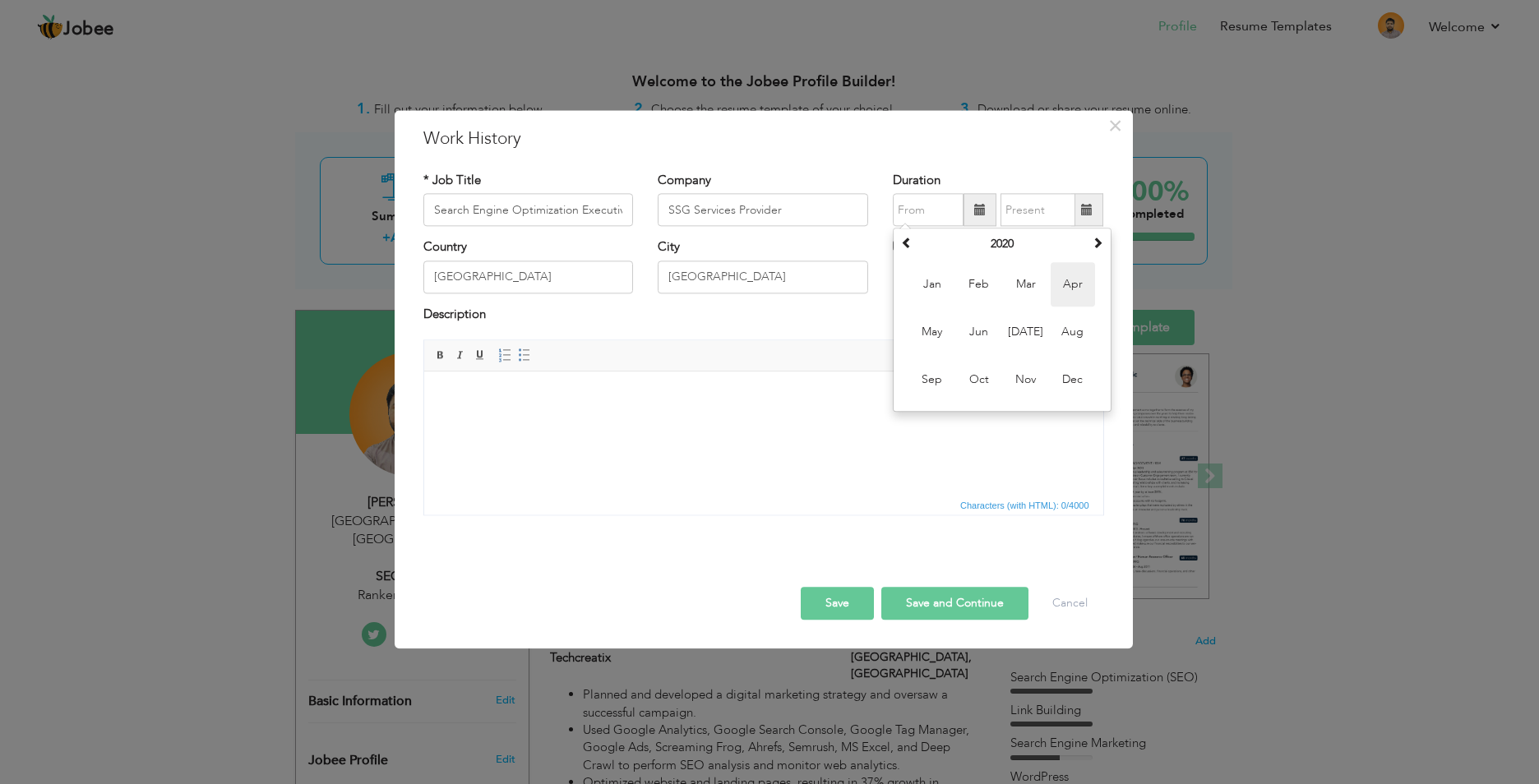 type on "04/2020" 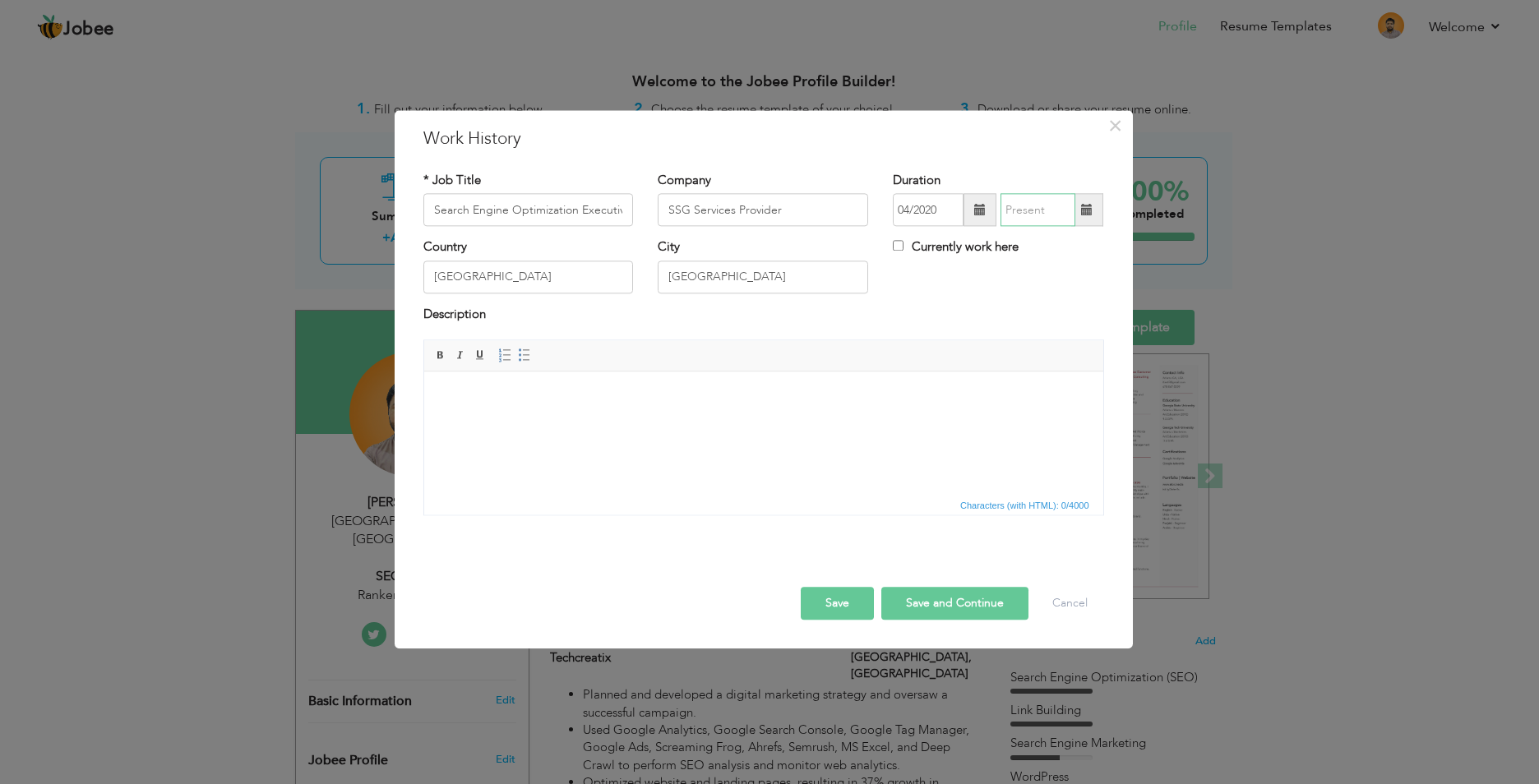 click at bounding box center (1038, 210) 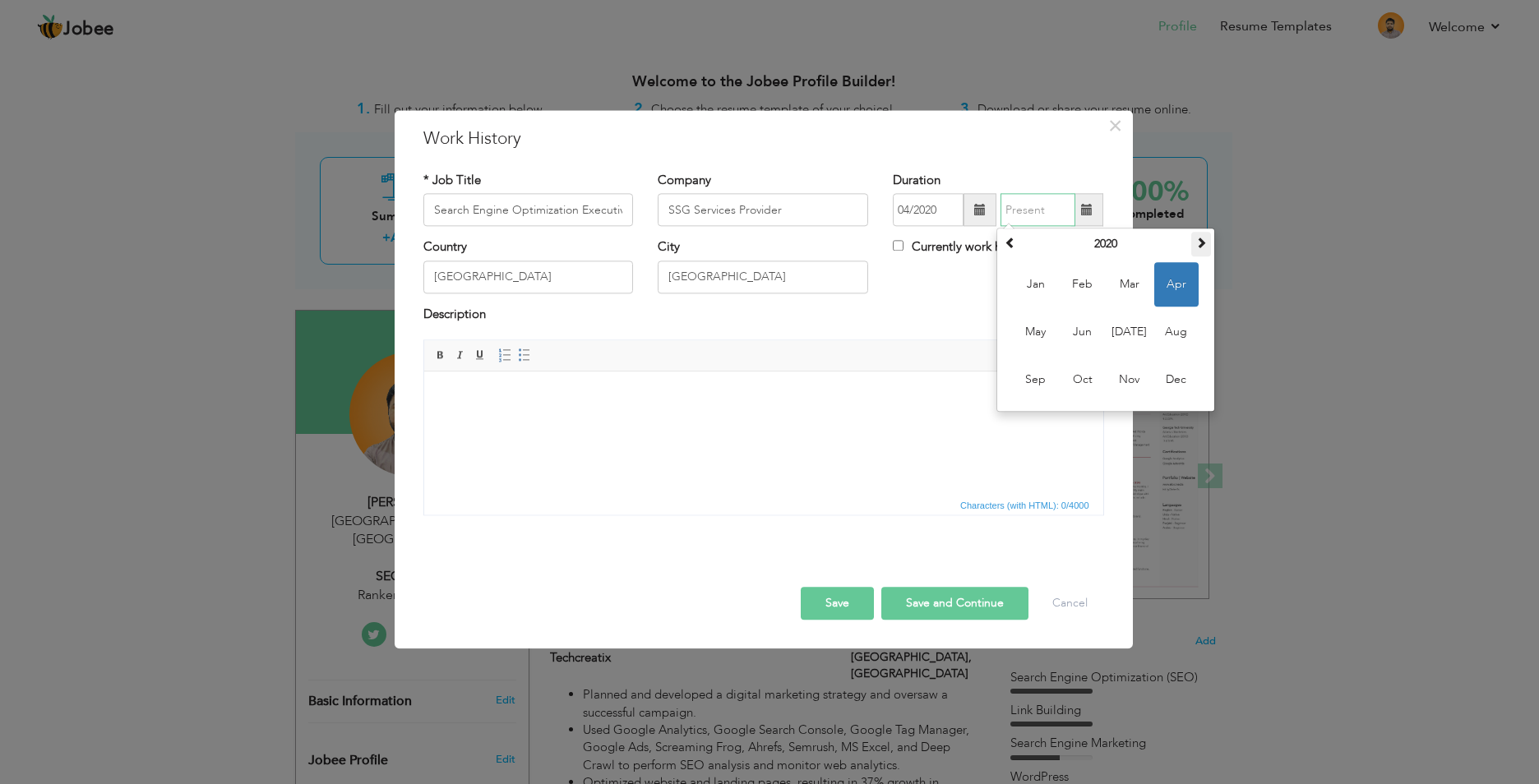 click at bounding box center (1201, 243) 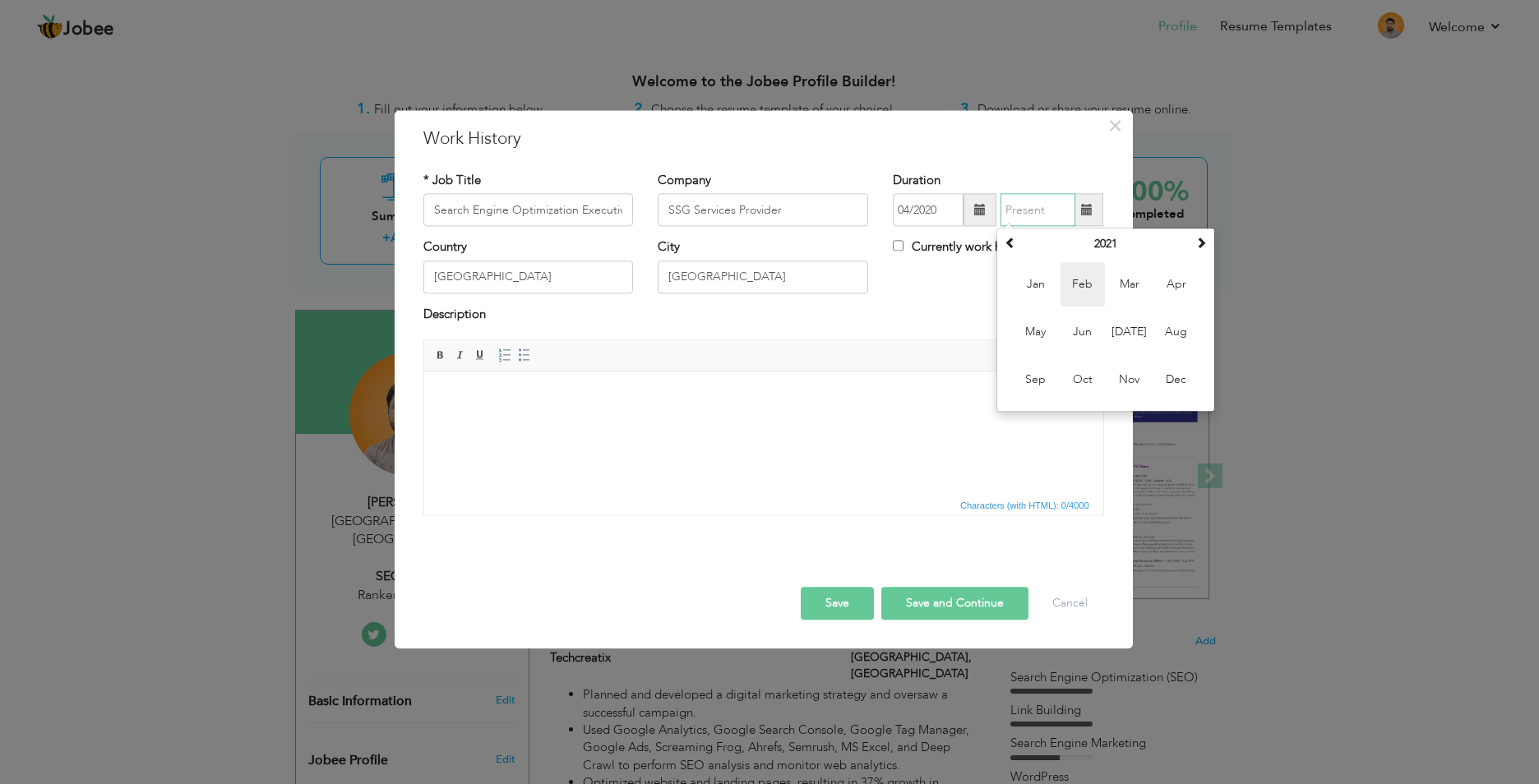 click on "Feb" at bounding box center [1083, 285] 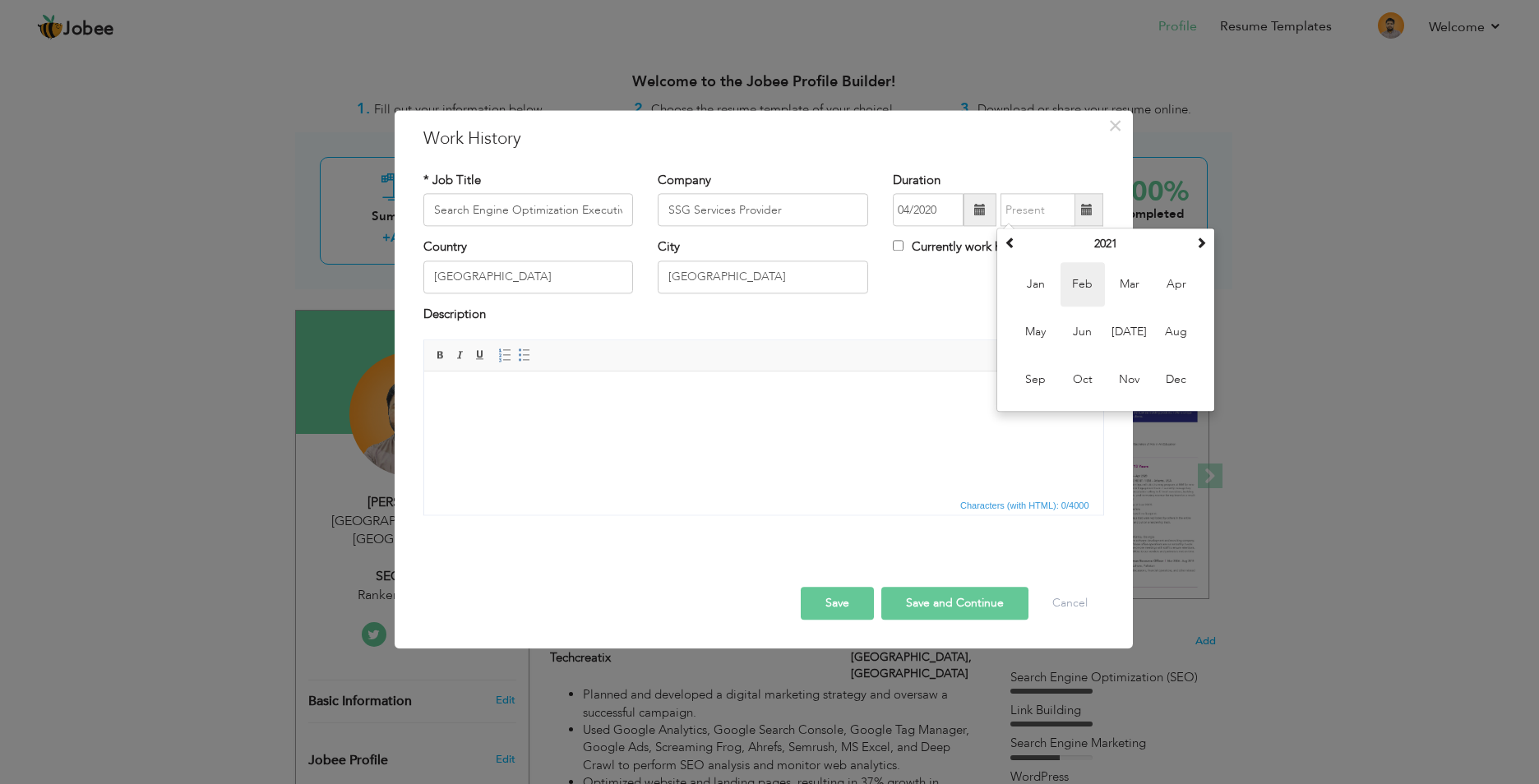 type on "02/2021" 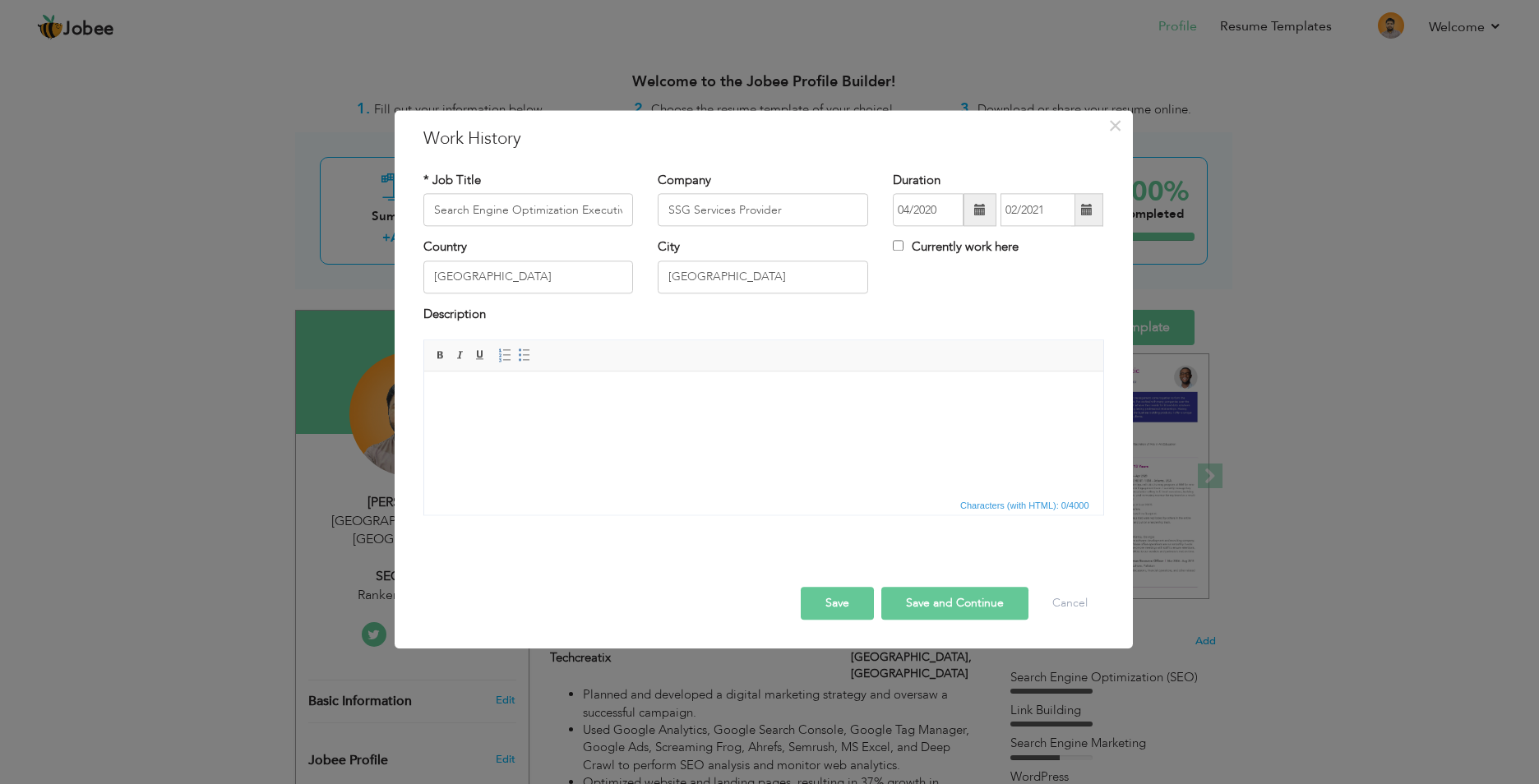 click at bounding box center [763, 396] 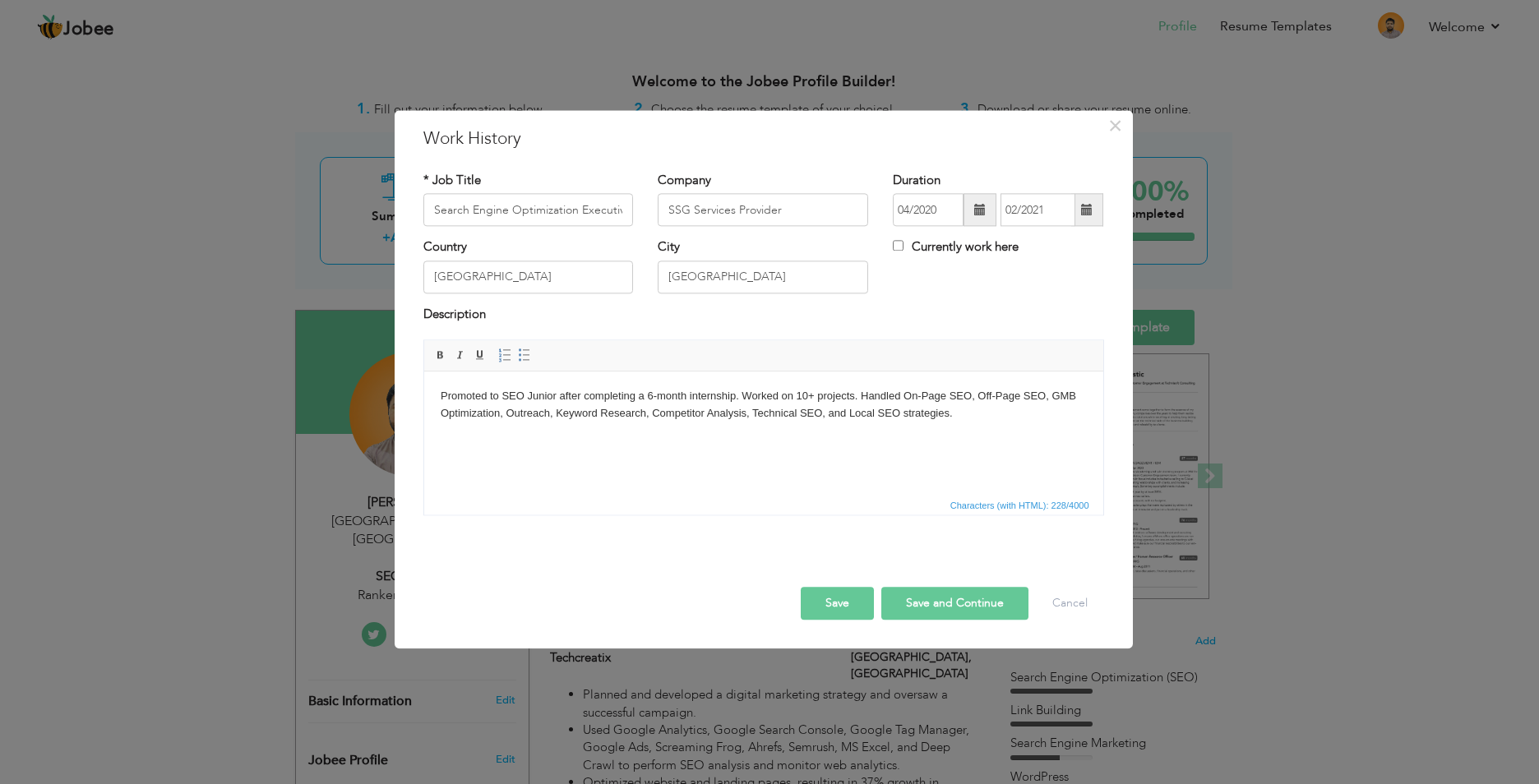 click on "Save" at bounding box center [837, 604] 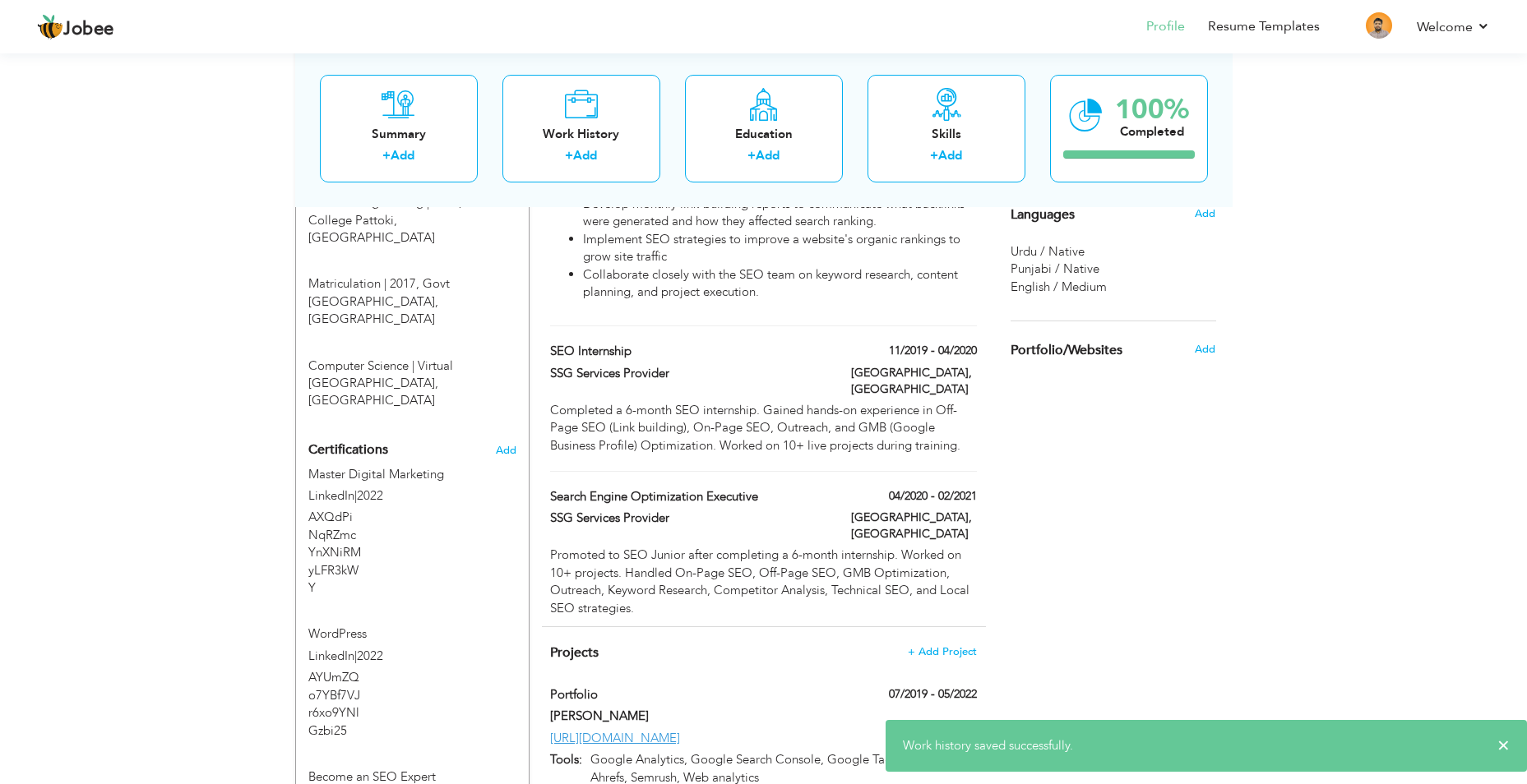 scroll, scrollTop: 740, scrollLeft: 0, axis: vertical 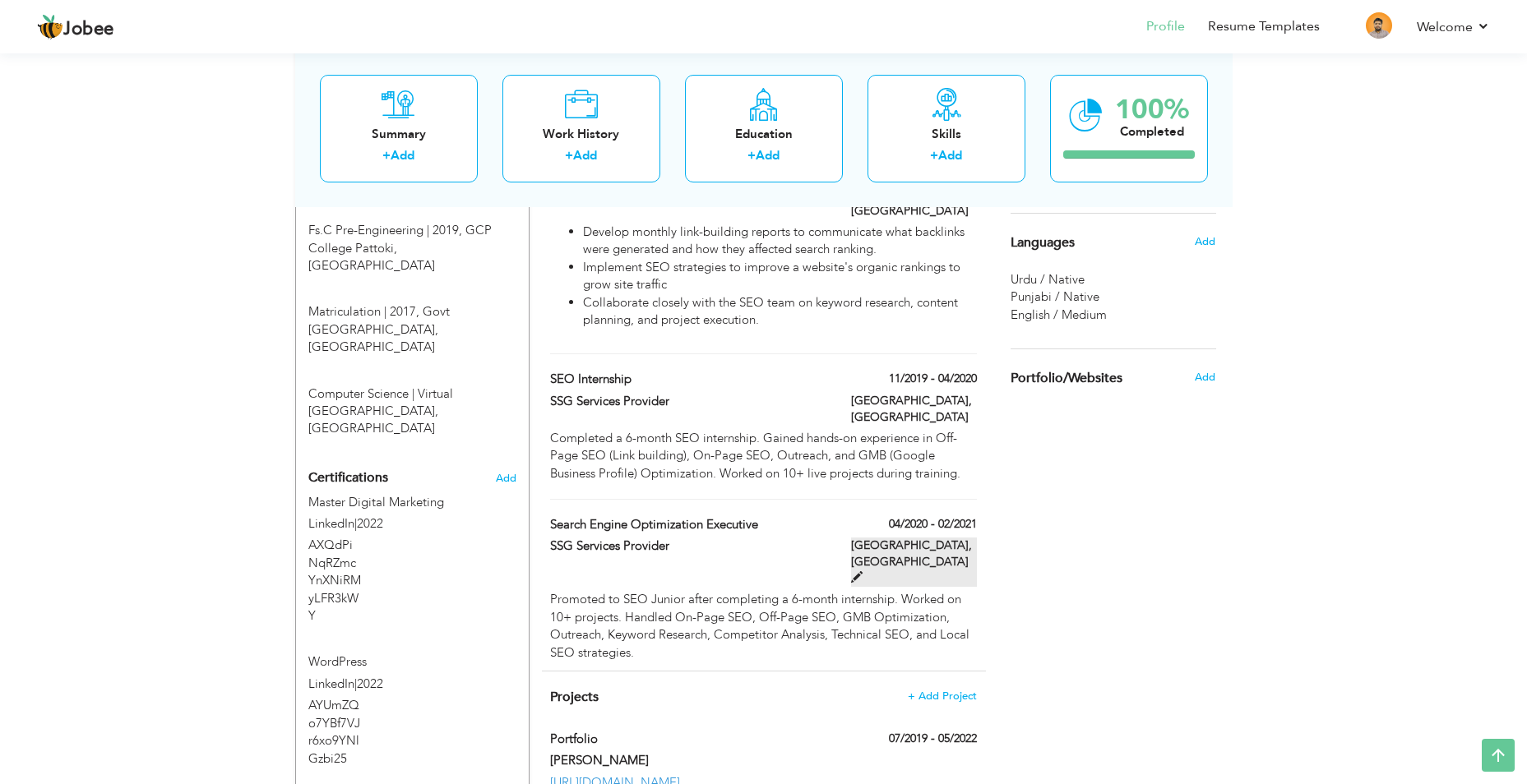 click at bounding box center (857, 577) 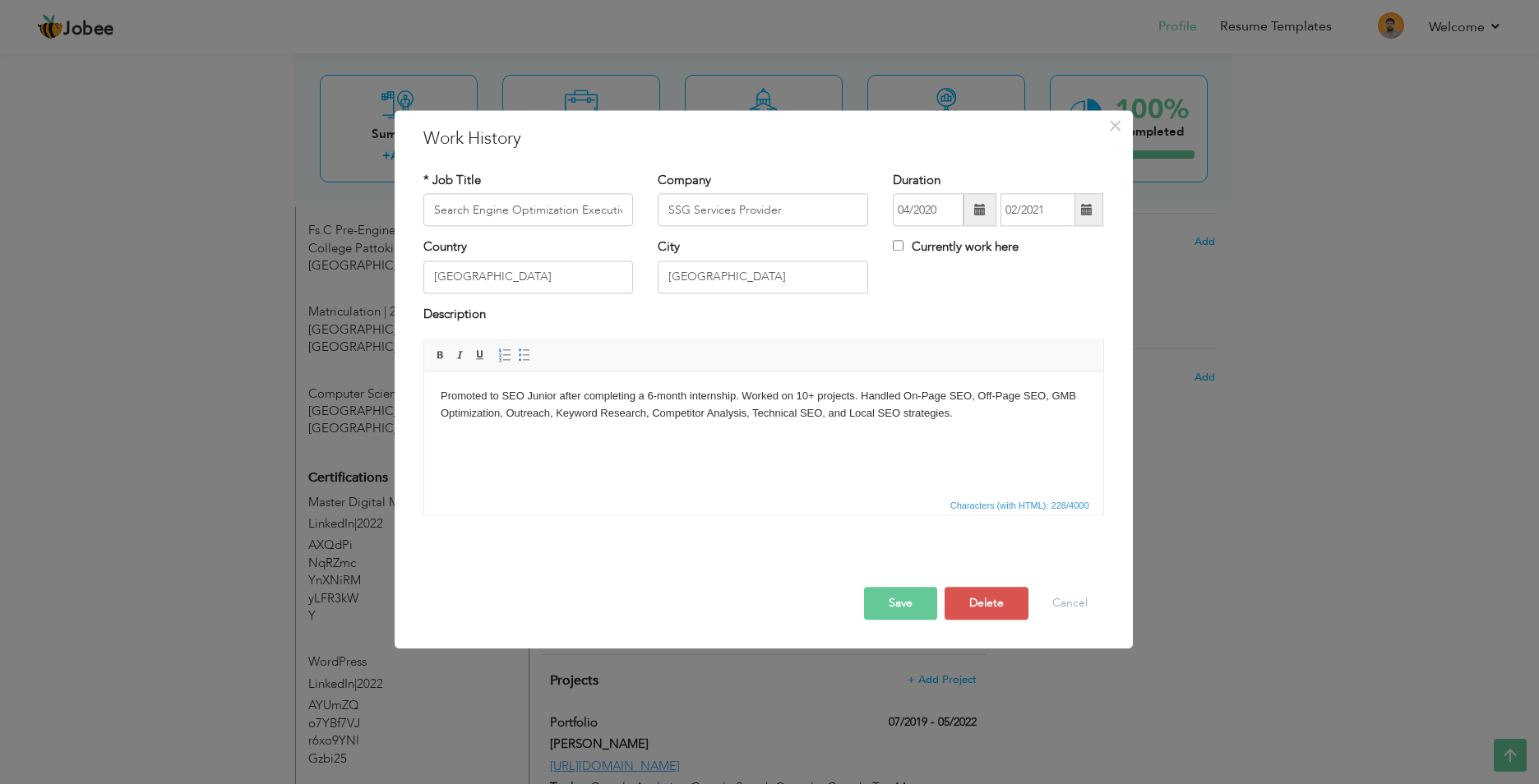 click on "Promoted to SEO Junior after completing a 6-month internship. Worked on 10+ projects. Handled On-Page SEO, Off-Page SEO, GMB Optimization, Outreach, Keyword Research, Competitor Analysis, Technical SEO, and Local SEO strategies." at bounding box center [763, 405] 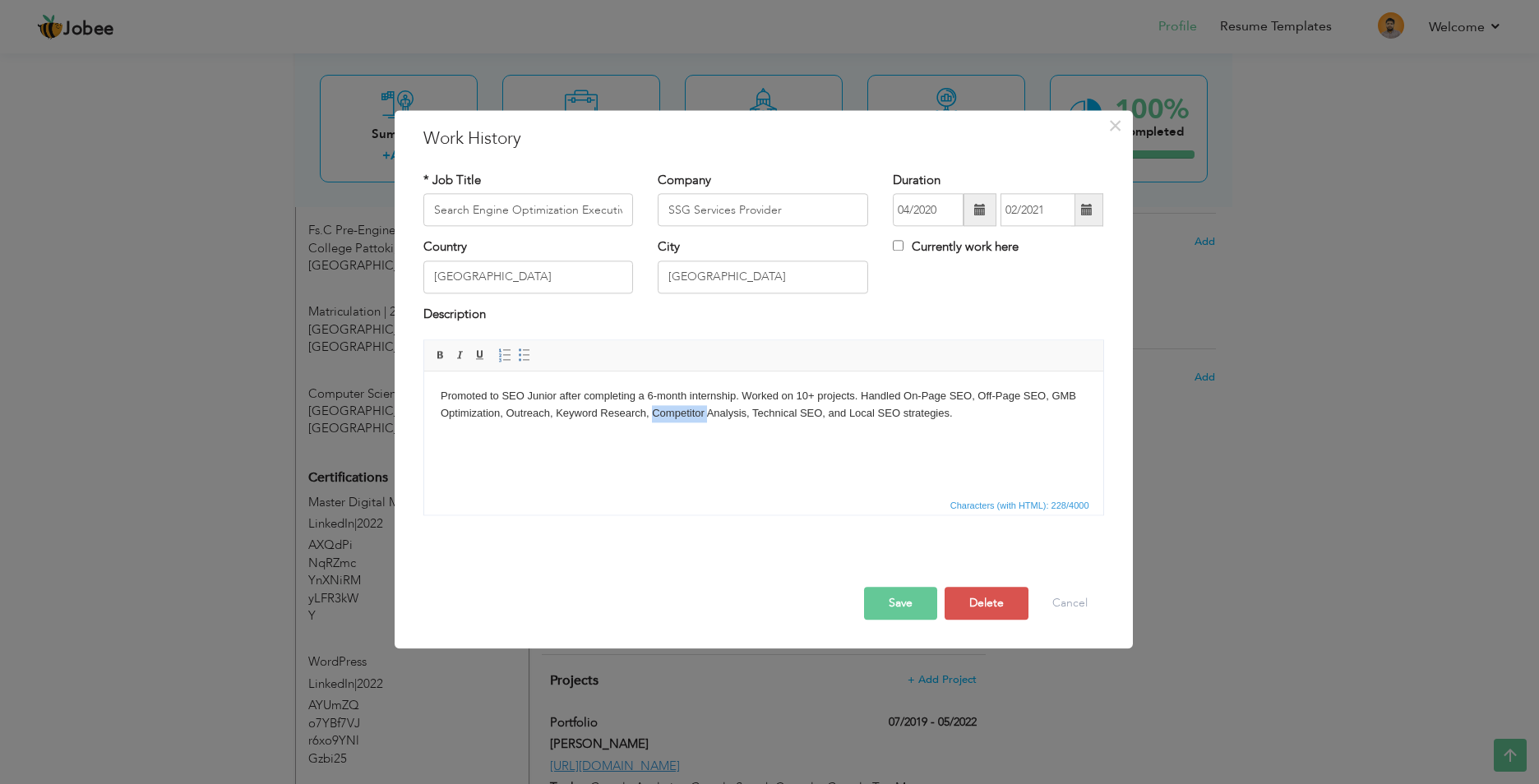 click on "Promoted to SEO Junior after completing a 6-month internship. Worked on 10+ projects. Handled On-Page SEO, Off-Page SEO, GMB Optimization, Outreach, Keyword Research, Competitor Analysis, Technical SEO, and Local SEO strategies." at bounding box center [763, 405] 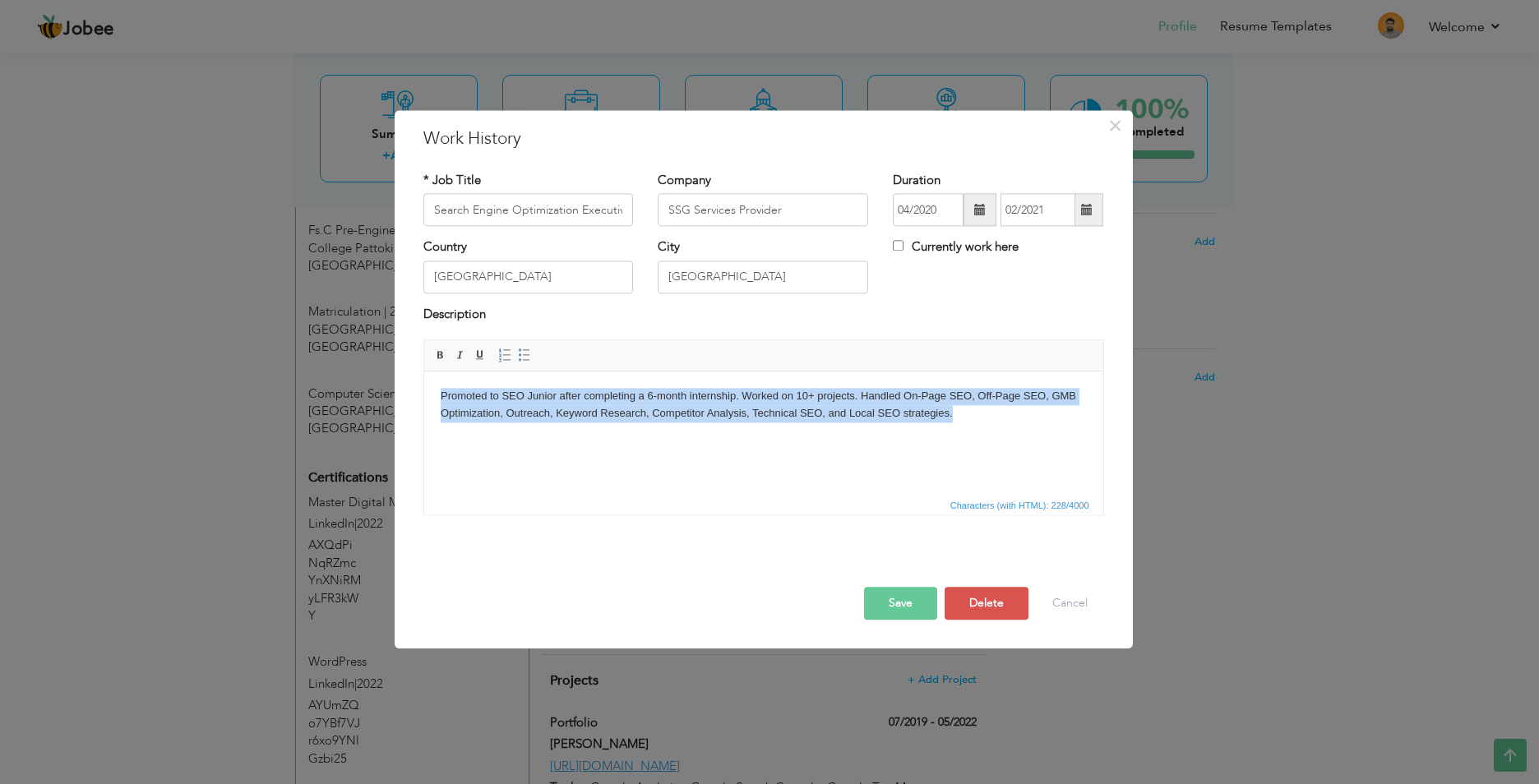 click on "Promoted to SEO Junior after completing a 6-month internship. Worked on 10+ projects. Handled On-Page SEO, Off-Page SEO, GMB Optimization, Outreach, Keyword Research, Competitor Analysis, Technical SEO, and Local SEO strategies." at bounding box center [763, 405] 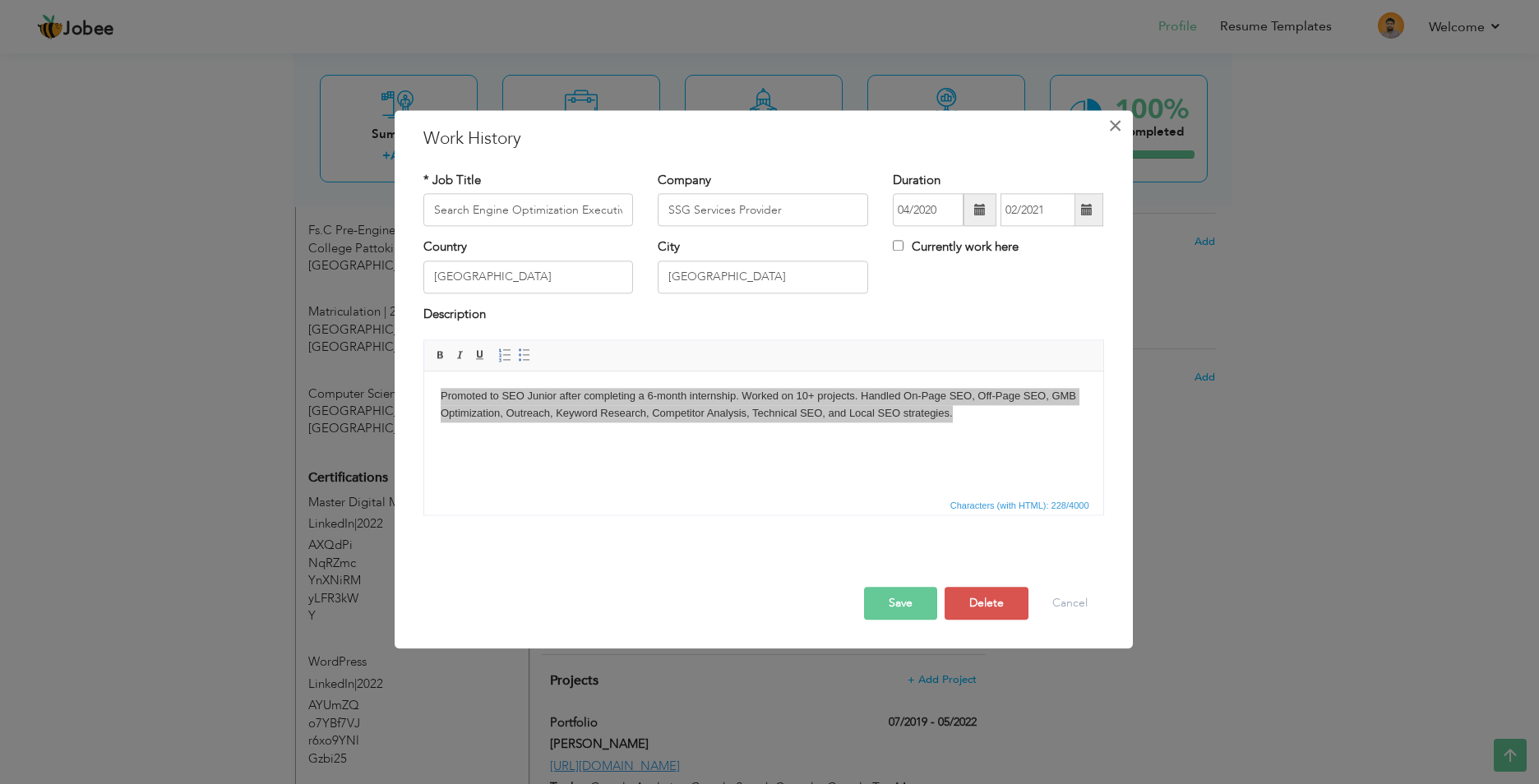 click on "×" at bounding box center [1115, 126] 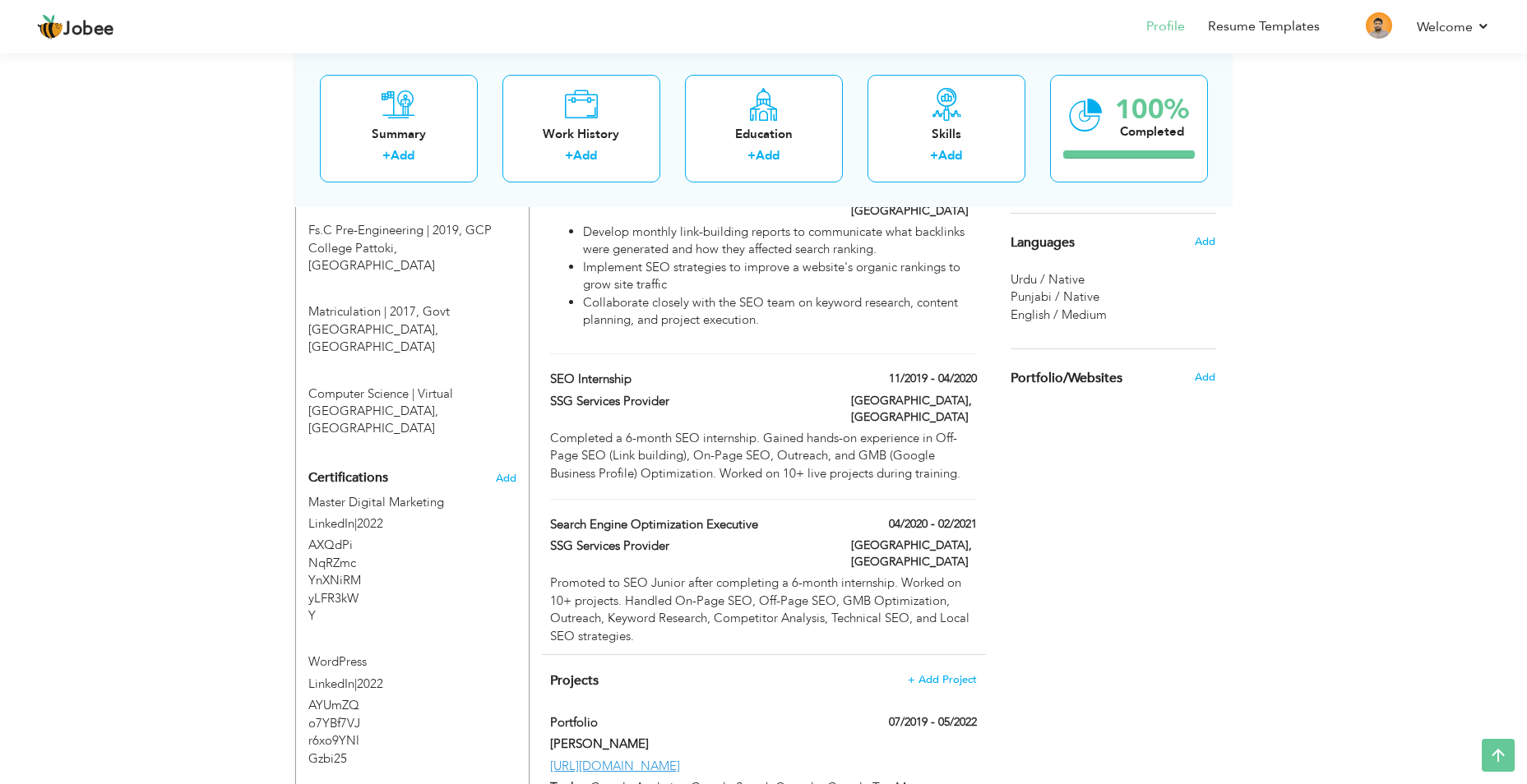 drag, startPoint x: 951, startPoint y: 348, endPoint x: 978, endPoint y: 347, distance: 27.01851 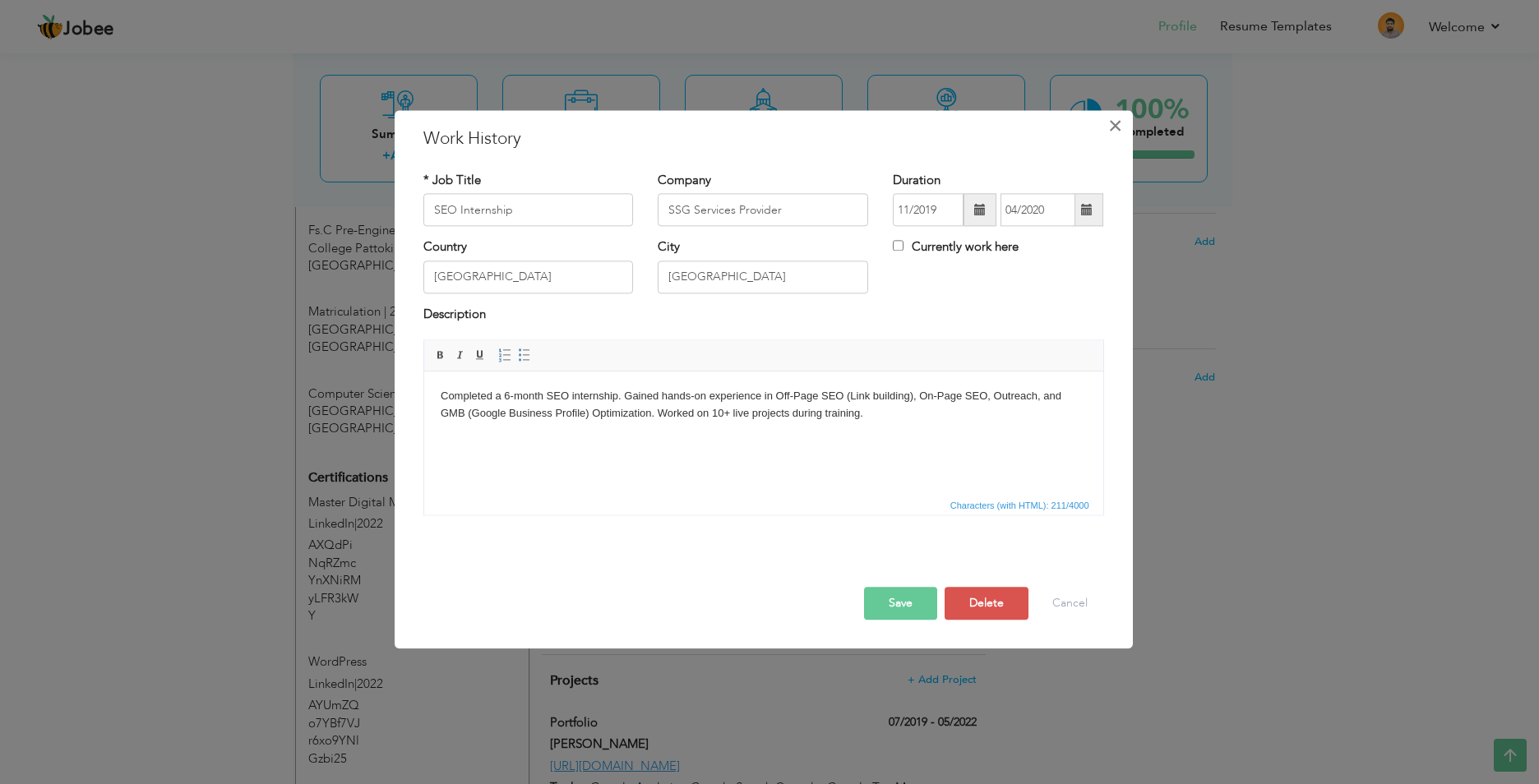 click on "×" at bounding box center (1115, 126) 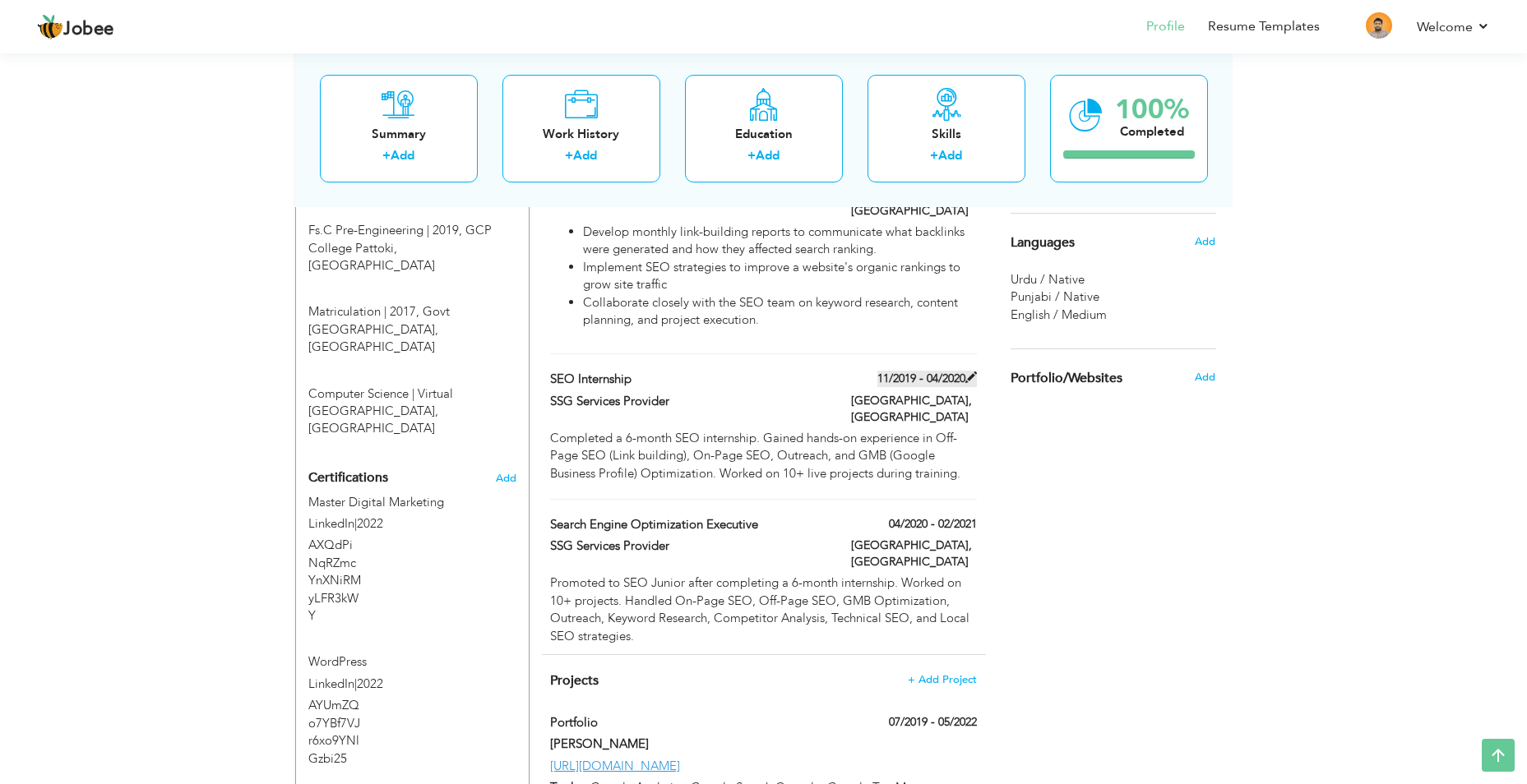 click at bounding box center [971, 377] 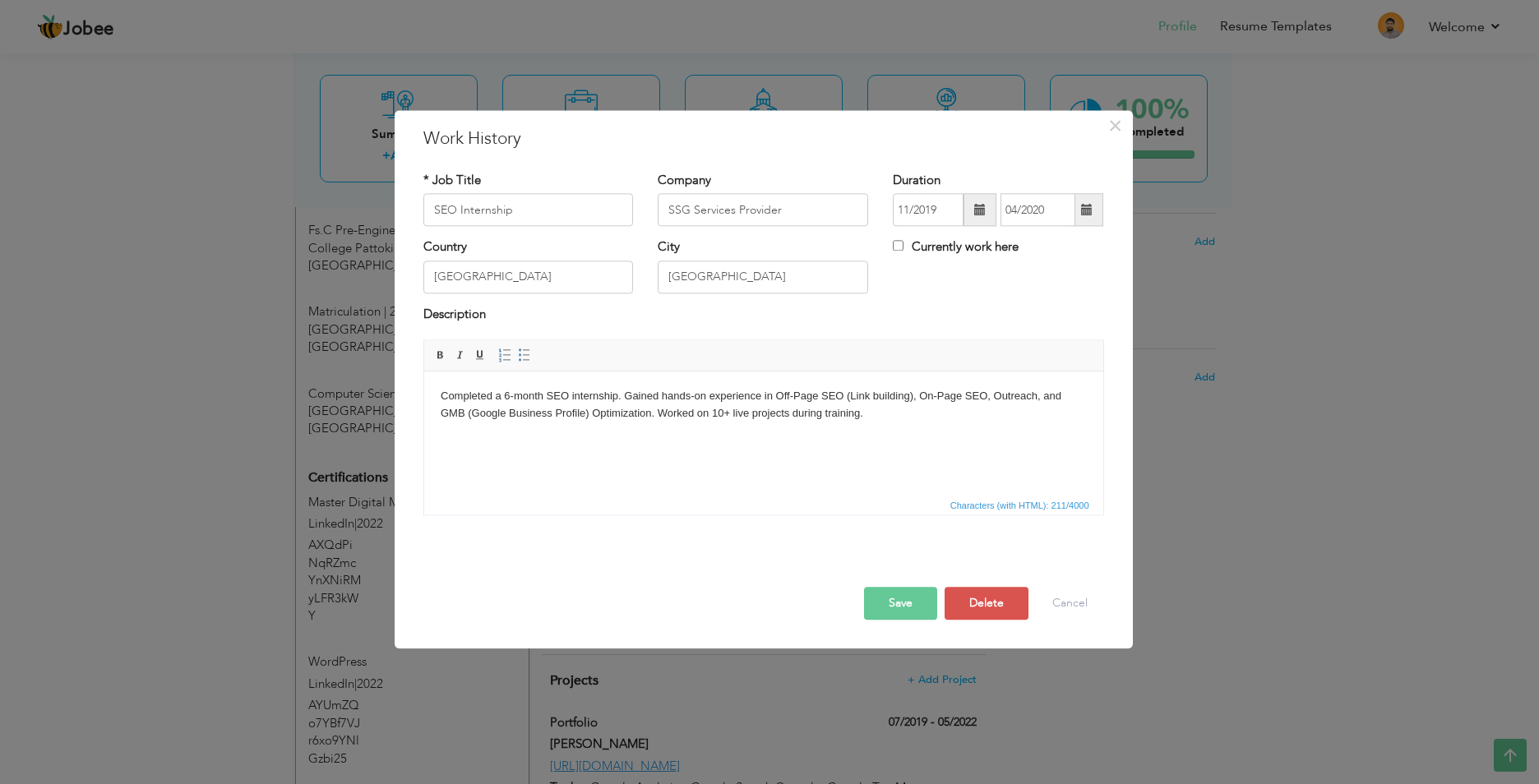 click on "Completed a 6-month SEO internship. Gained hands-on experience in Off-Page SEO (Link building), On-Page SEO, Outreach, and GMB (Google Business Profile) Optimization. Worked on 10+ live projects during training." at bounding box center [763, 405] 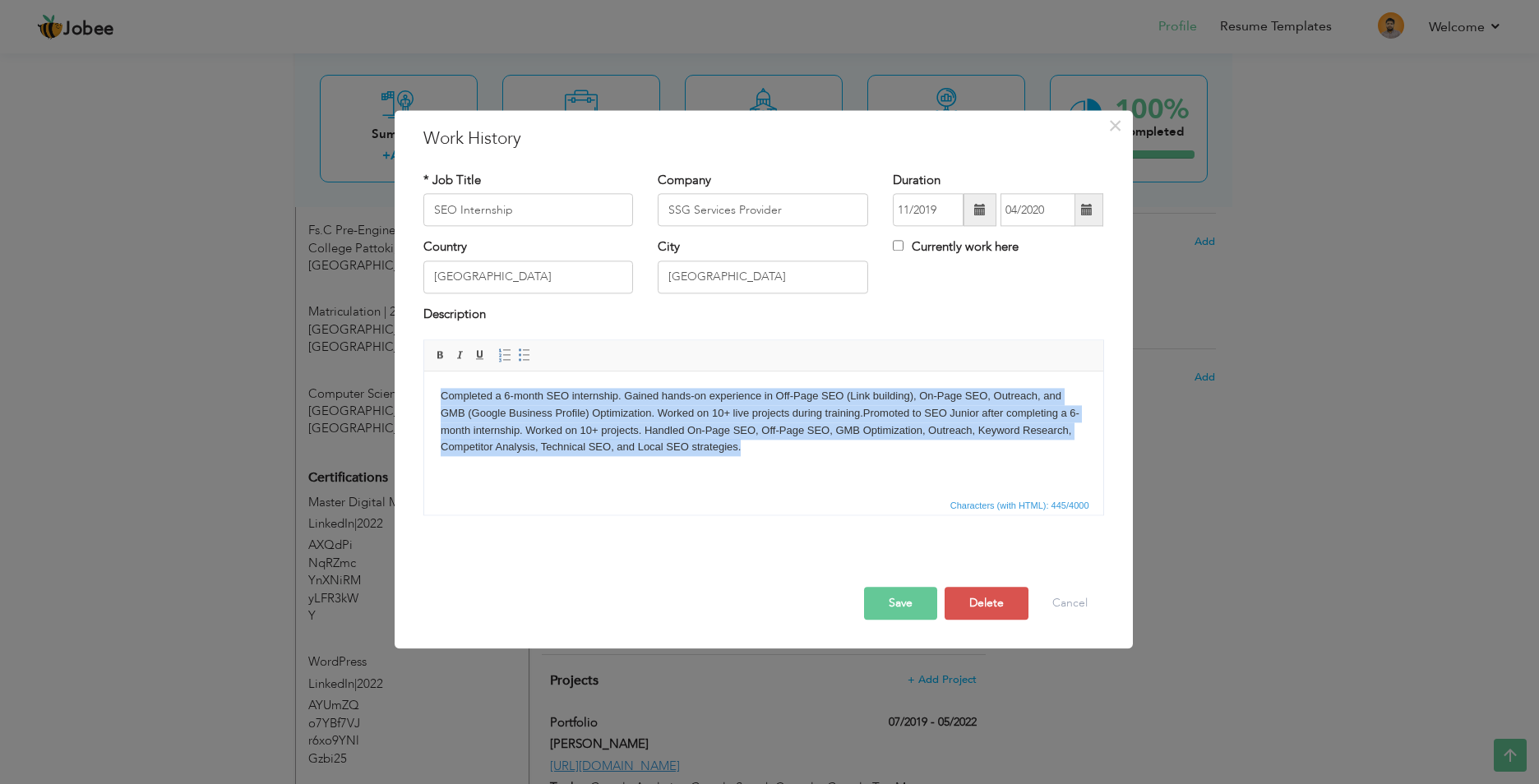 copy on "Completed a 6-month SEO internship. Gained hands-on experience in Off-Page SEO (Link building), On-Page SEO, Outreach, and GMB (Google Business Profile) Optimization. Worked on 10+ live projects during training.  Promoted to SEO Junior after completing a 6-month internship. Worked on 10+ projects. Handled On-Page SEO, Off-Page SEO, GMB Optimization, Outreach, Keyword Research, Competitor Analysis, Technical SEO, and Local SEO strategies." 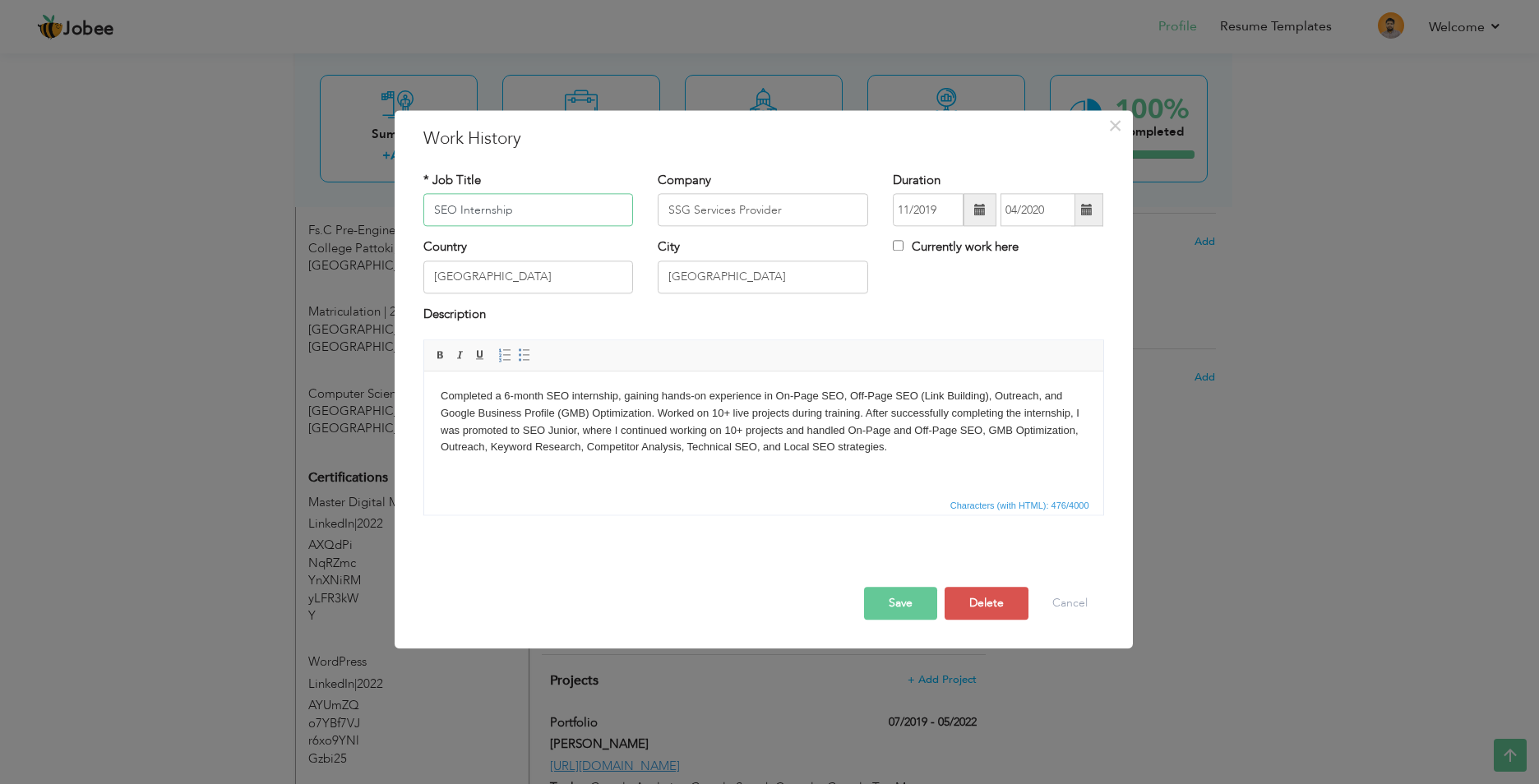 click on "SEO Internship" at bounding box center (529, 210) 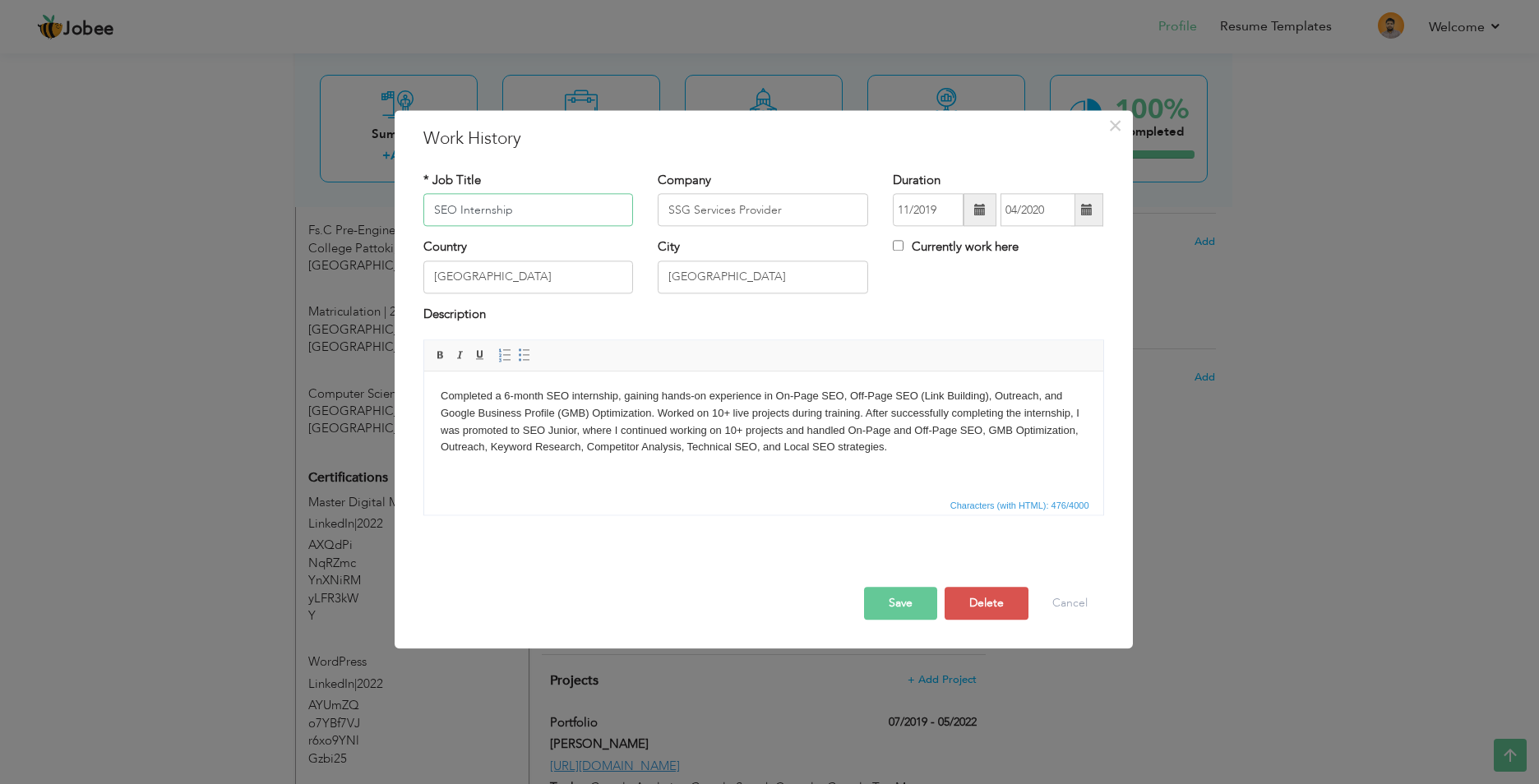 click on "SEO Internship" at bounding box center (529, 210) 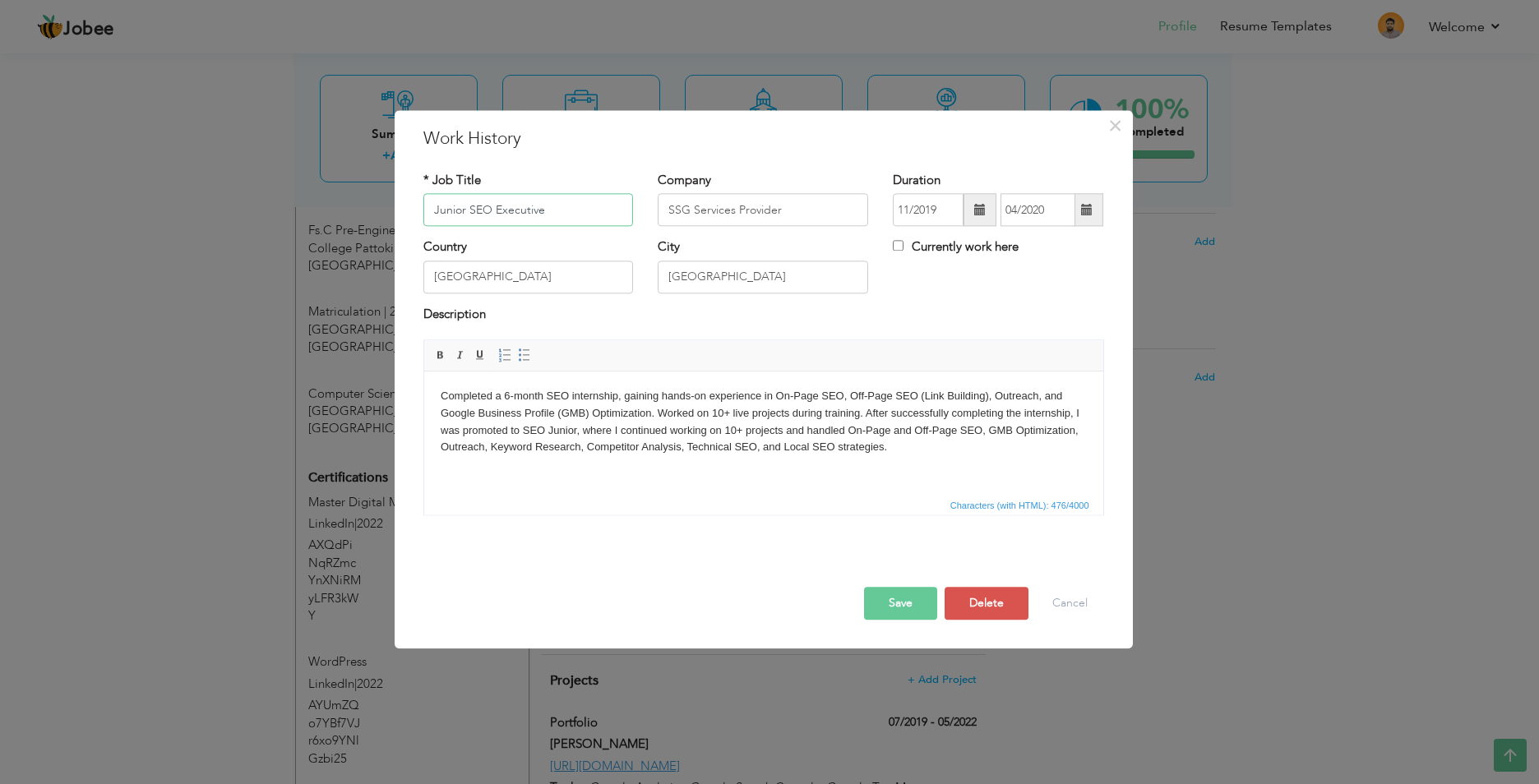 type on "Junior SEO Executive" 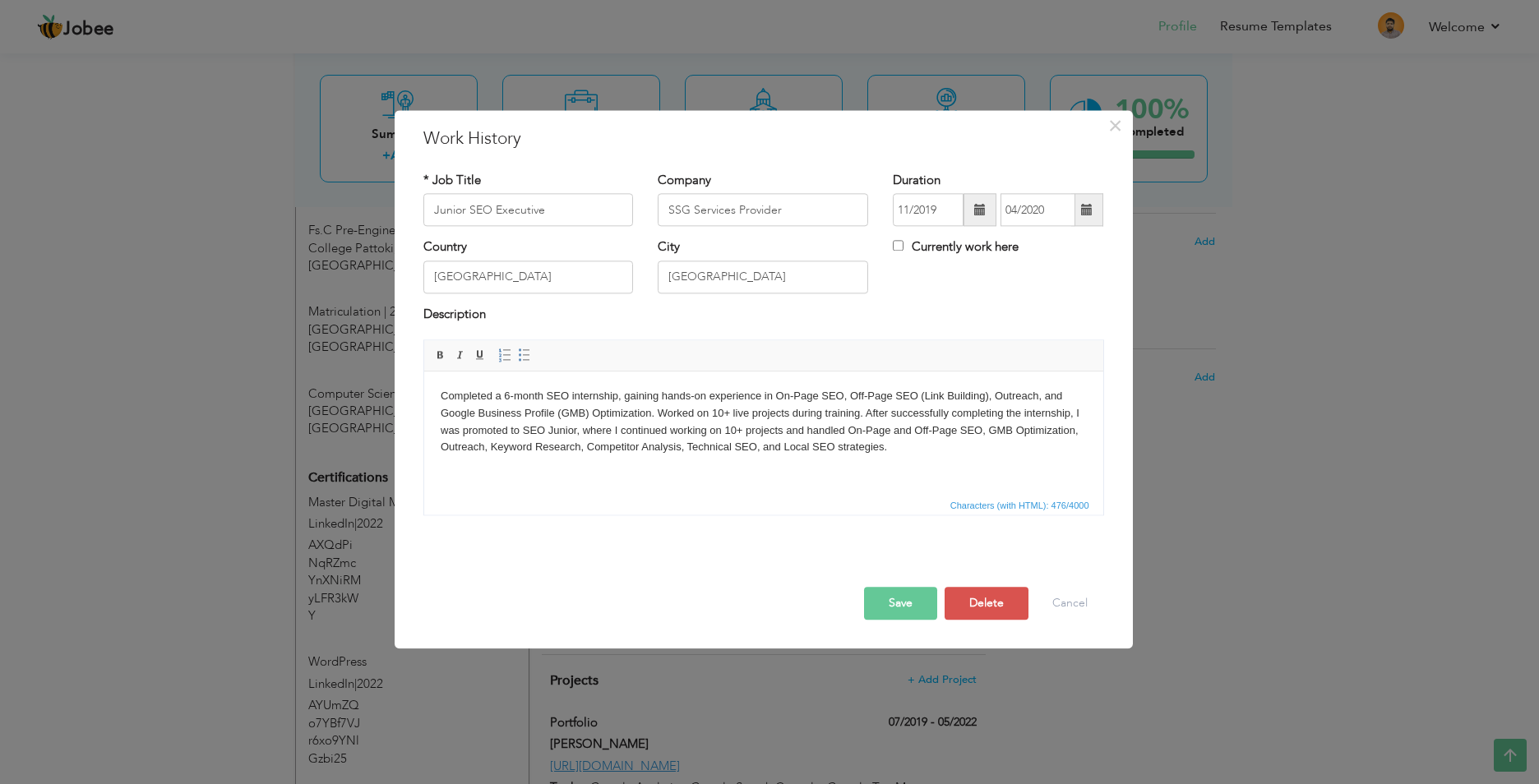 click on "Country
[GEOGRAPHIC_DATA]" at bounding box center [529, 266] 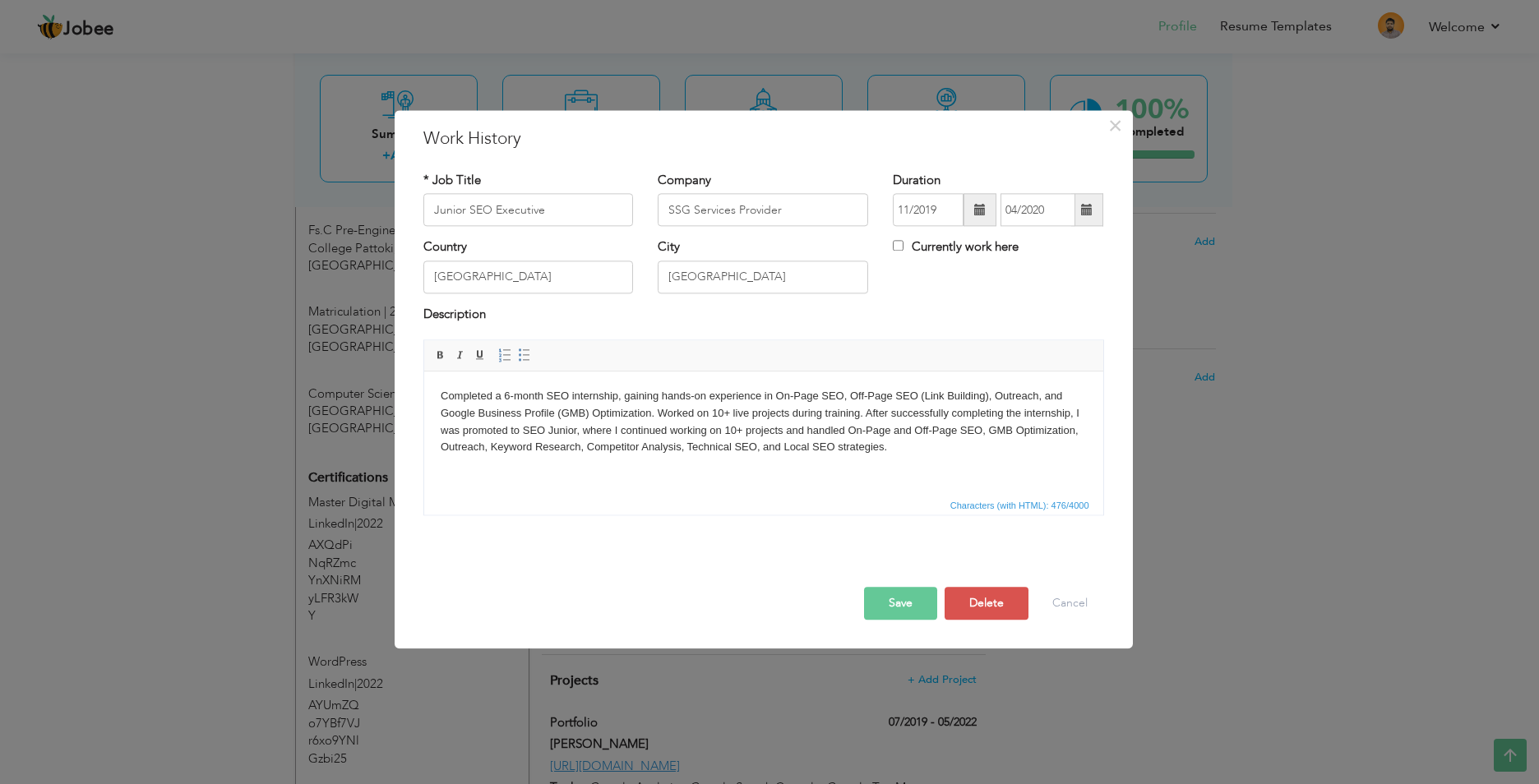 click at bounding box center [1087, 210] 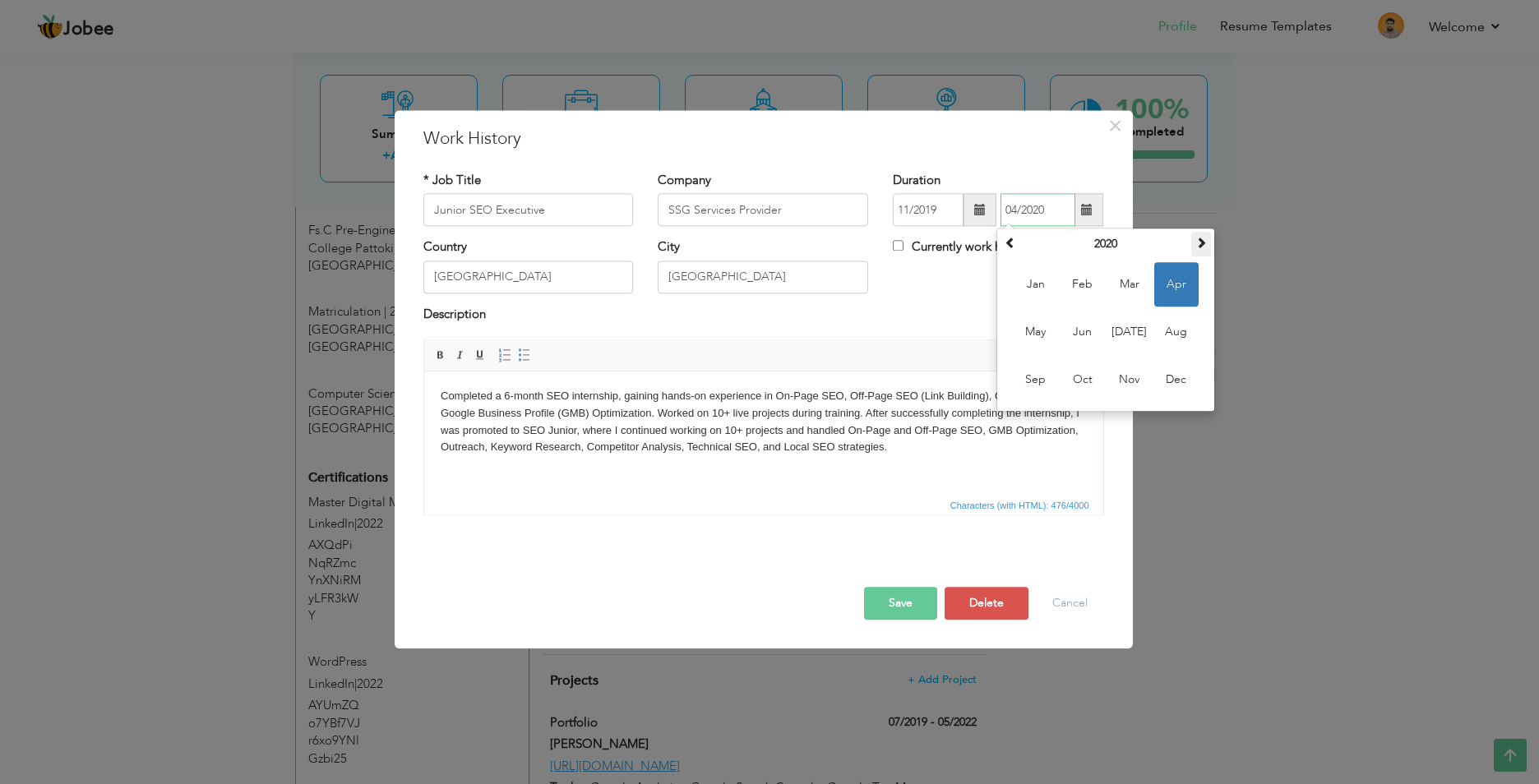 click at bounding box center [1201, 243] 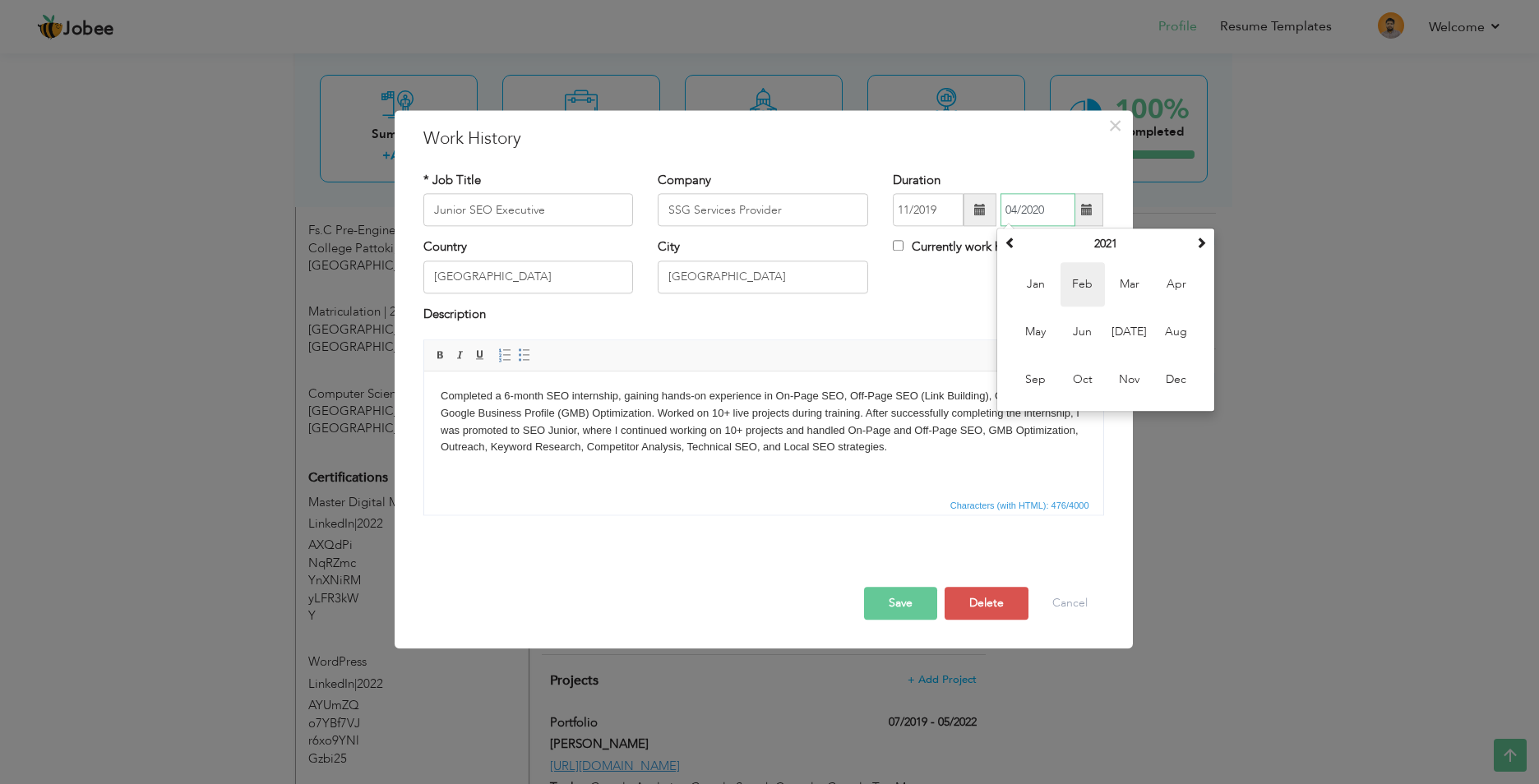 click on "Feb" at bounding box center (1083, 285) 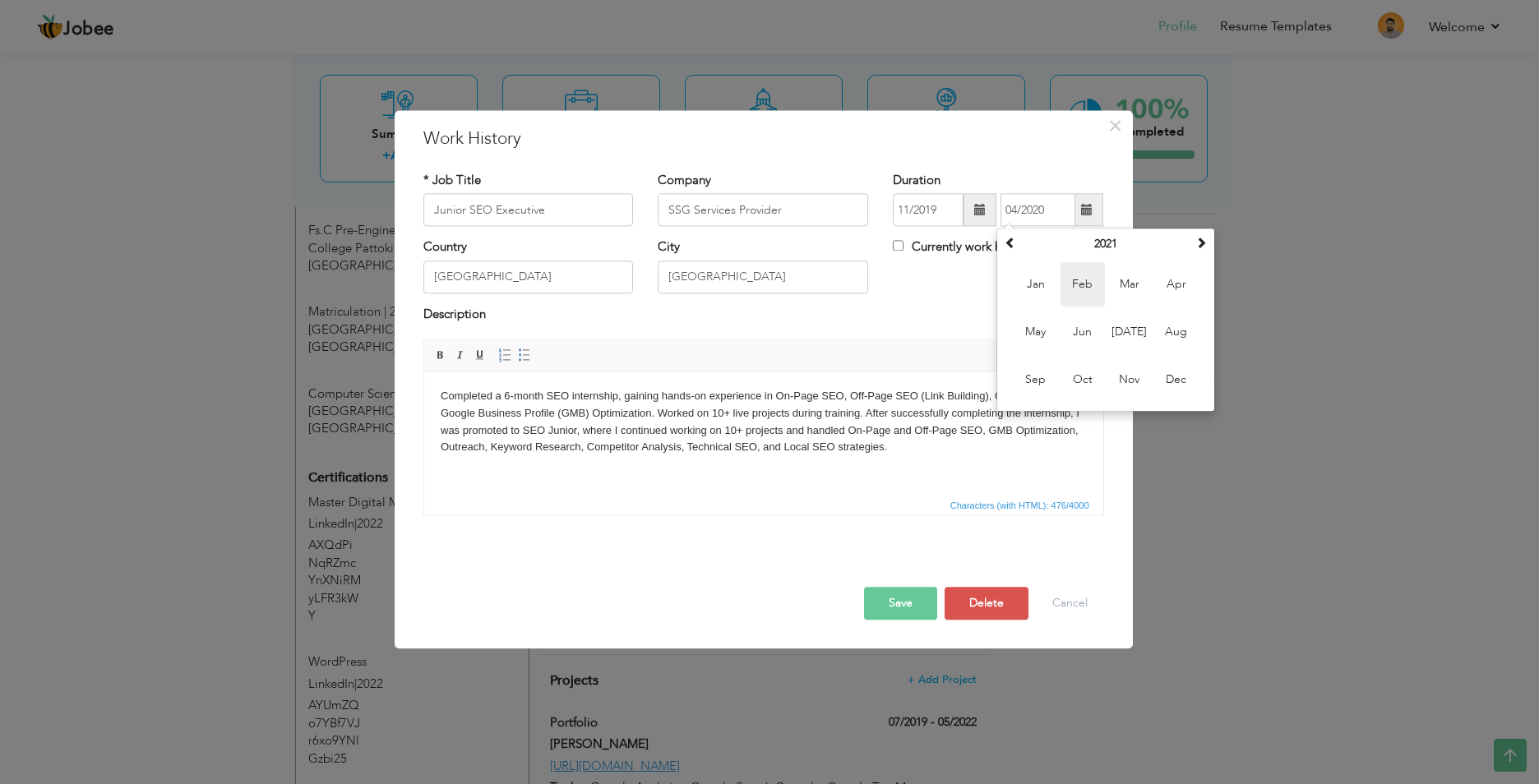 type on "02/2021" 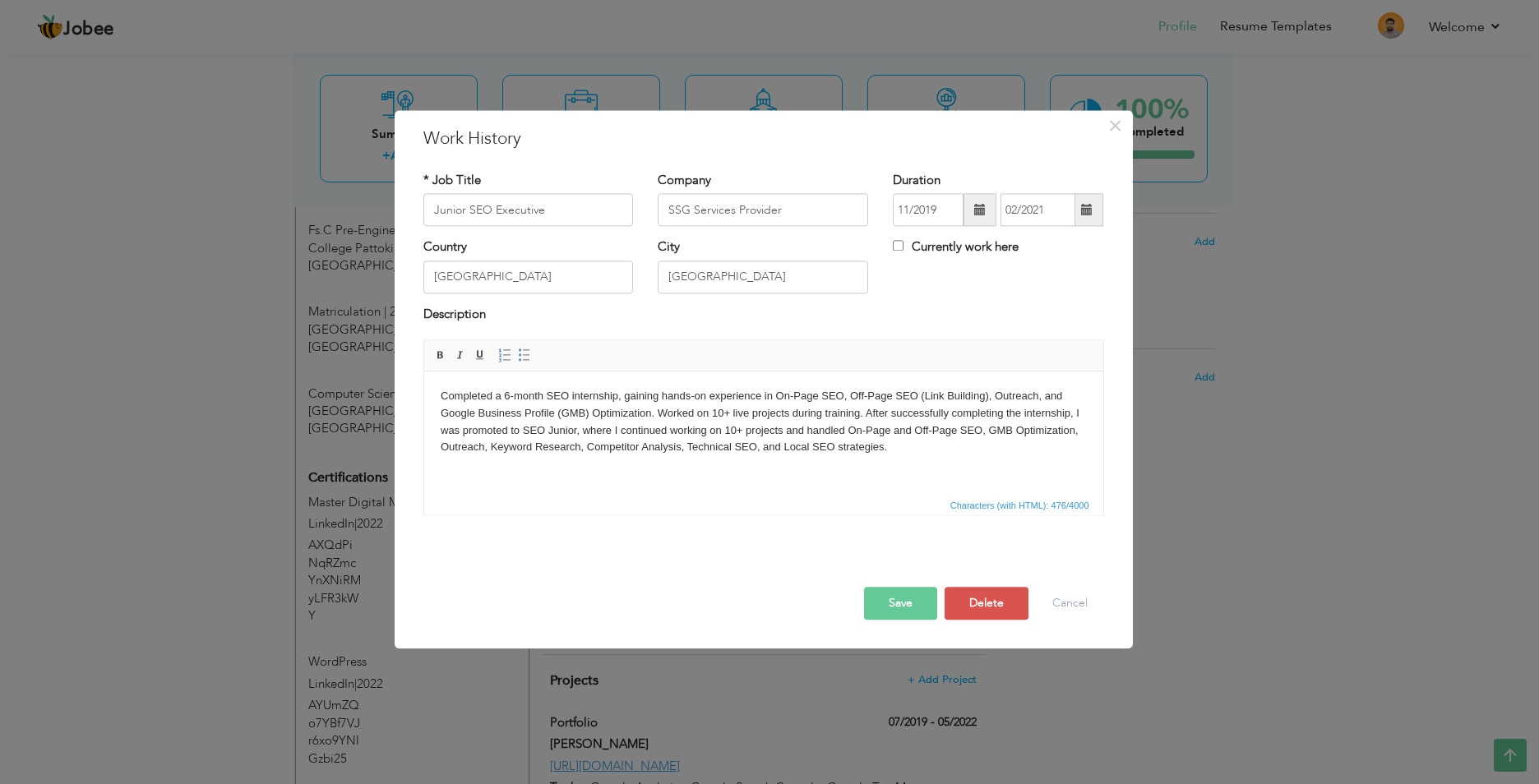 click on "Save" at bounding box center [900, 604] 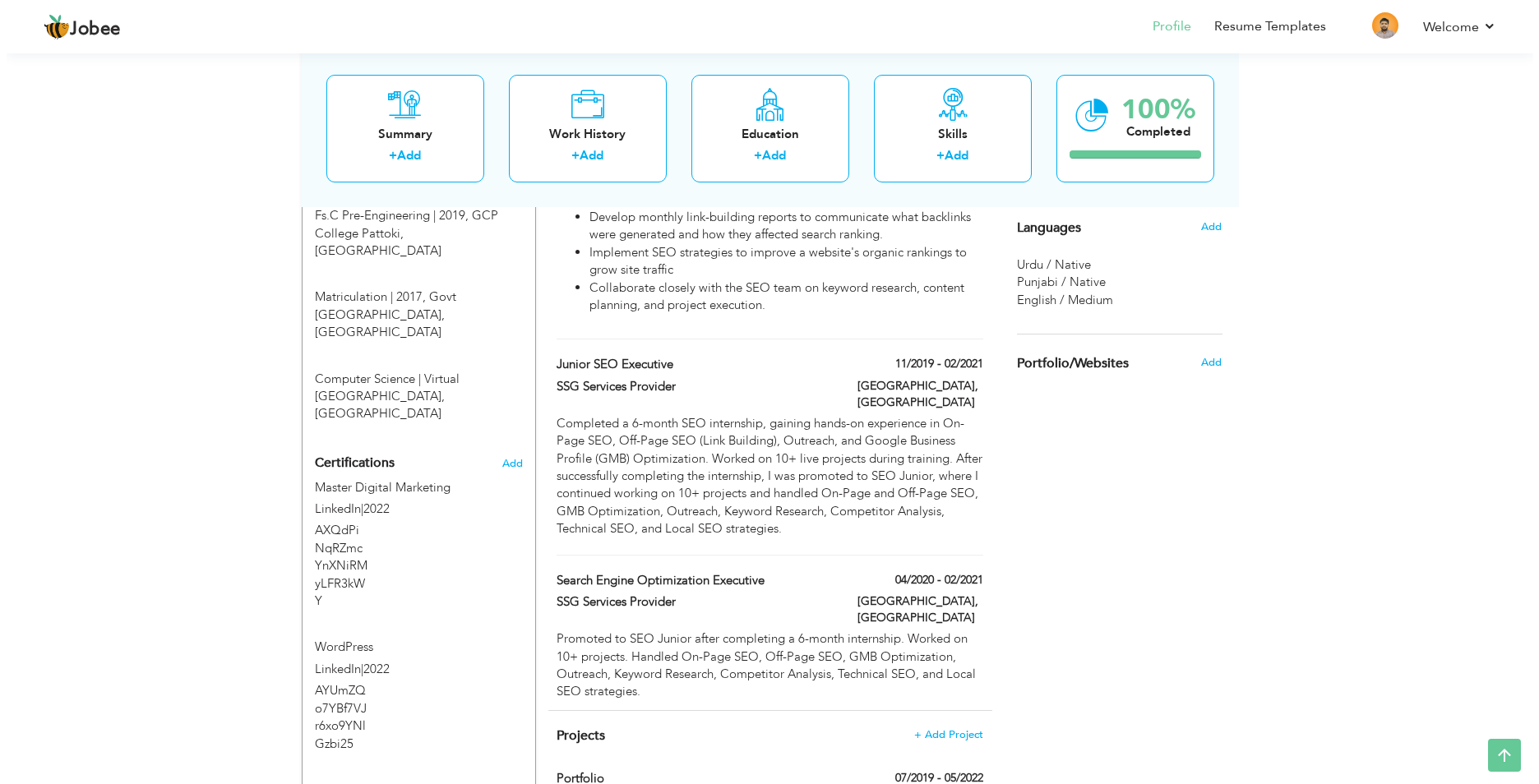 scroll, scrollTop: 740, scrollLeft: 0, axis: vertical 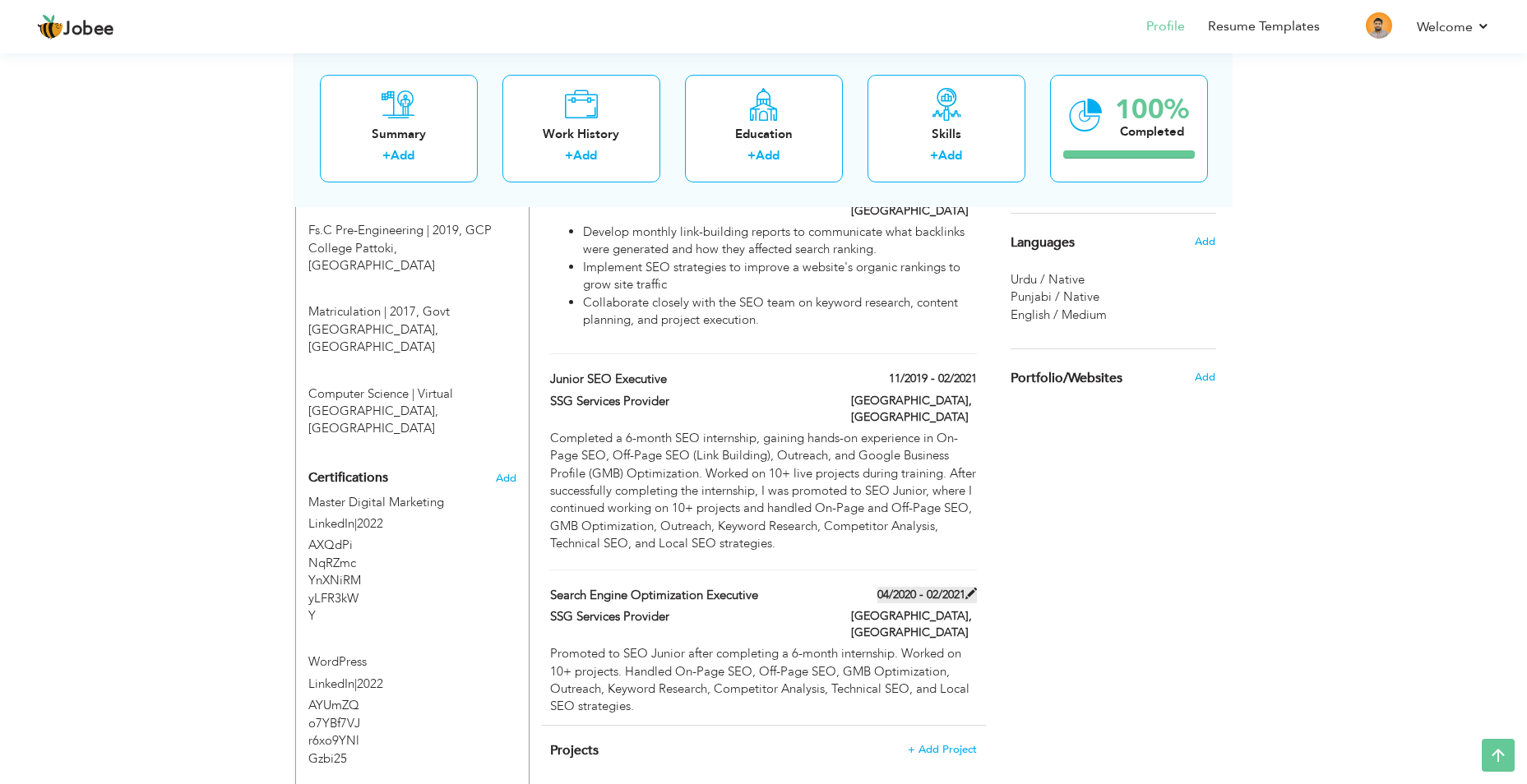 click at bounding box center (971, 593) 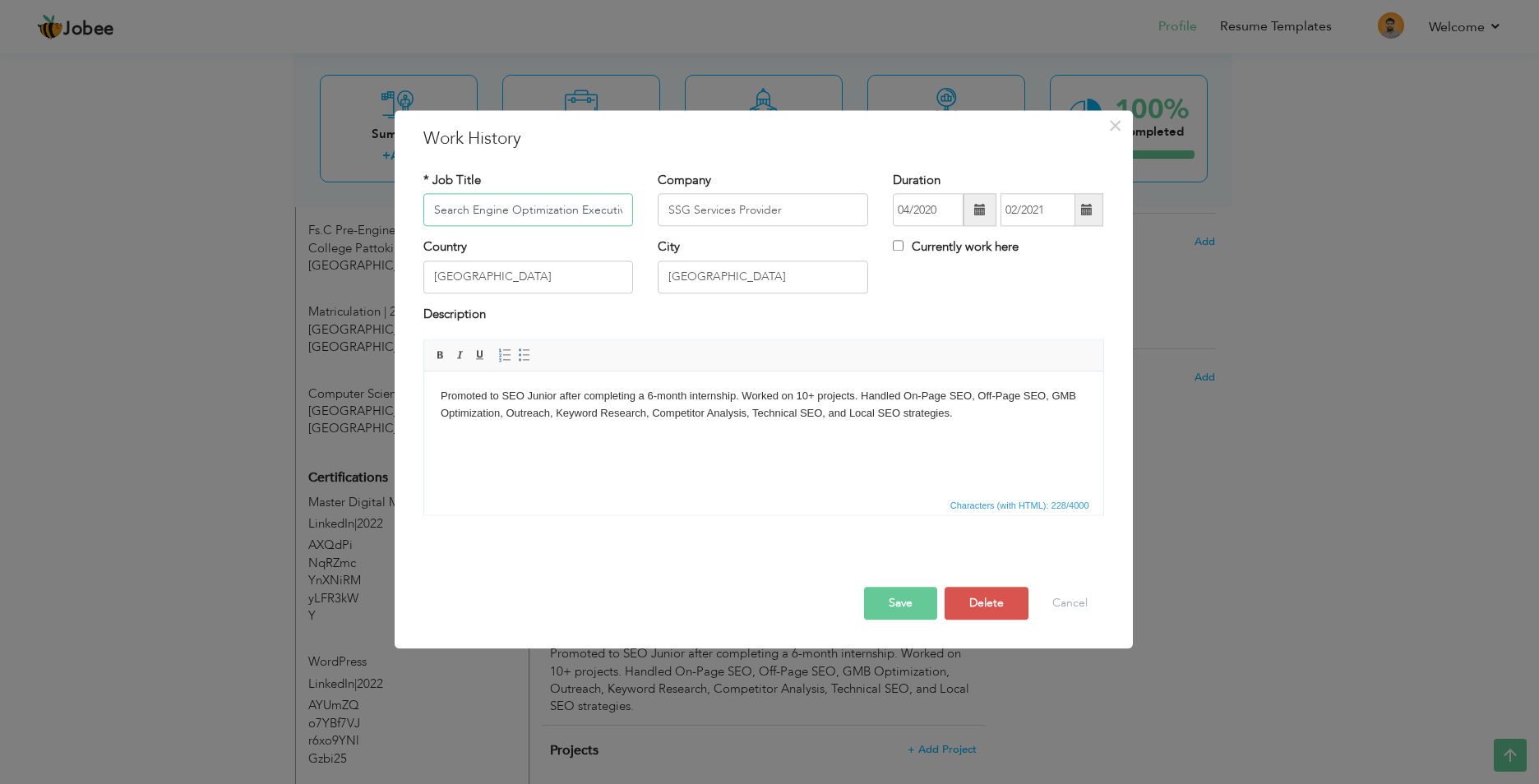 scroll, scrollTop: 0, scrollLeft: 6, axis: horizontal 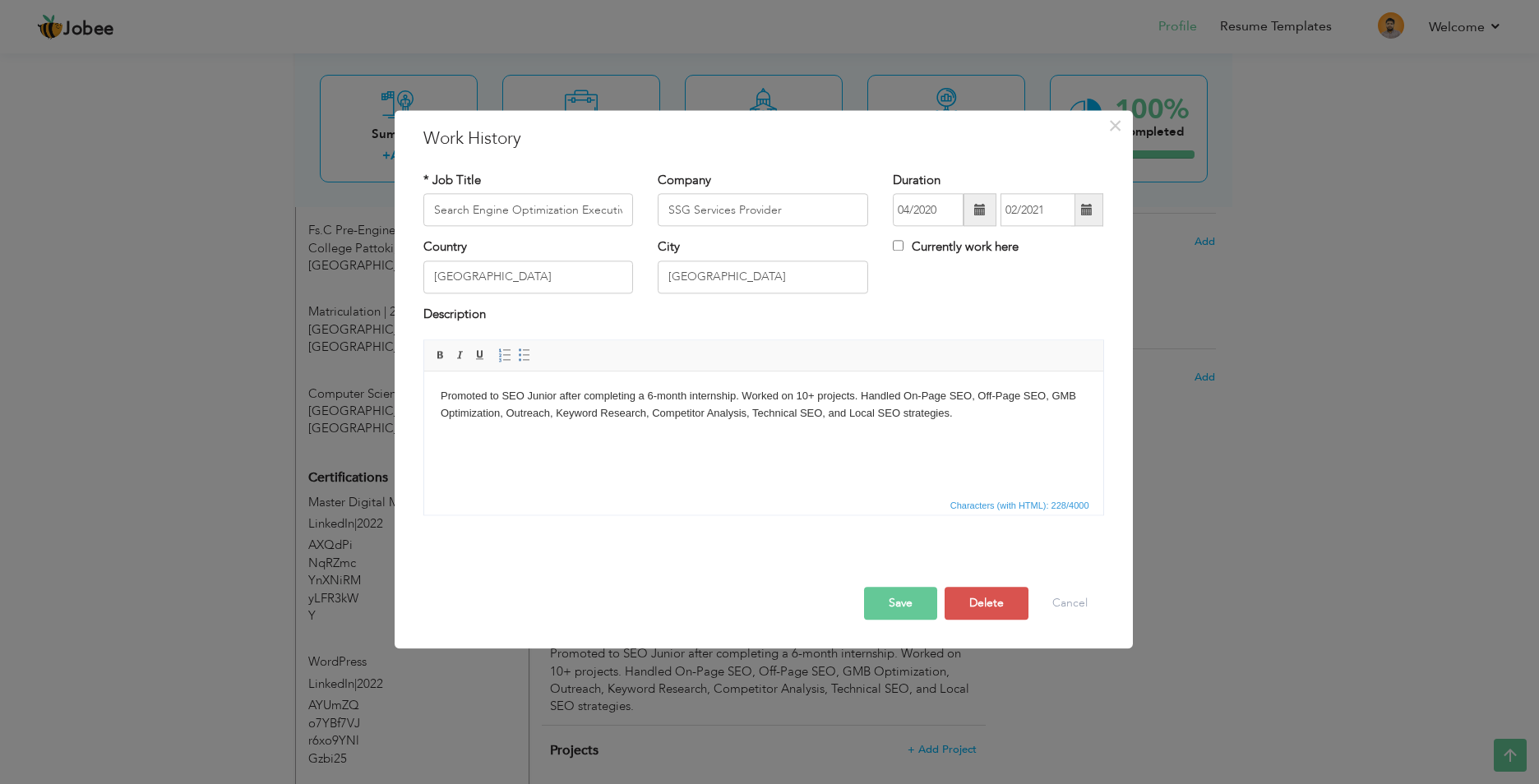 click on "Promoted to SEO Junior after completing a 6-month internship. Worked on 10+ projects. Handled On-Page SEO, Off-Page SEO, GMB Optimization, Outreach, Keyword Research, Competitor Analysis, Technical SEO, and Local SEO strategies." at bounding box center (763, 405) 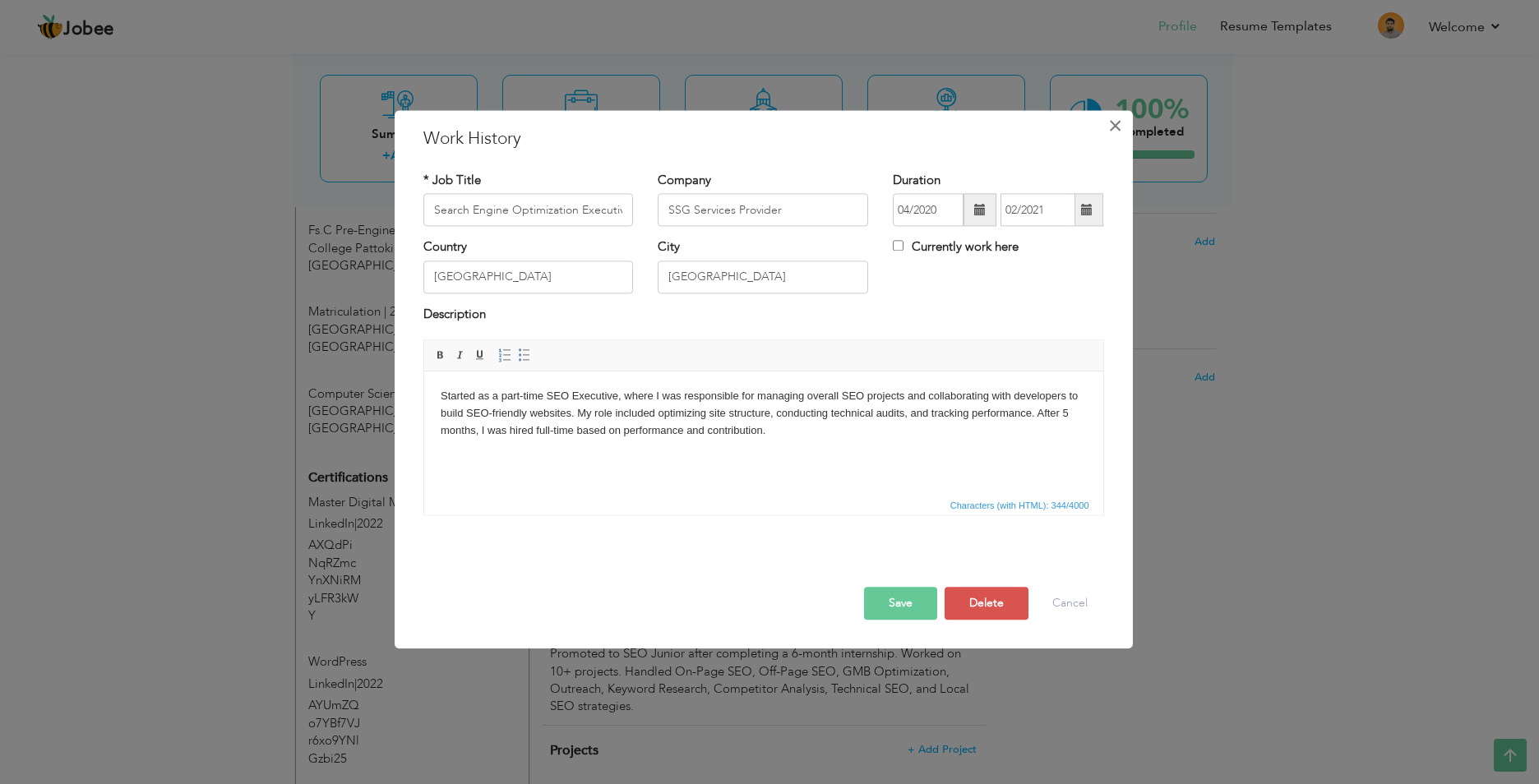 drag, startPoint x: 1112, startPoint y: 128, endPoint x: 698, endPoint y: 245, distance: 430.21506 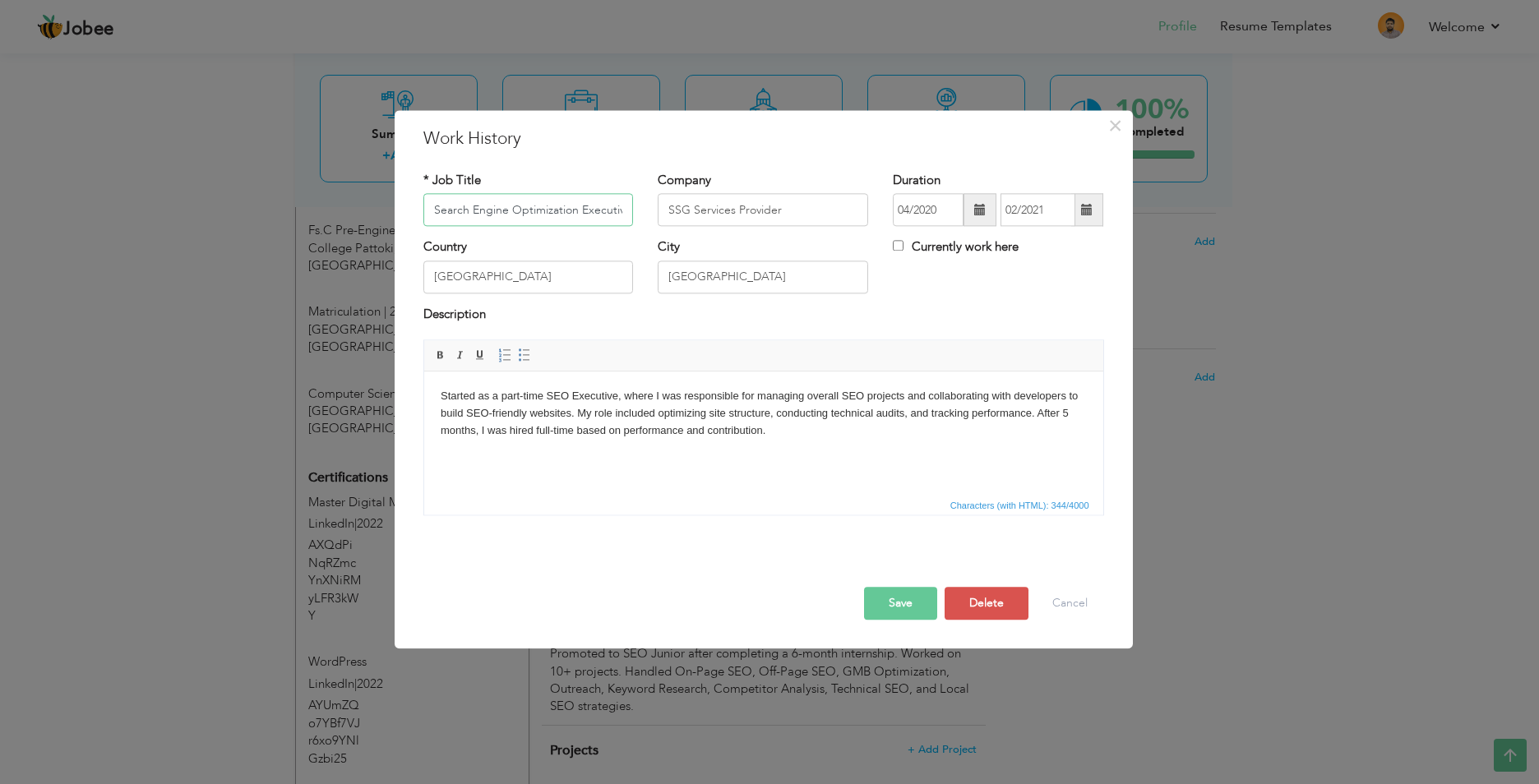click on "Search Engine Optimization Executive" at bounding box center (529, 210) 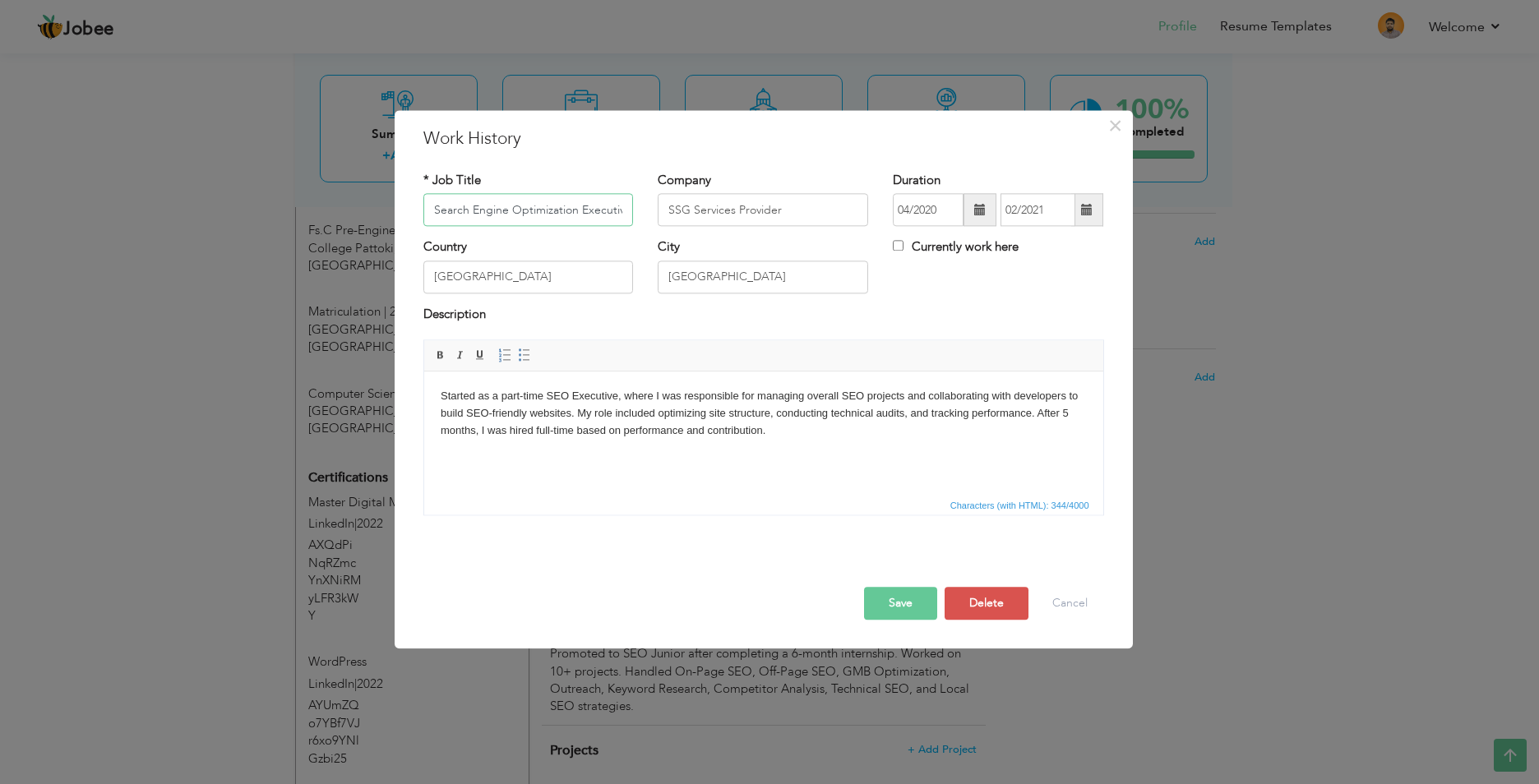 scroll, scrollTop: 0, scrollLeft: 6, axis: horizontal 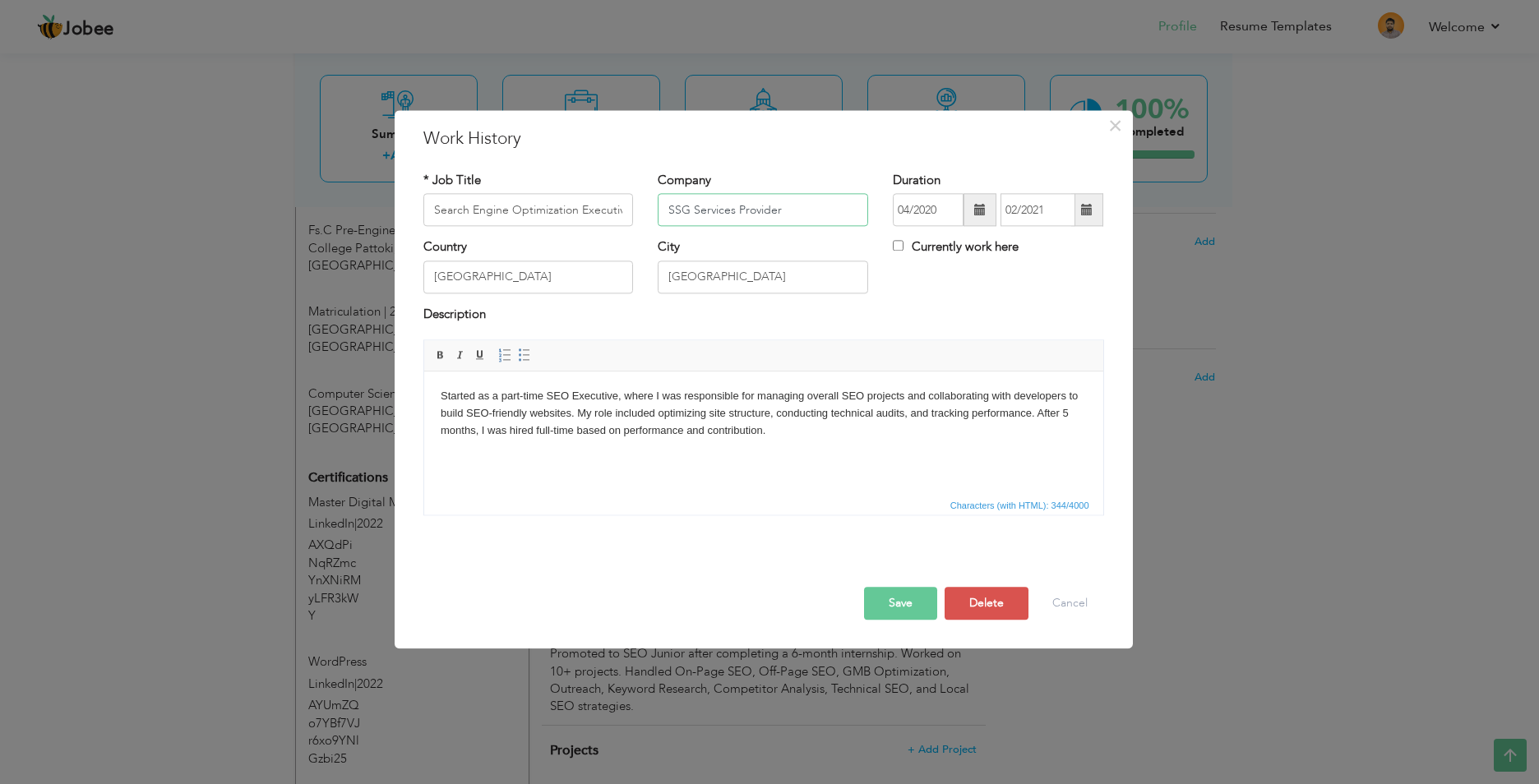 click on "SSG Services Provider" at bounding box center [763, 210] 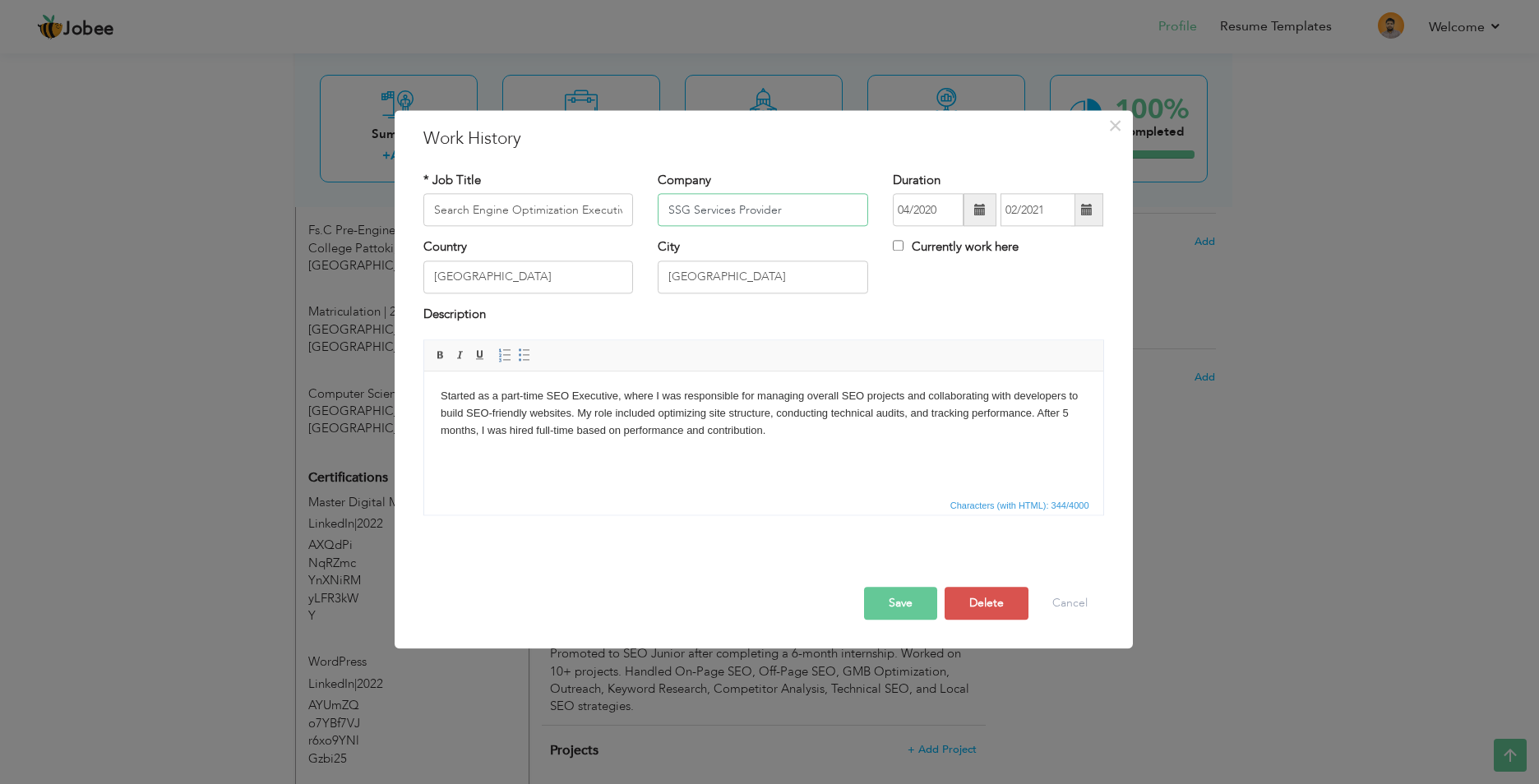 paste on "Techcreatix" 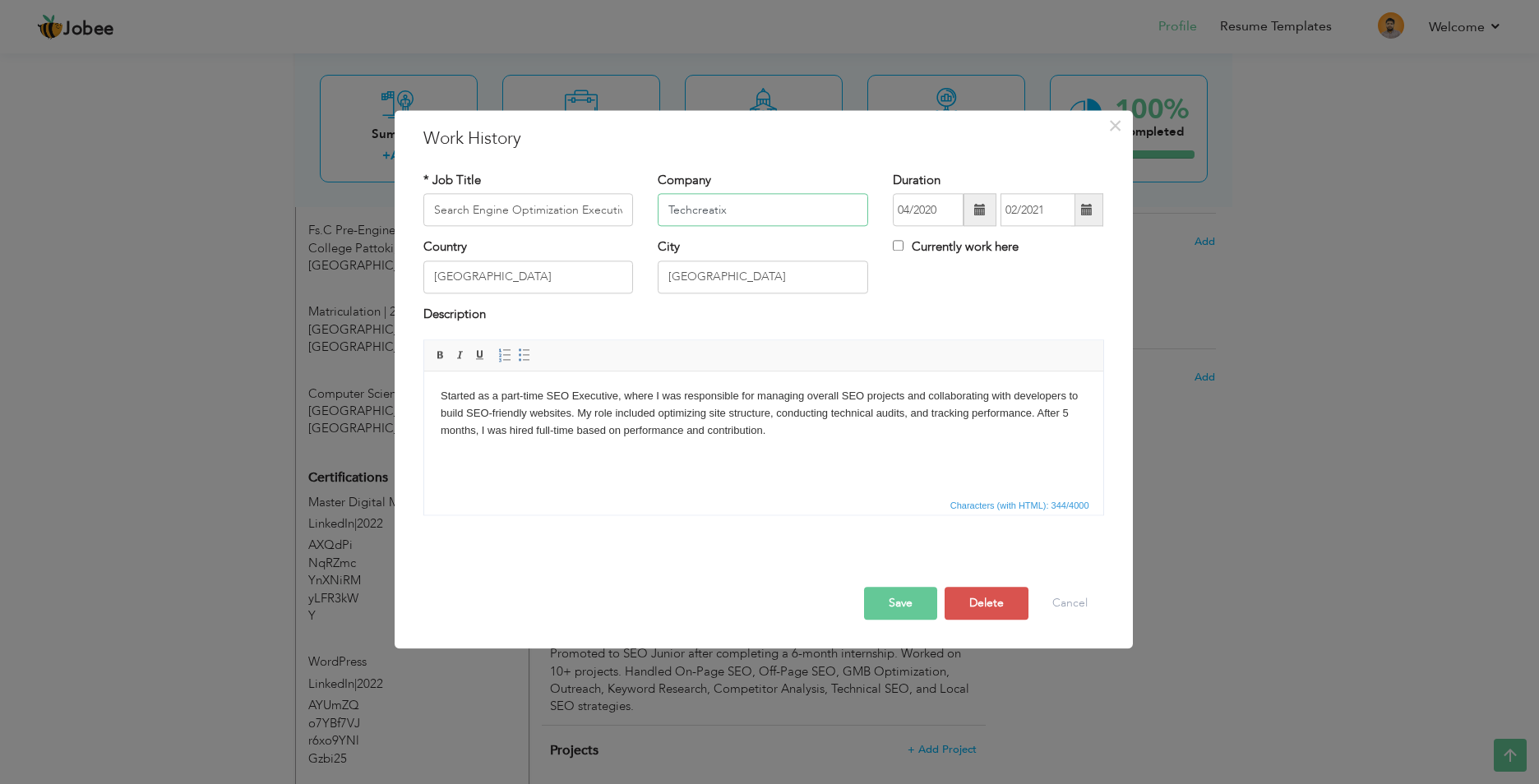 type on "Techcreatix" 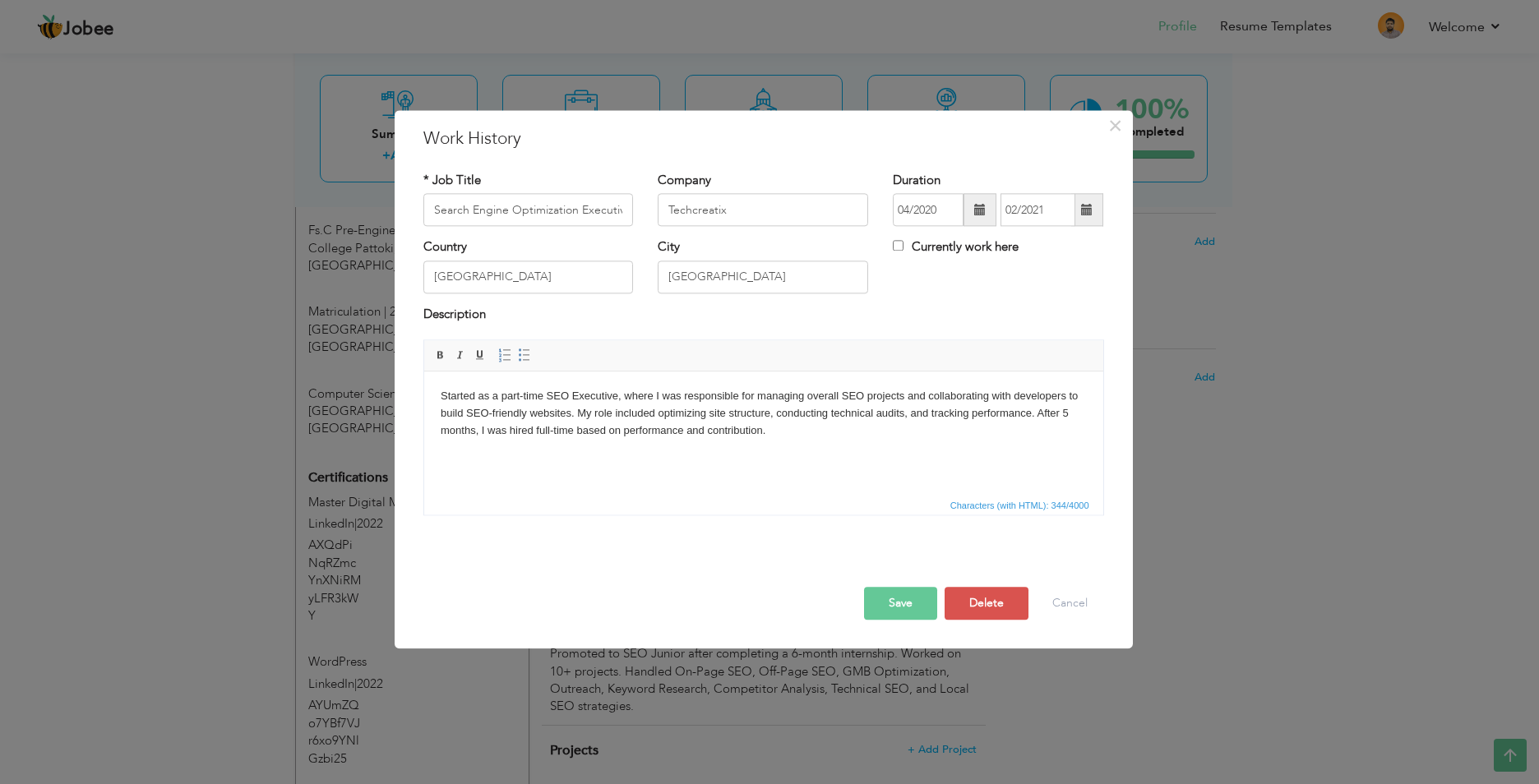 click on "Country
[GEOGRAPHIC_DATA]
City
[GEOGRAPHIC_DATA]
Currently work here" at bounding box center (764, 272) 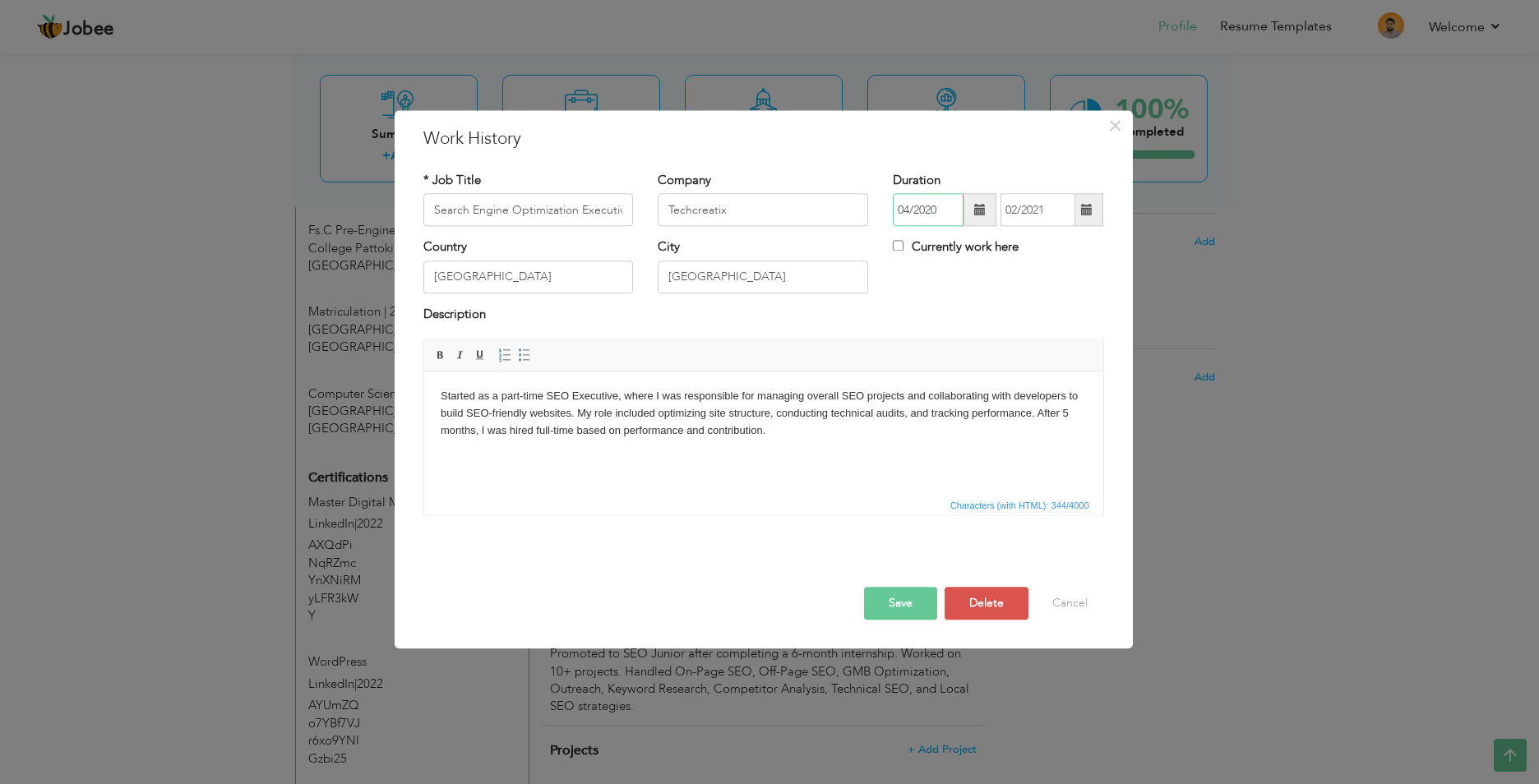 click on "04/2020" at bounding box center (928, 210) 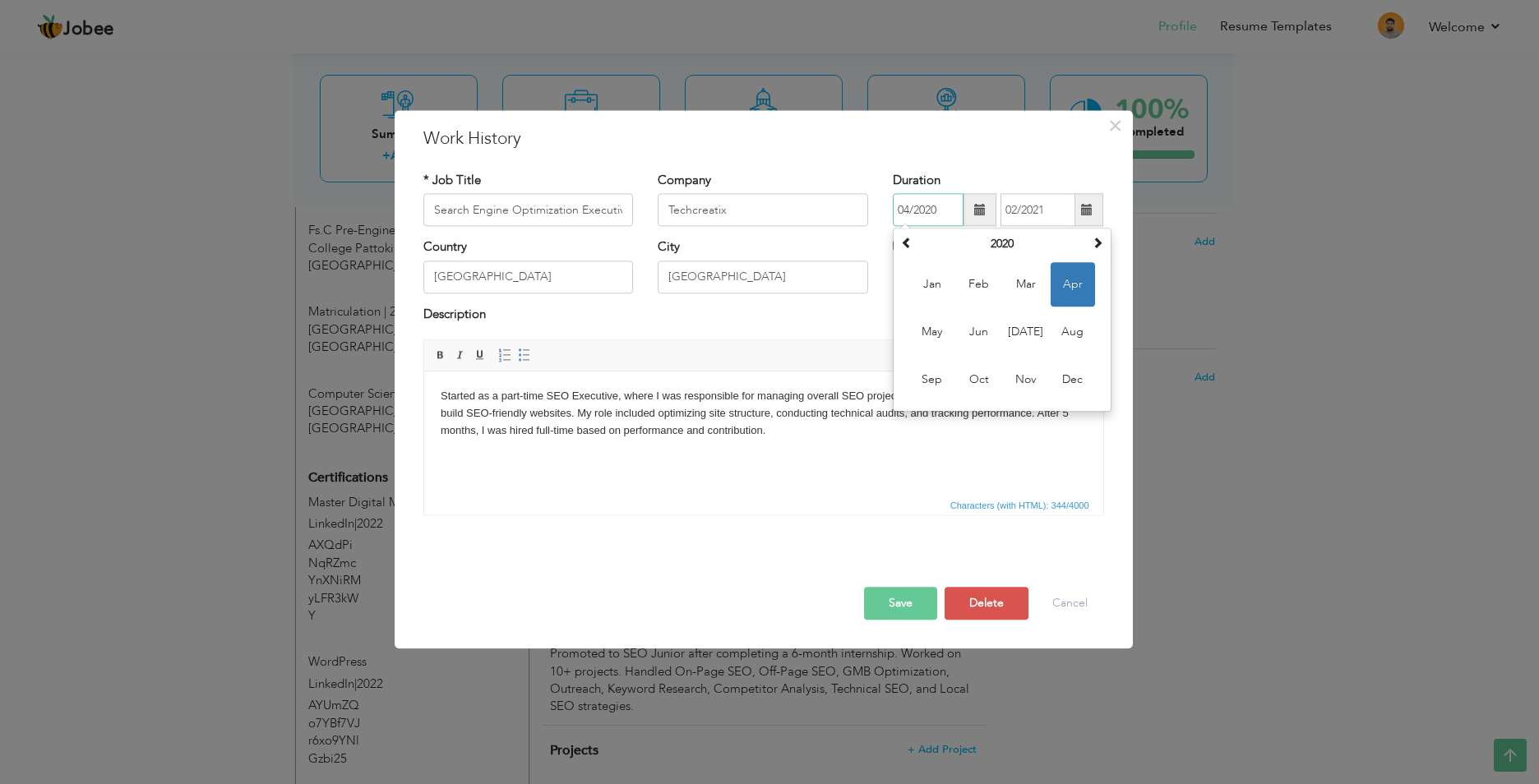 click on "04/2020" at bounding box center (928, 210) 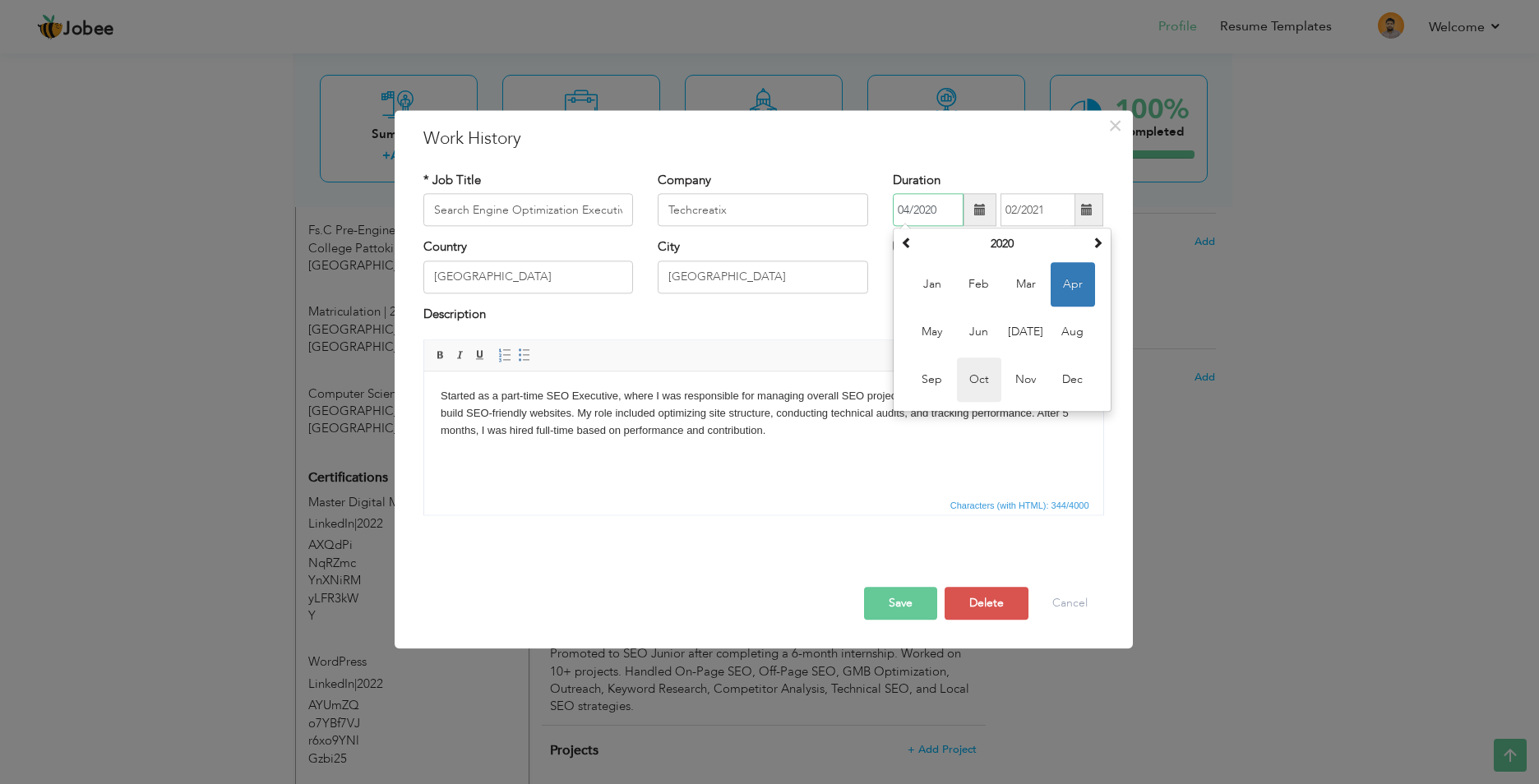 click on "Oct" at bounding box center [979, 380] 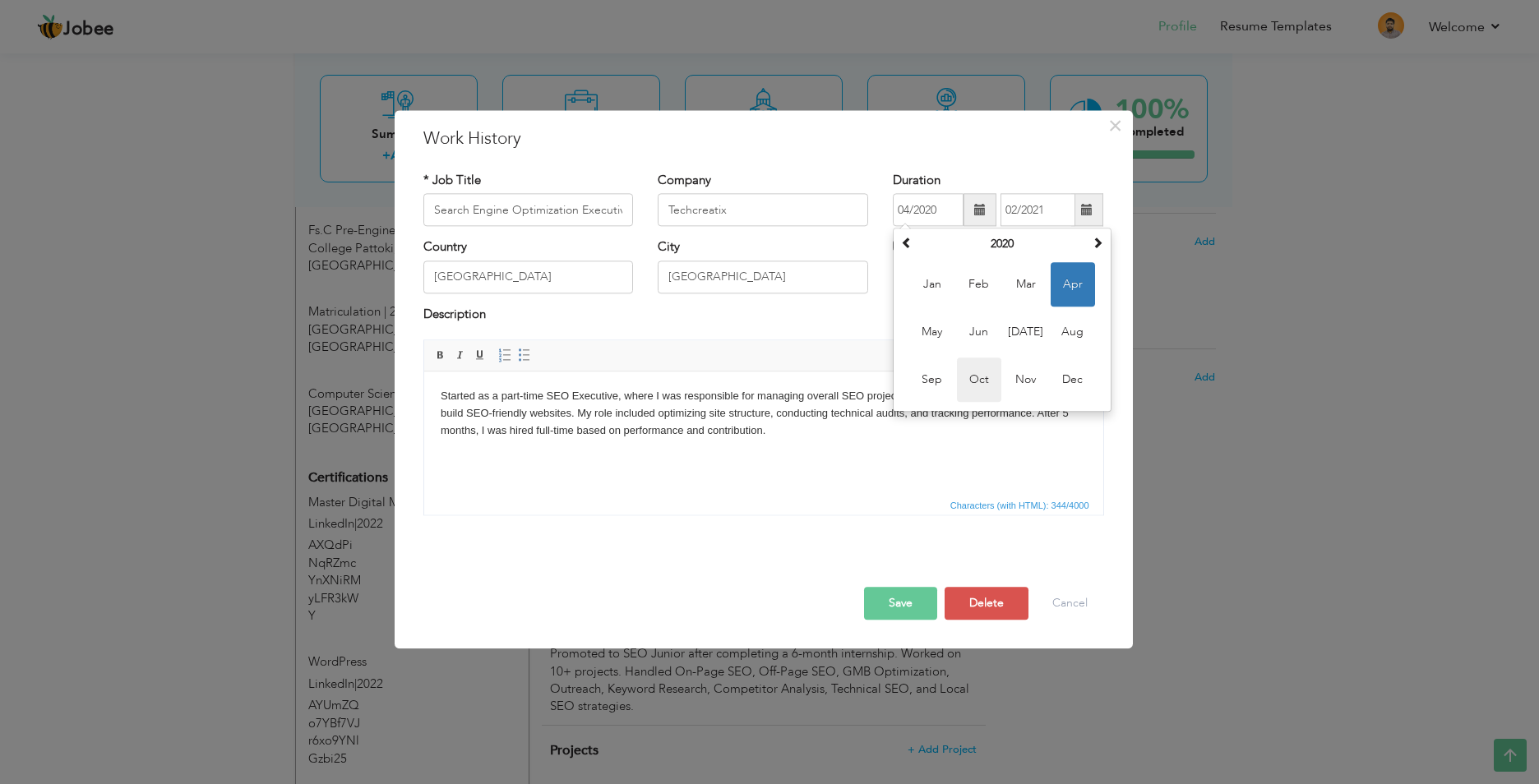 type on "10/2020" 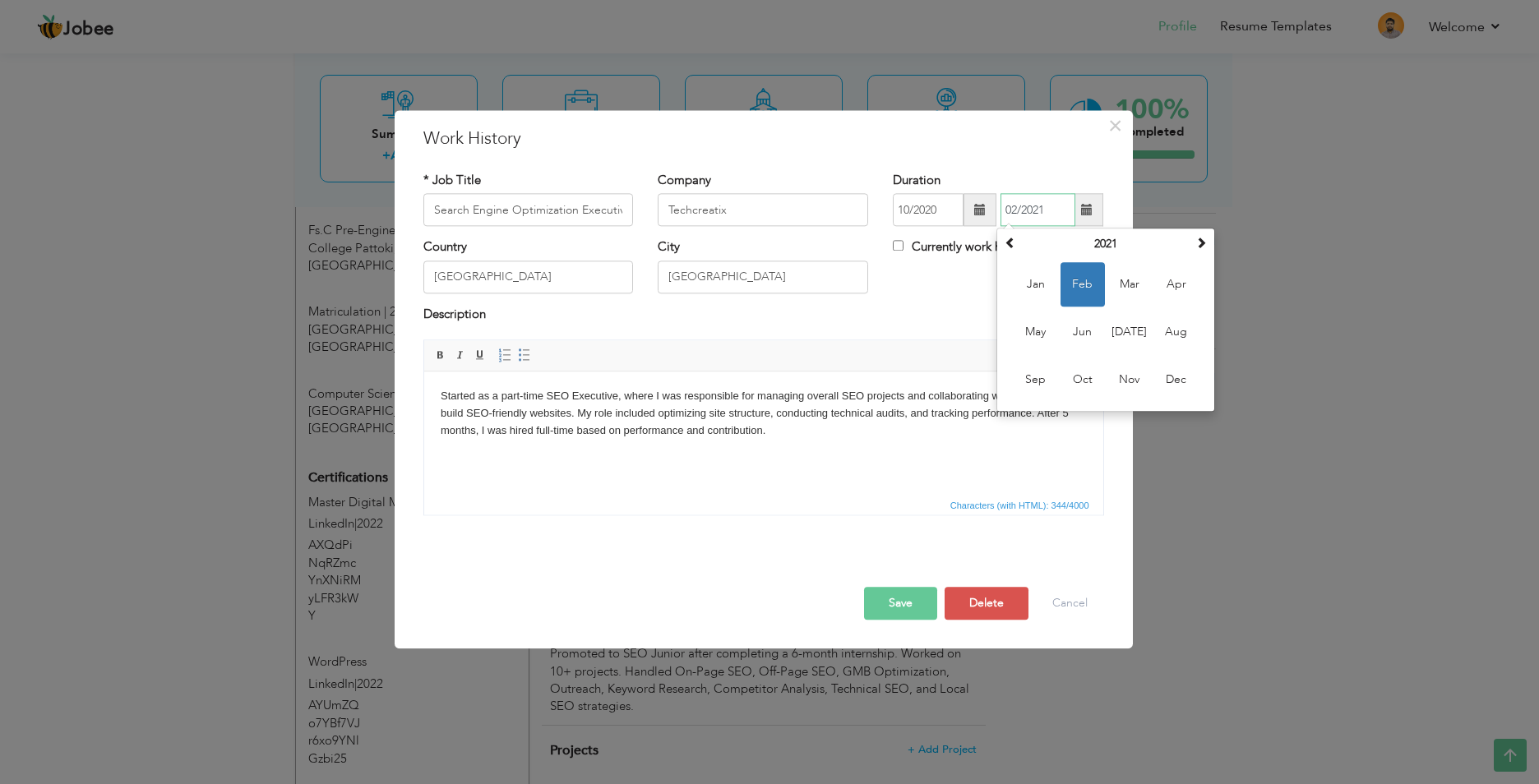 click on "02/2021" at bounding box center (1038, 210) 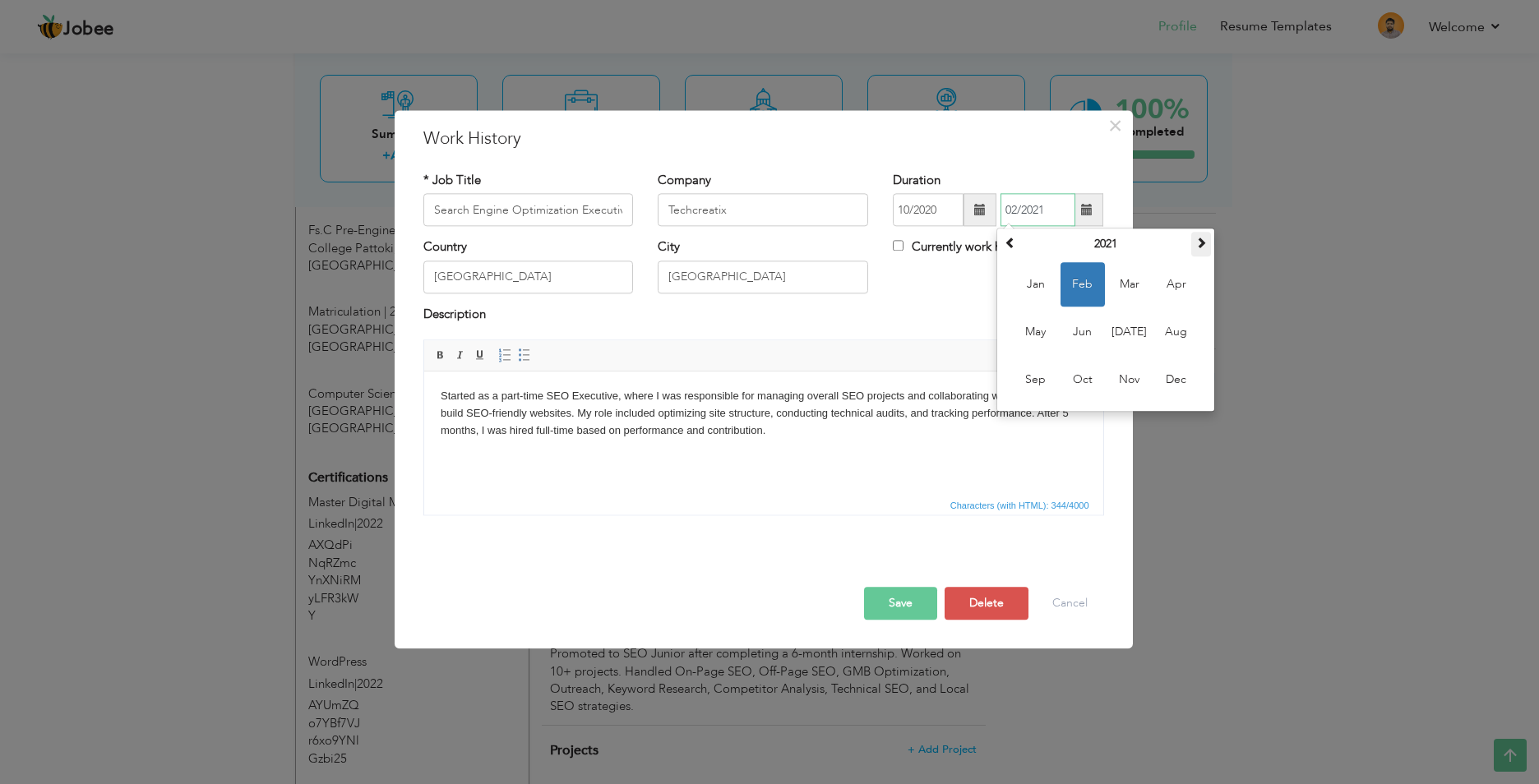 click at bounding box center [1201, 243] 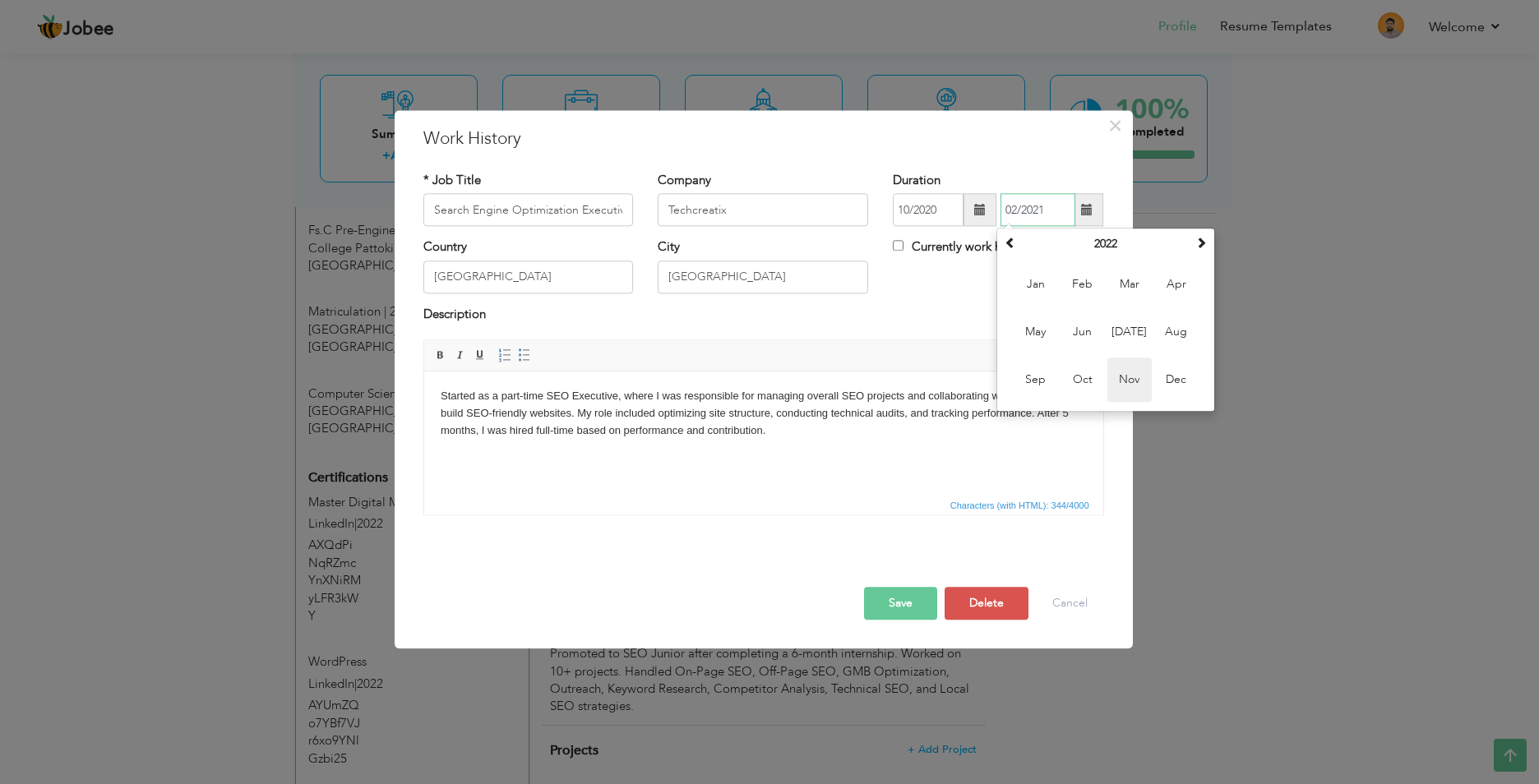 click on "Nov" at bounding box center [1130, 380] 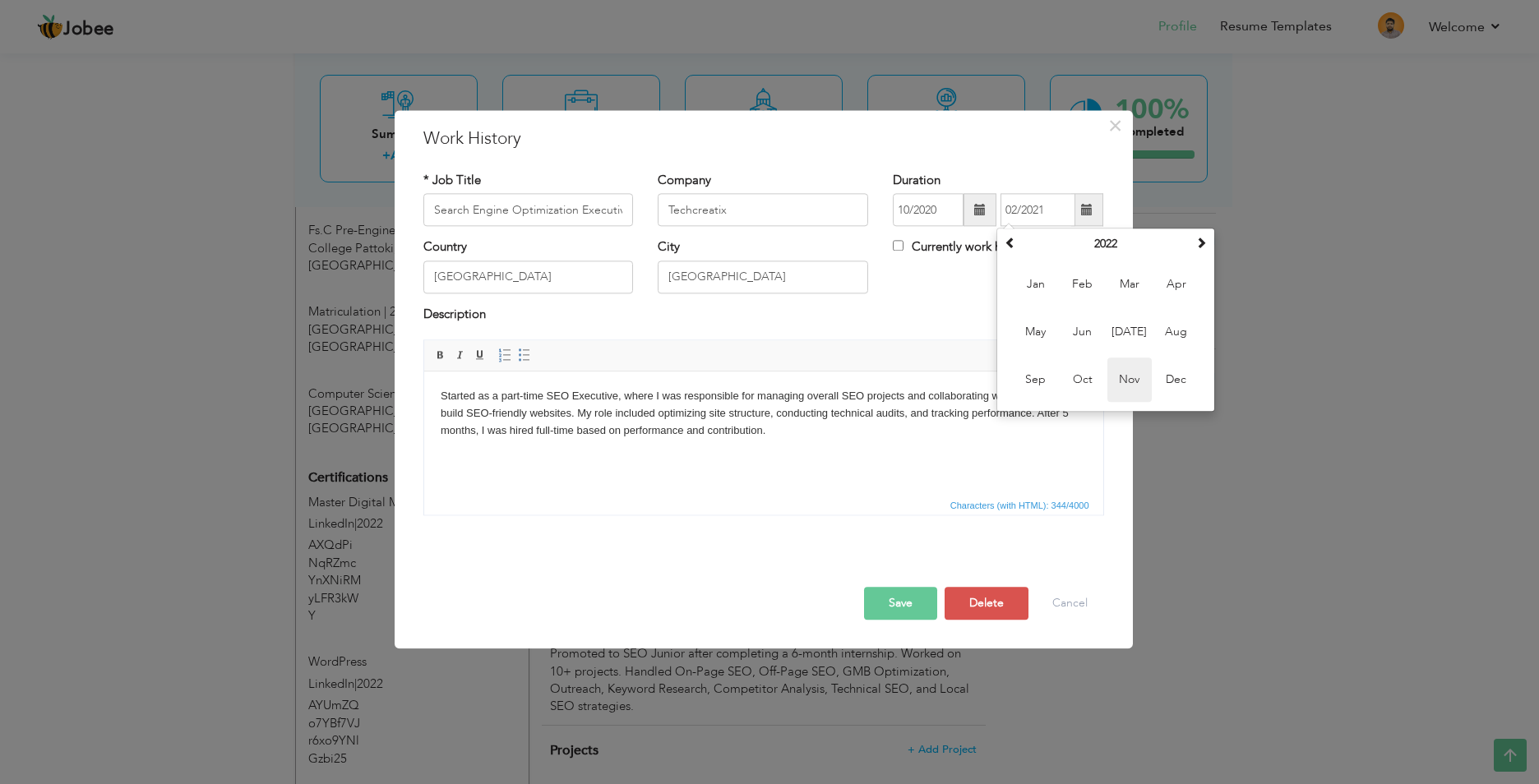 type on "11/2022" 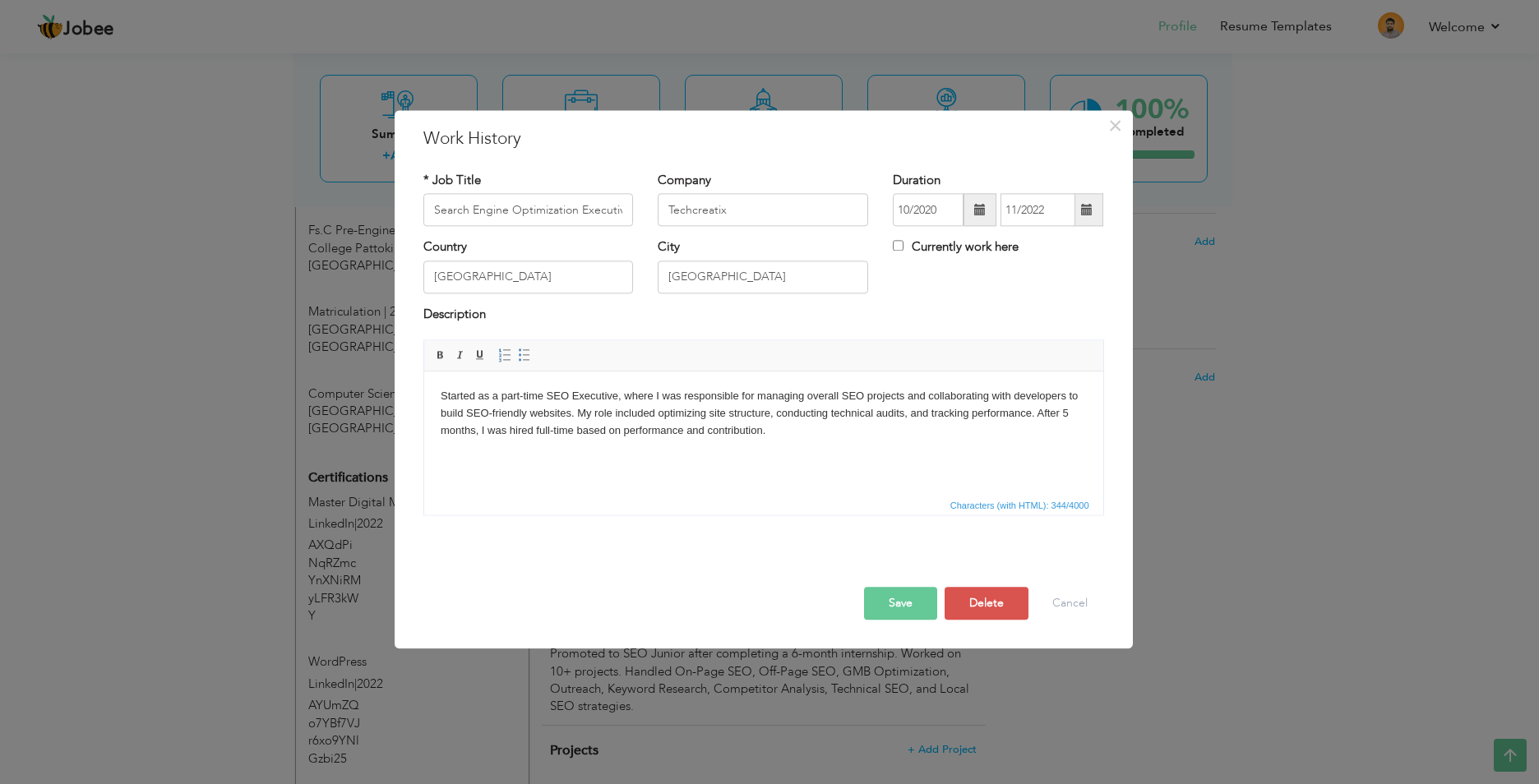 click on "Save" at bounding box center [900, 604] 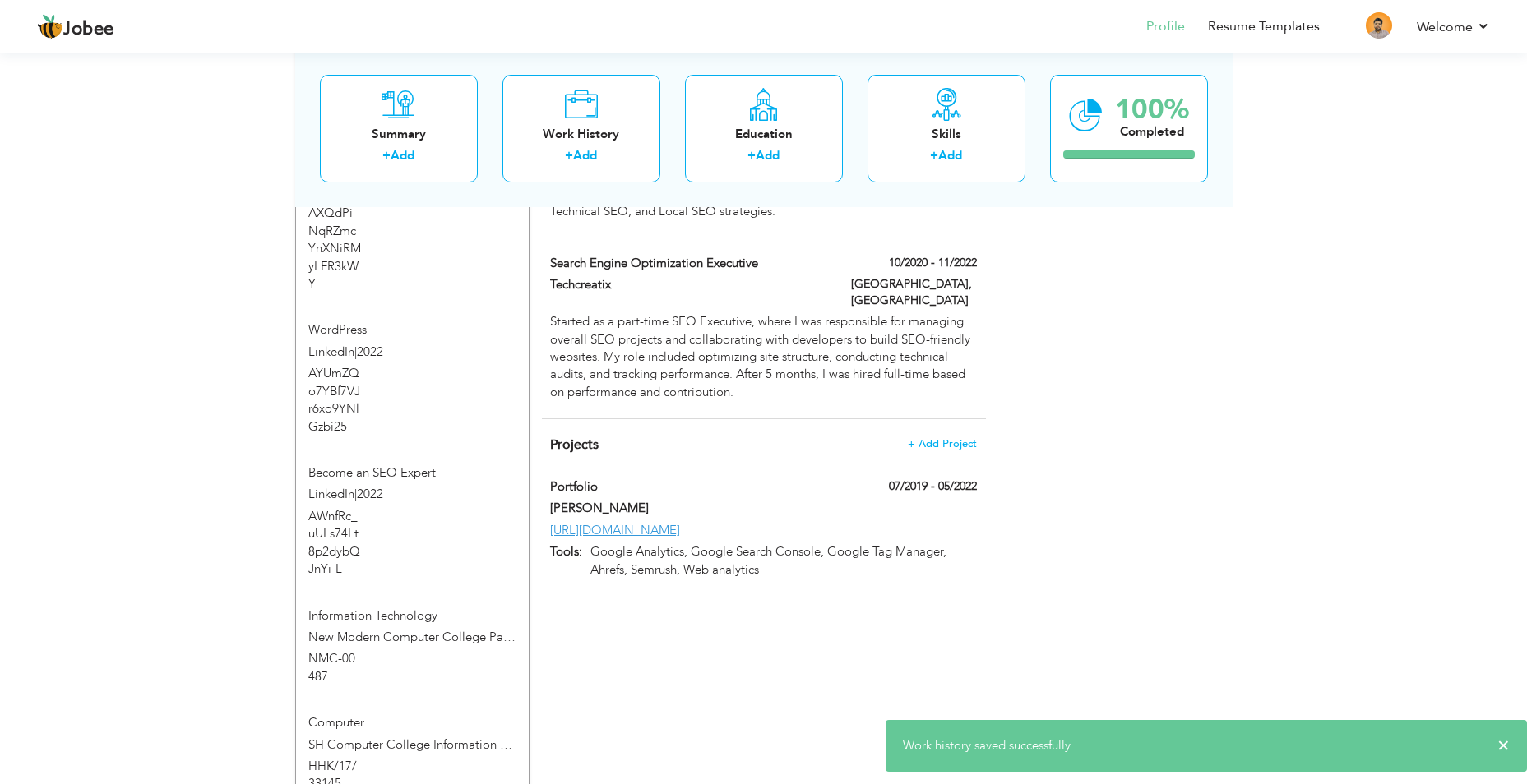 scroll, scrollTop: 986, scrollLeft: 0, axis: vertical 